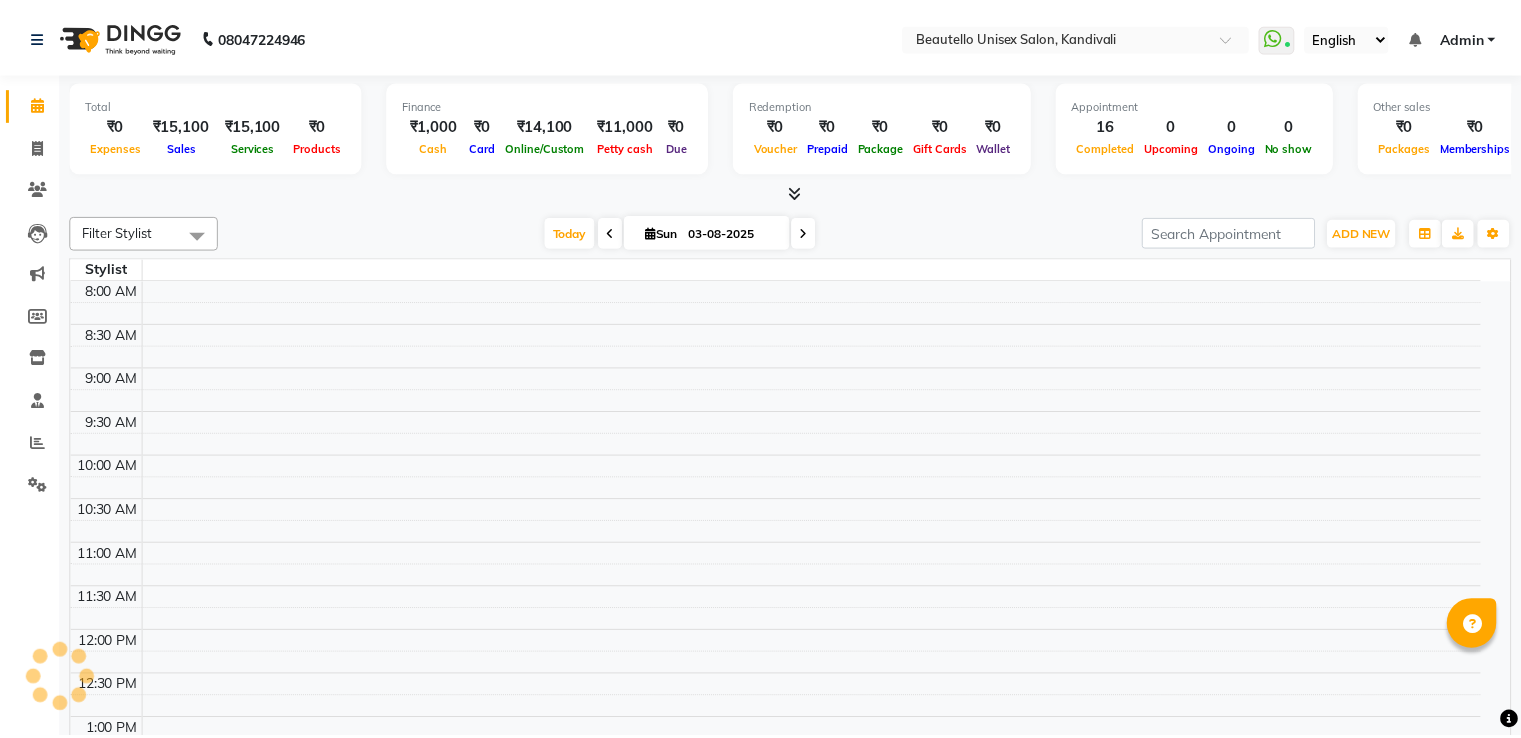 scroll, scrollTop: 0, scrollLeft: 0, axis: both 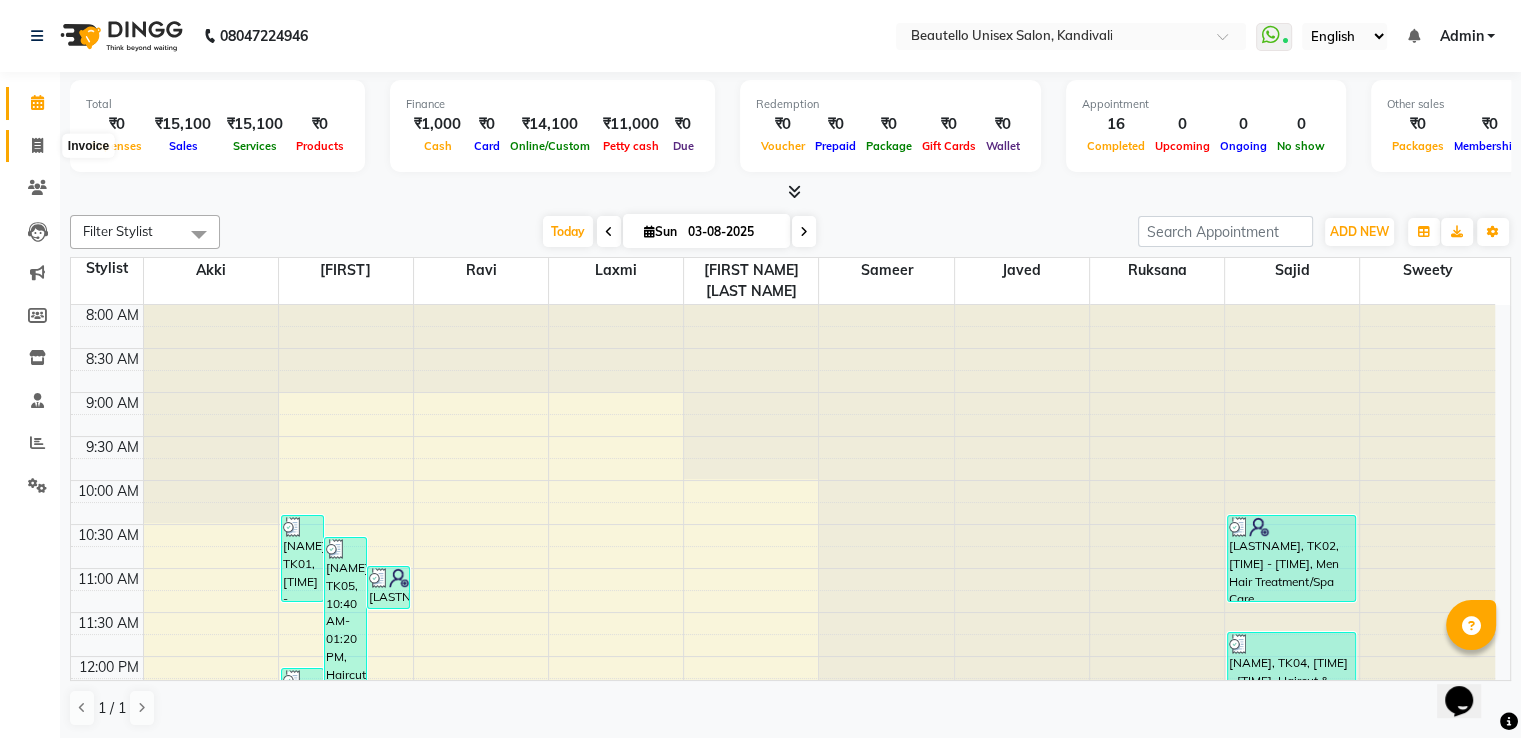 click 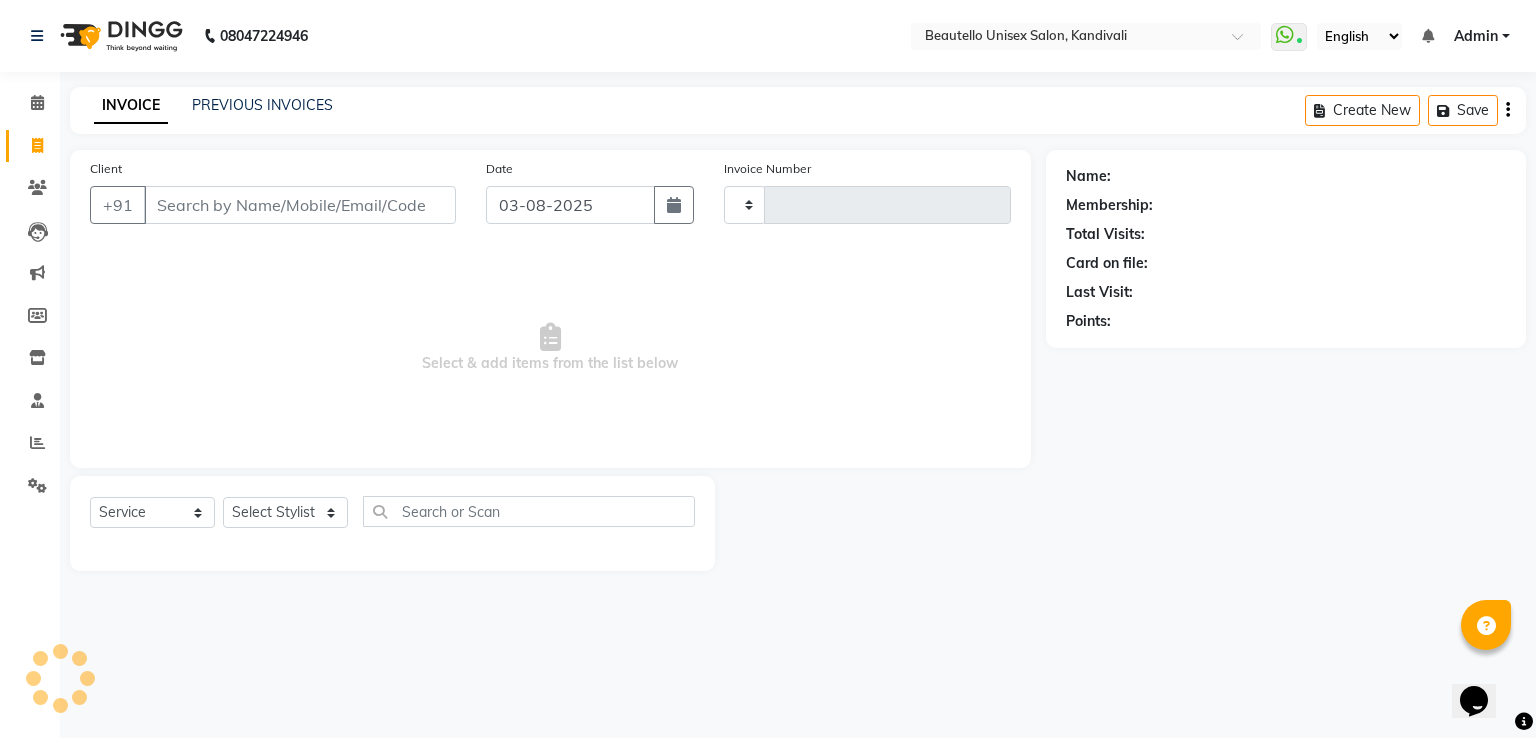 type on "2444" 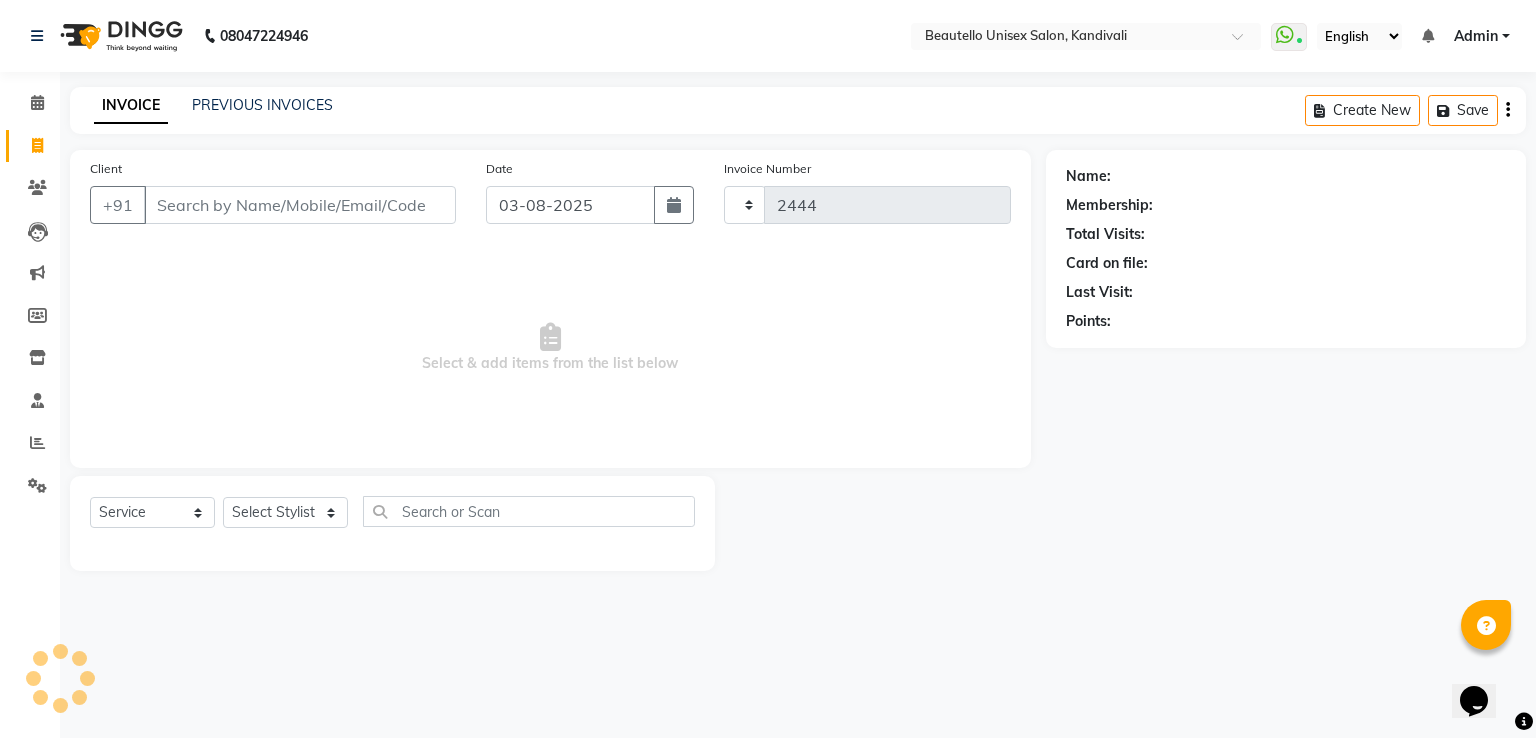 select on "5051" 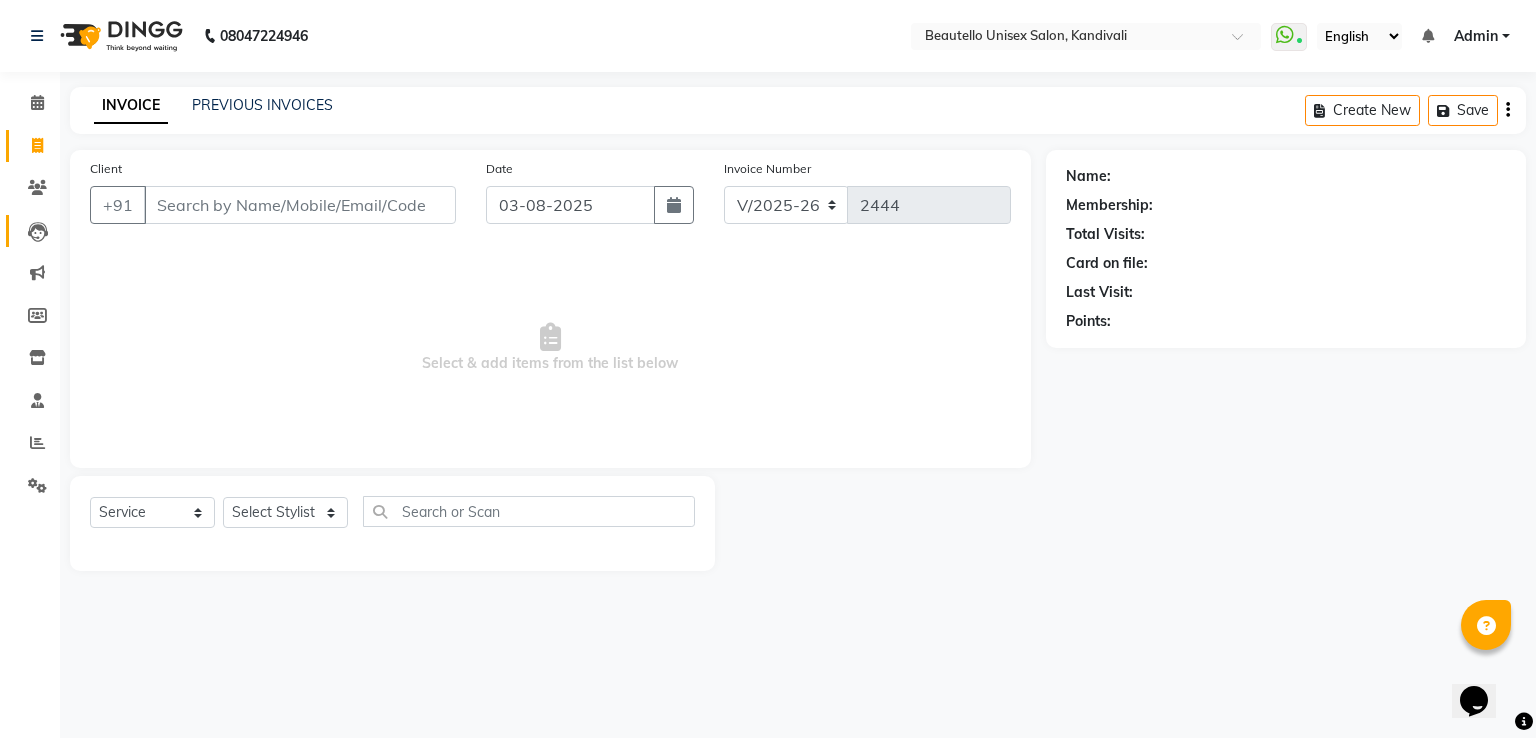 click on "Leads" 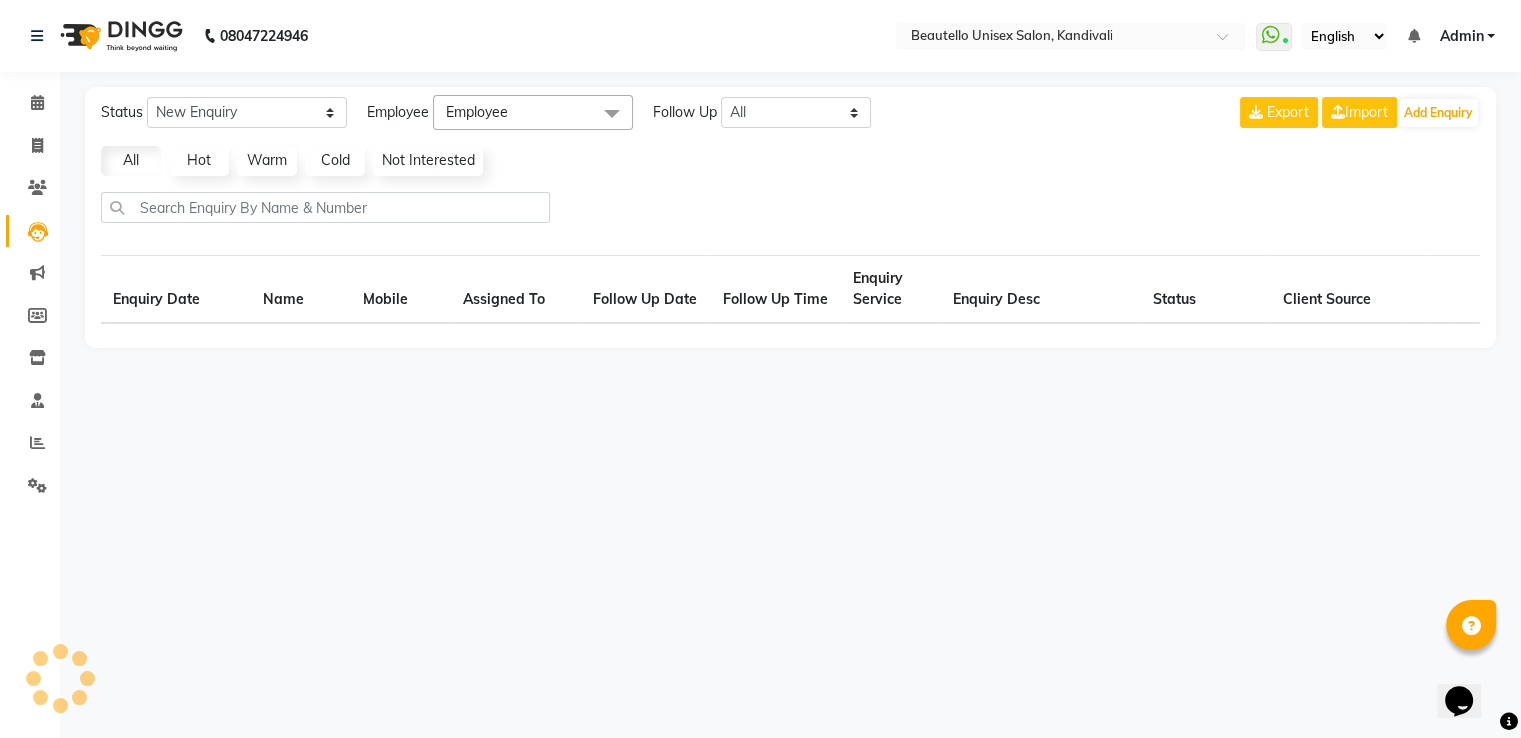 select on "10" 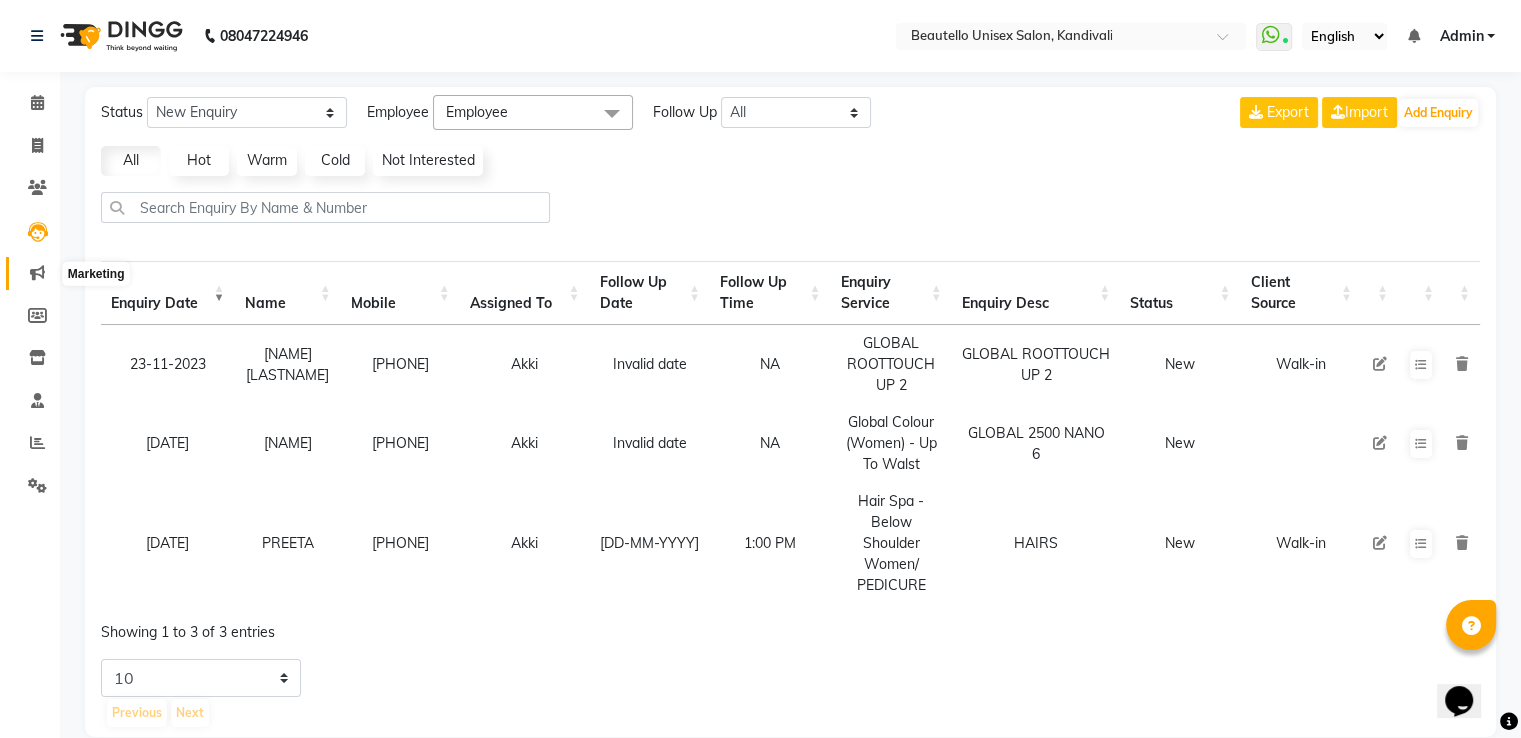 click 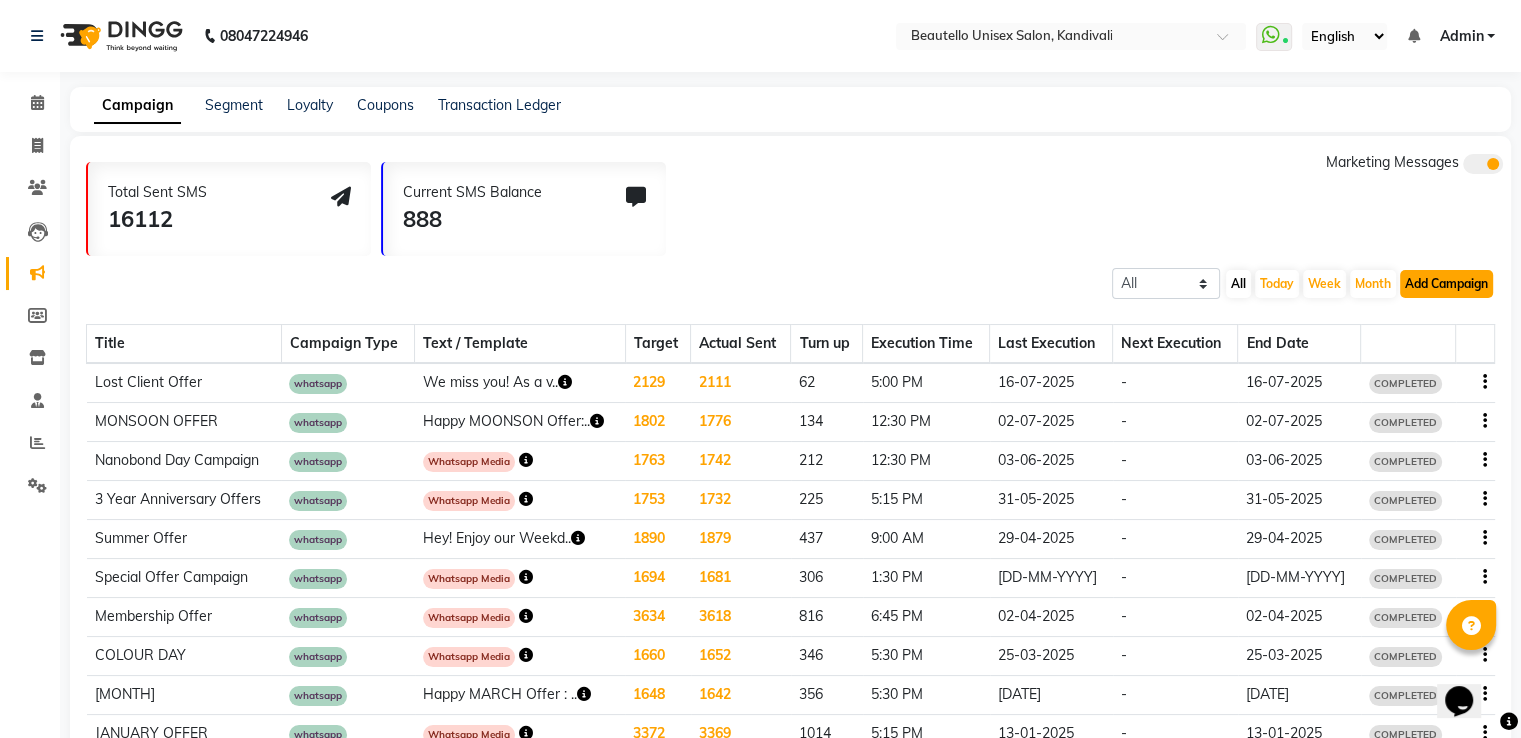click on "Add Campaign" at bounding box center (1446, 284) 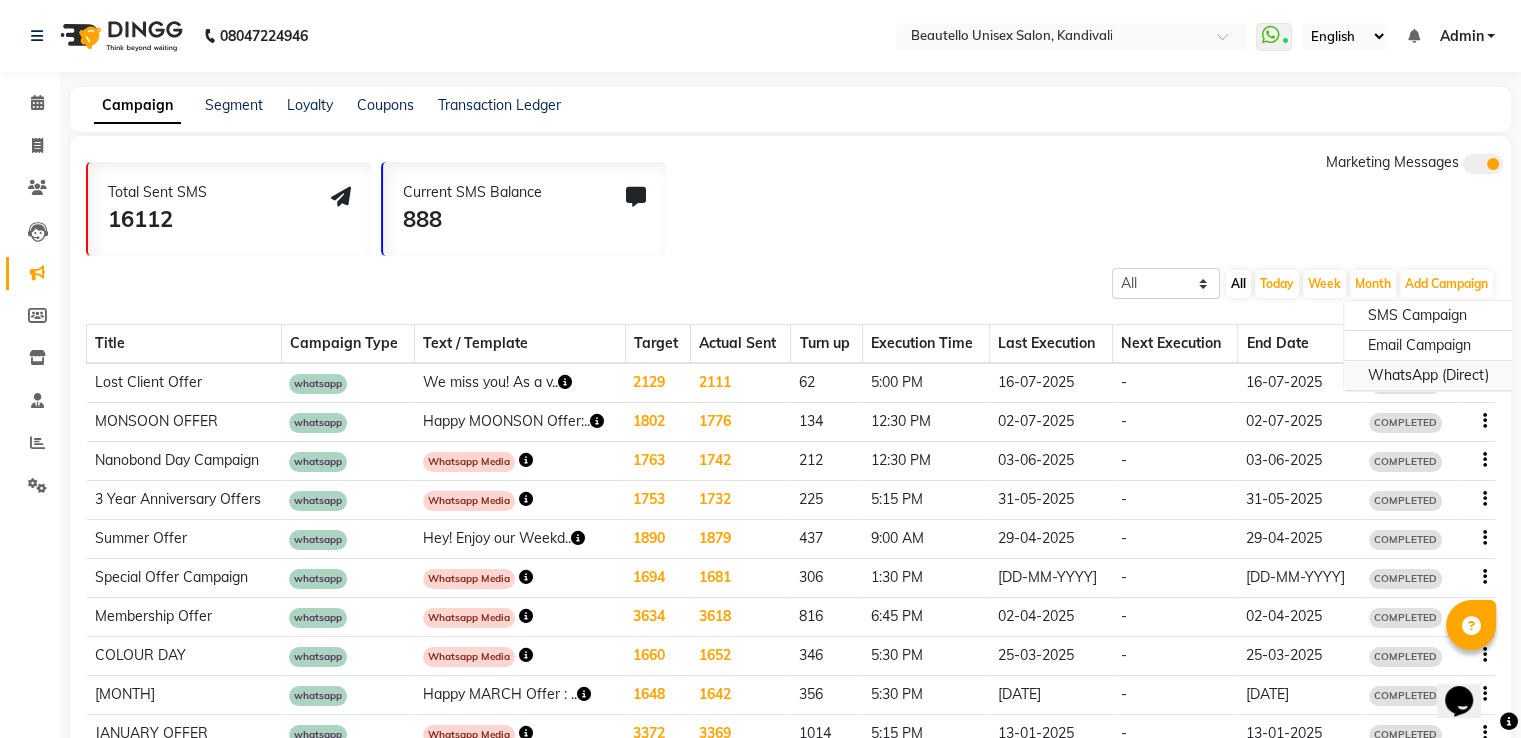 click on "WhatsApp (Direct)" 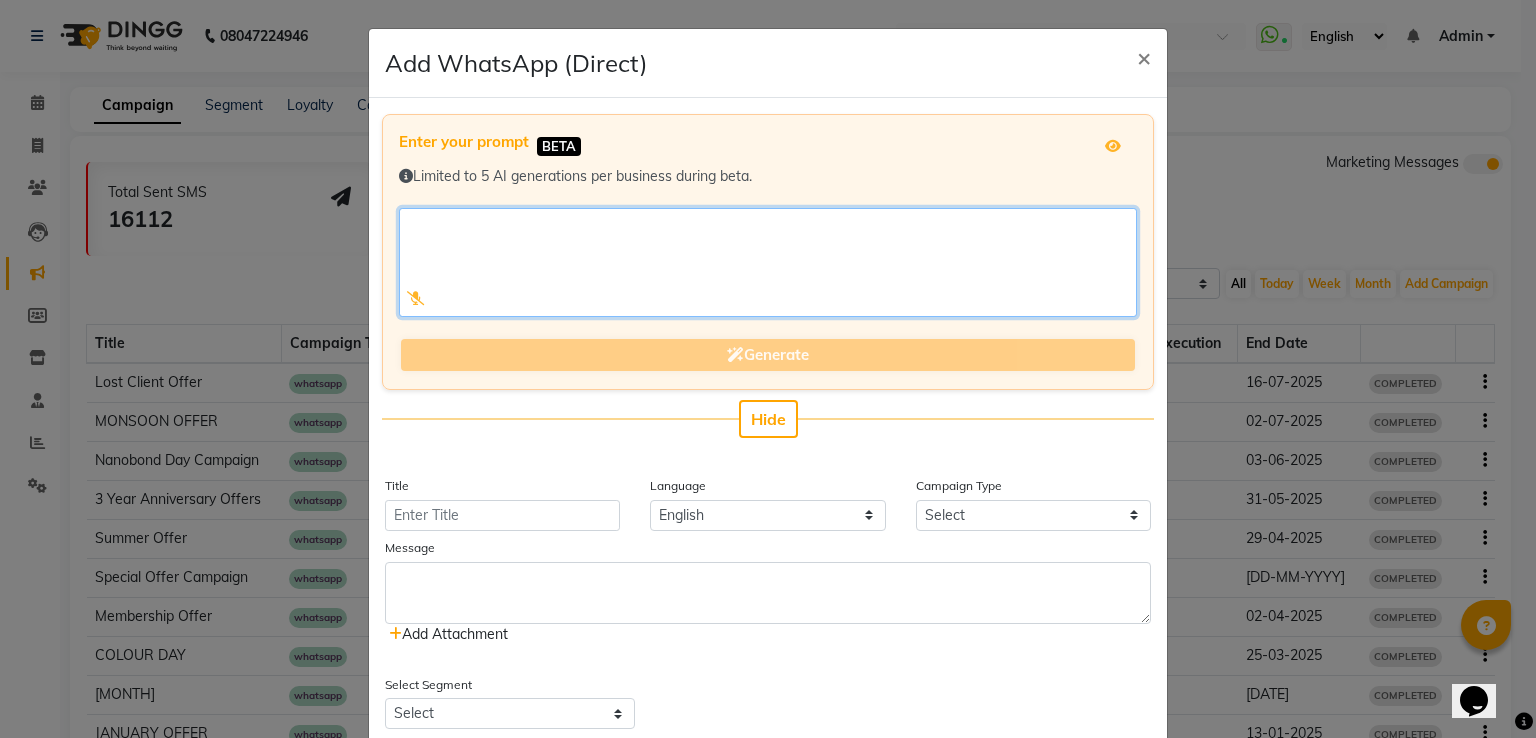 click 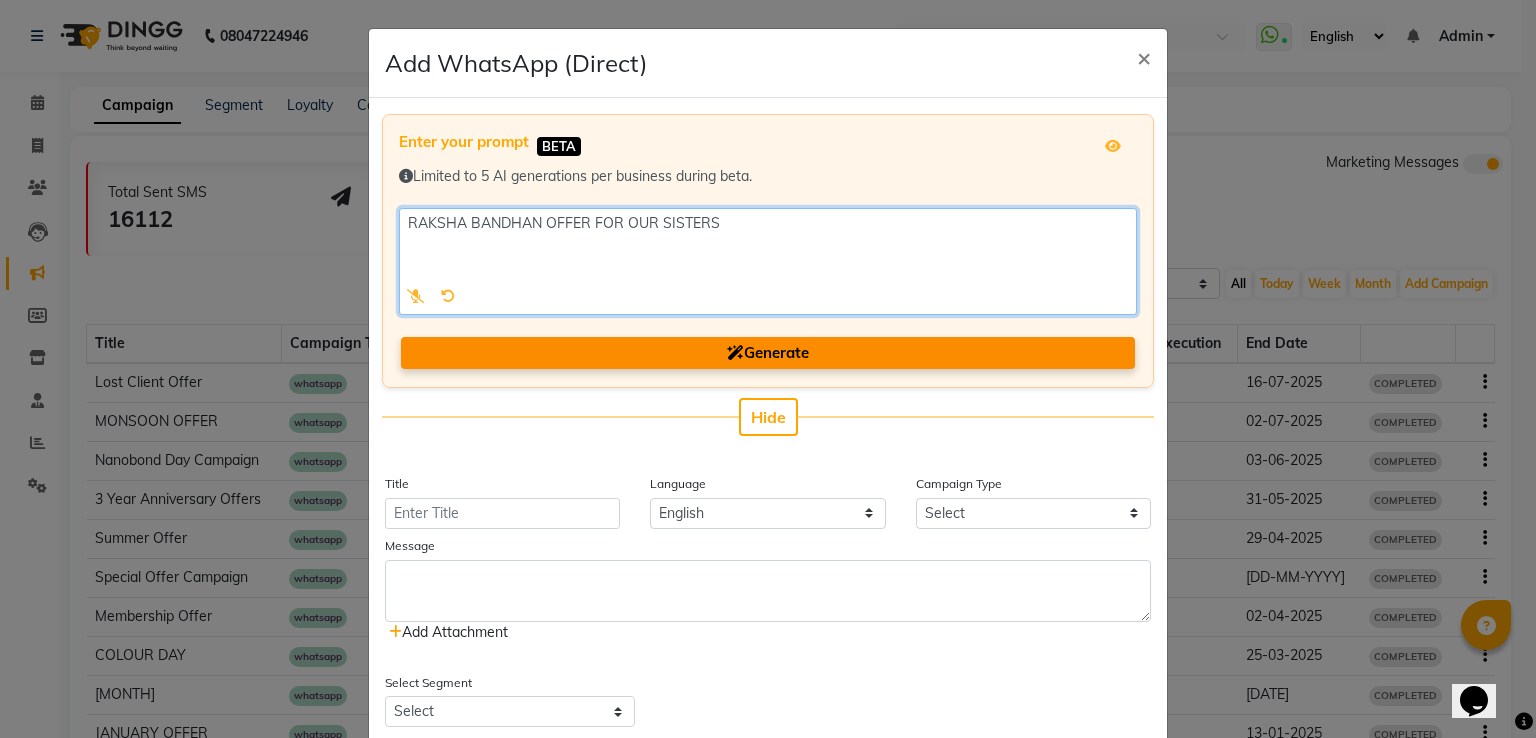 type on "RAKSHA BANDHAN OFFER FOR OUR SISTERS" 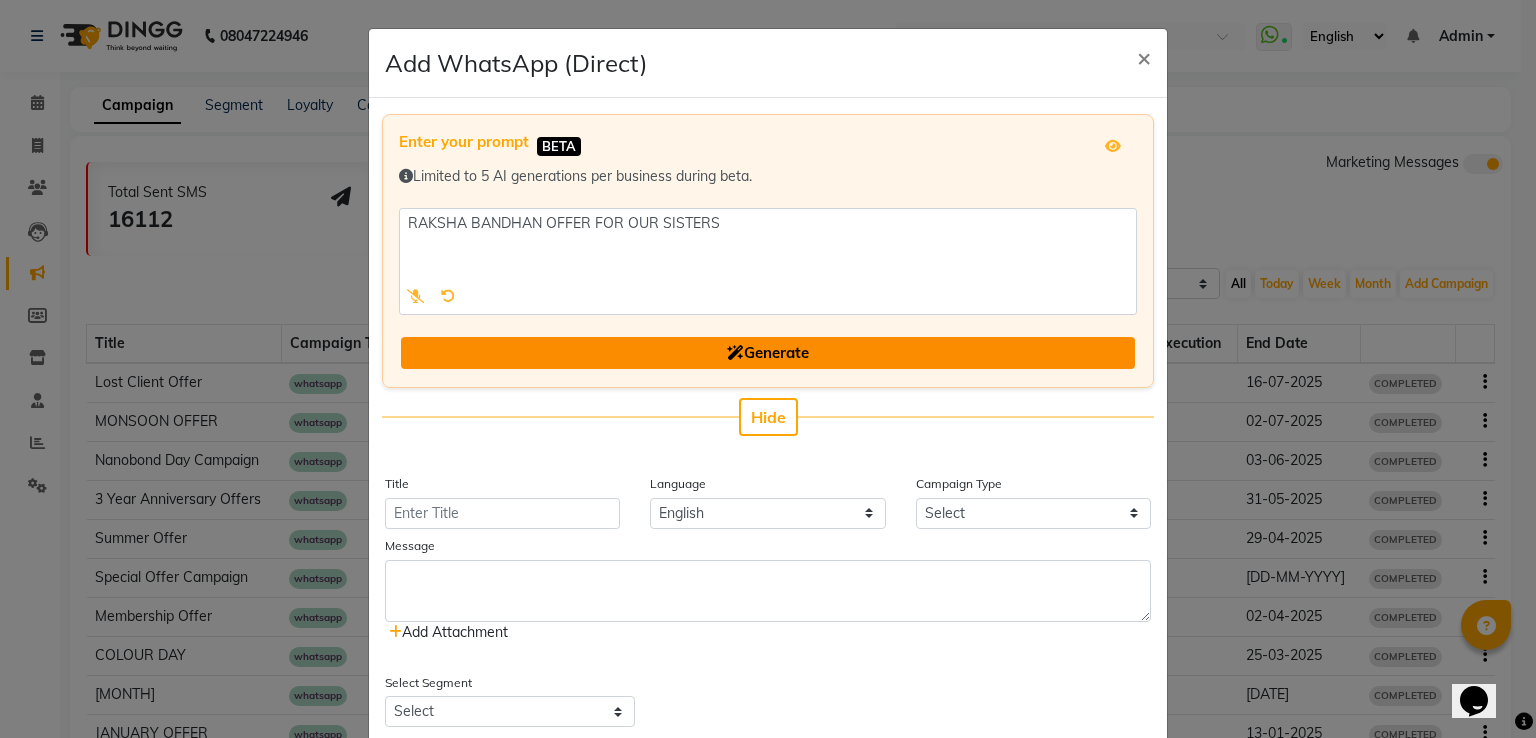 click on "Generate" 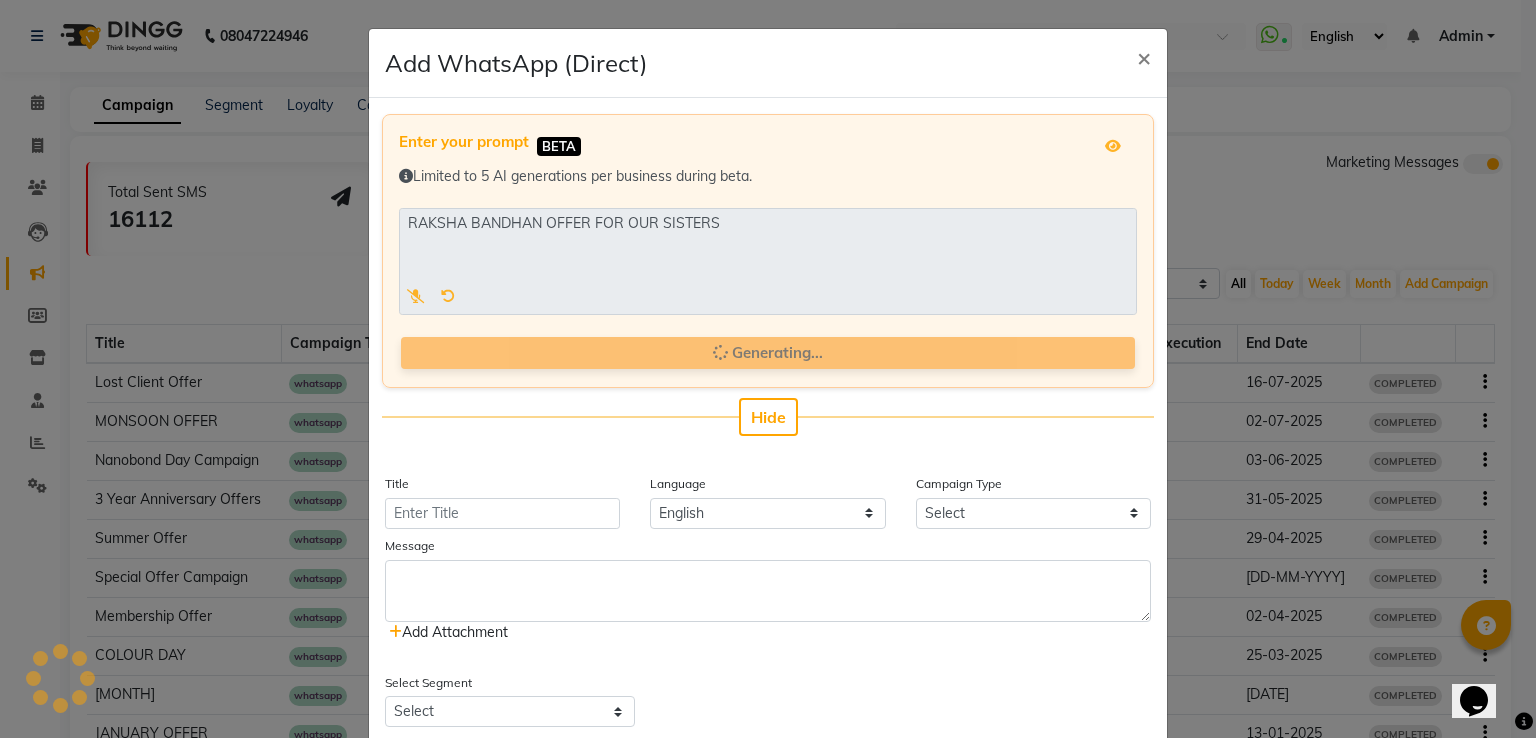 type on "Raksha Bandhan Offer for Sisters" 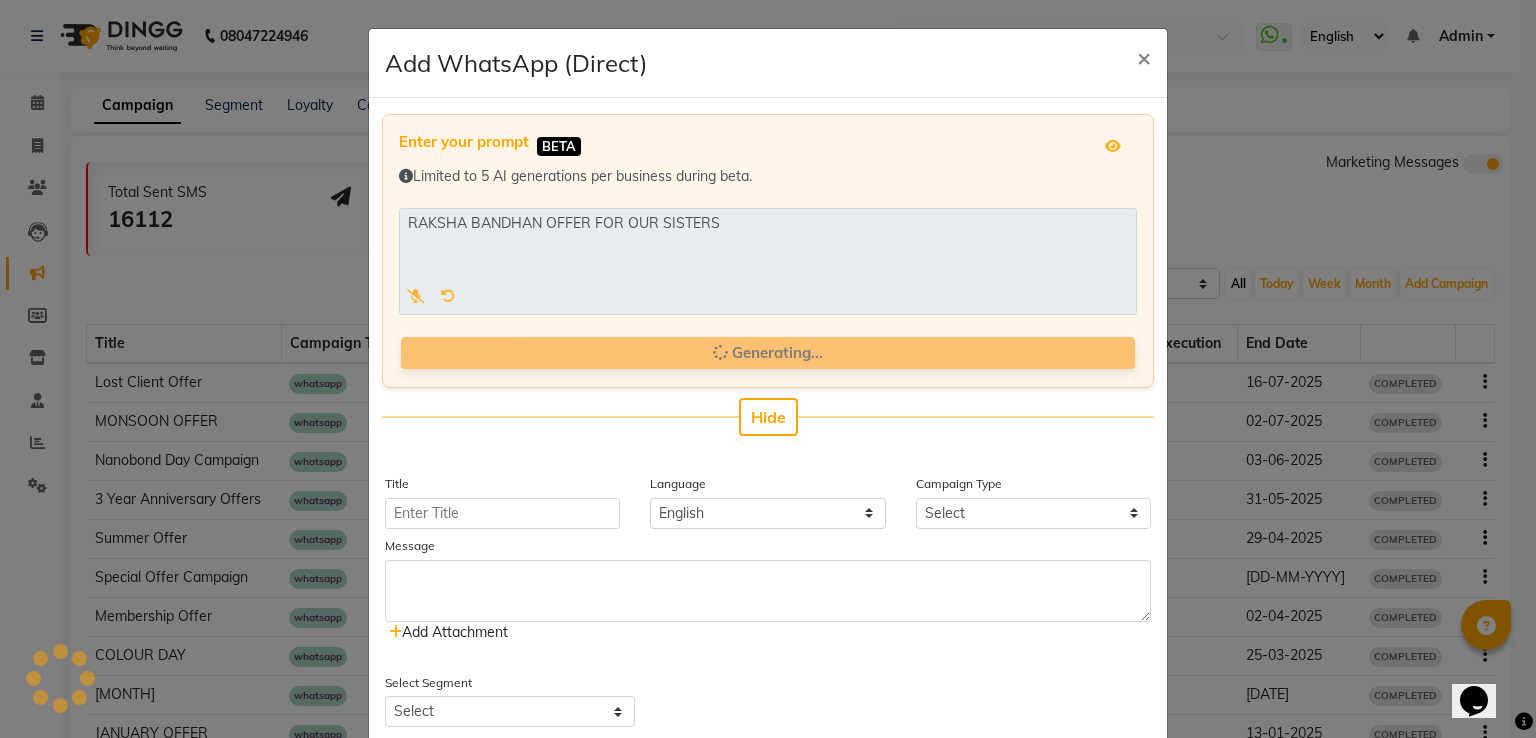 select on "3" 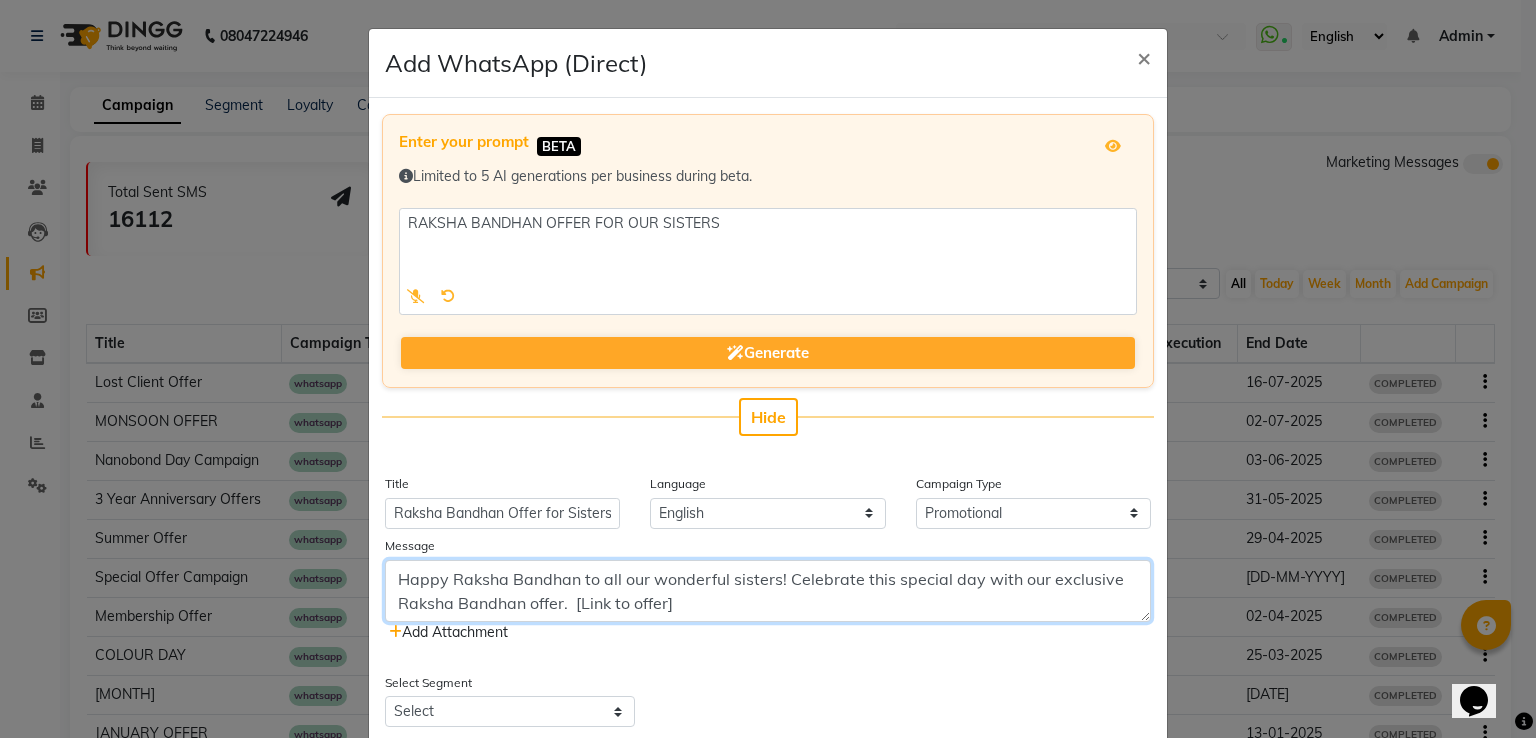 drag, startPoint x: 671, startPoint y: 606, endPoint x: 565, endPoint y: 605, distance: 106.004715 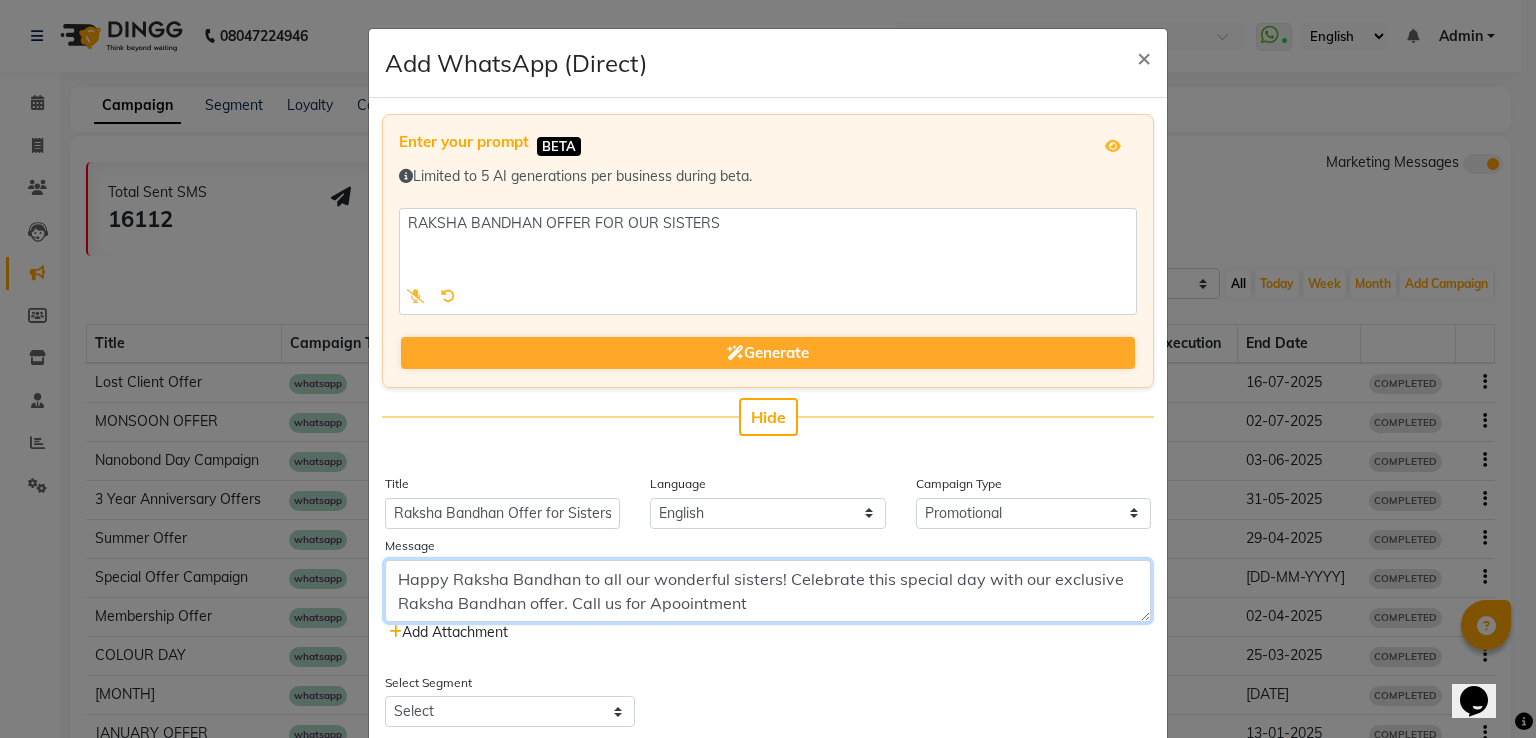 click on "Happy Raksha Bandhan to all our wonderful sisters! Celebrate this special day with our exclusive Raksha Bandhan offer. Call us for Apoointment" at bounding box center [768, 591] 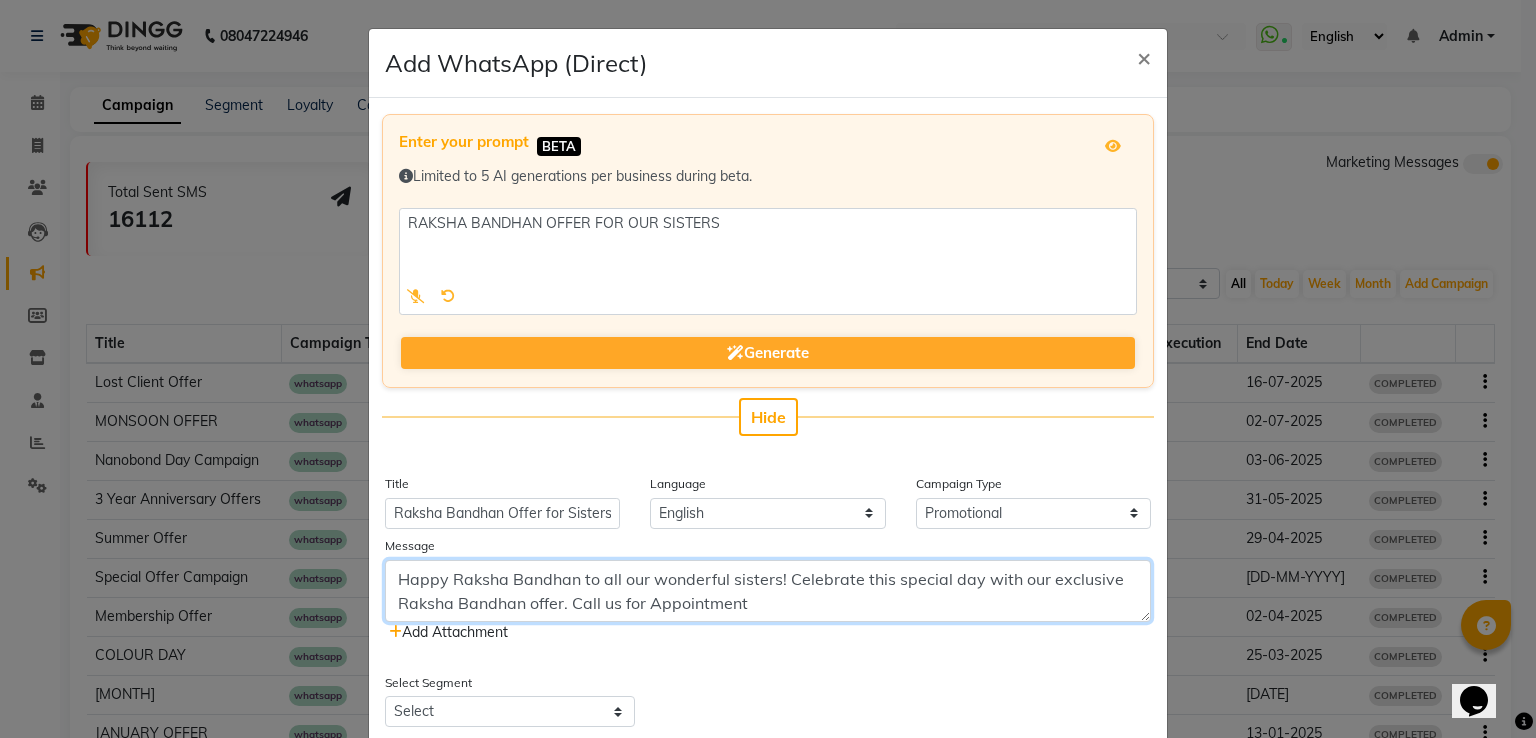 click on "Happy Raksha Bandhan to all our wonderful sisters! Celebrate this special day with our exclusive Raksha Bandhan offer. Call us for Appointment" at bounding box center (768, 591) 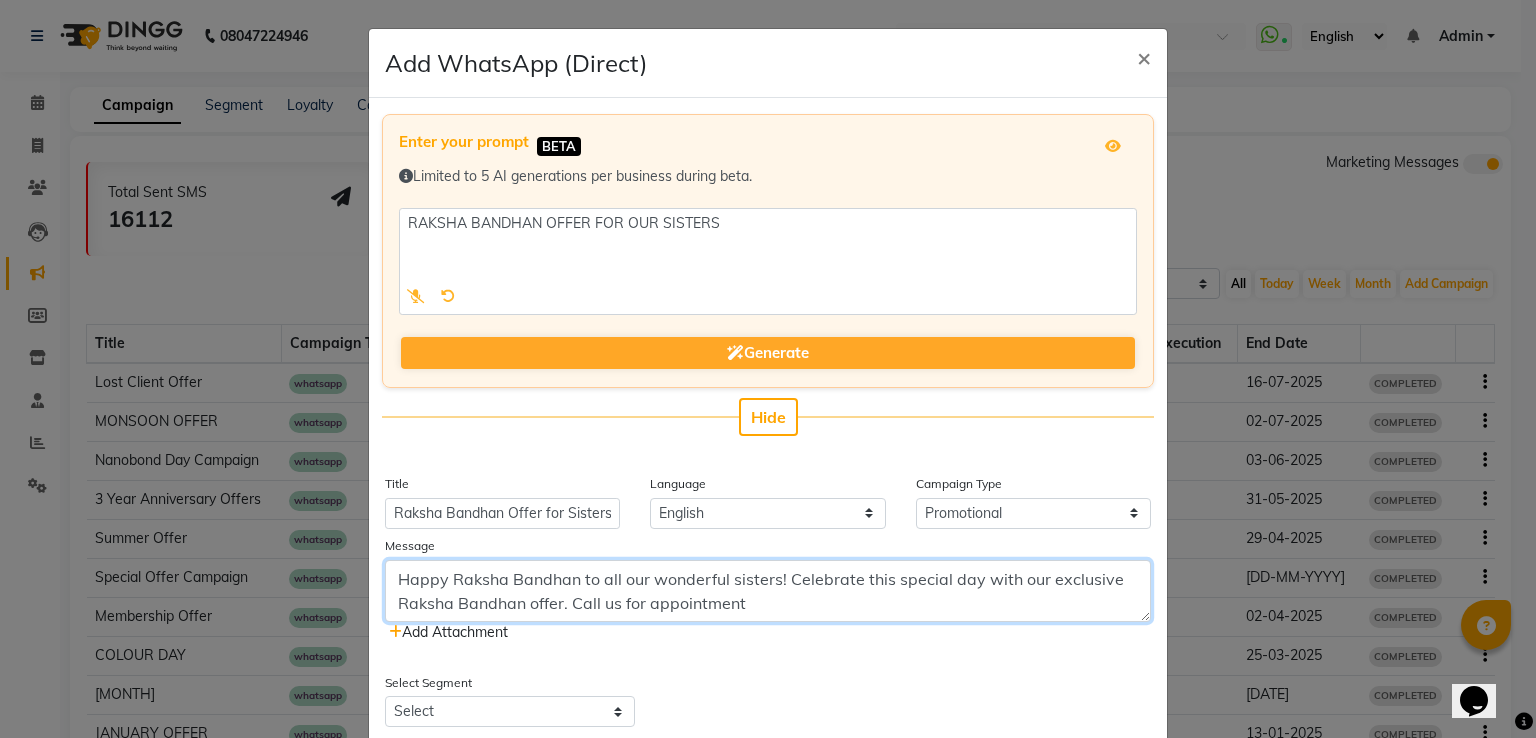 click on "Happy Raksha Bandhan to all our wonderful sisters! Celebrate this special day with our exclusive Raksha Bandhan offer. Call us for appointment" at bounding box center [768, 591] 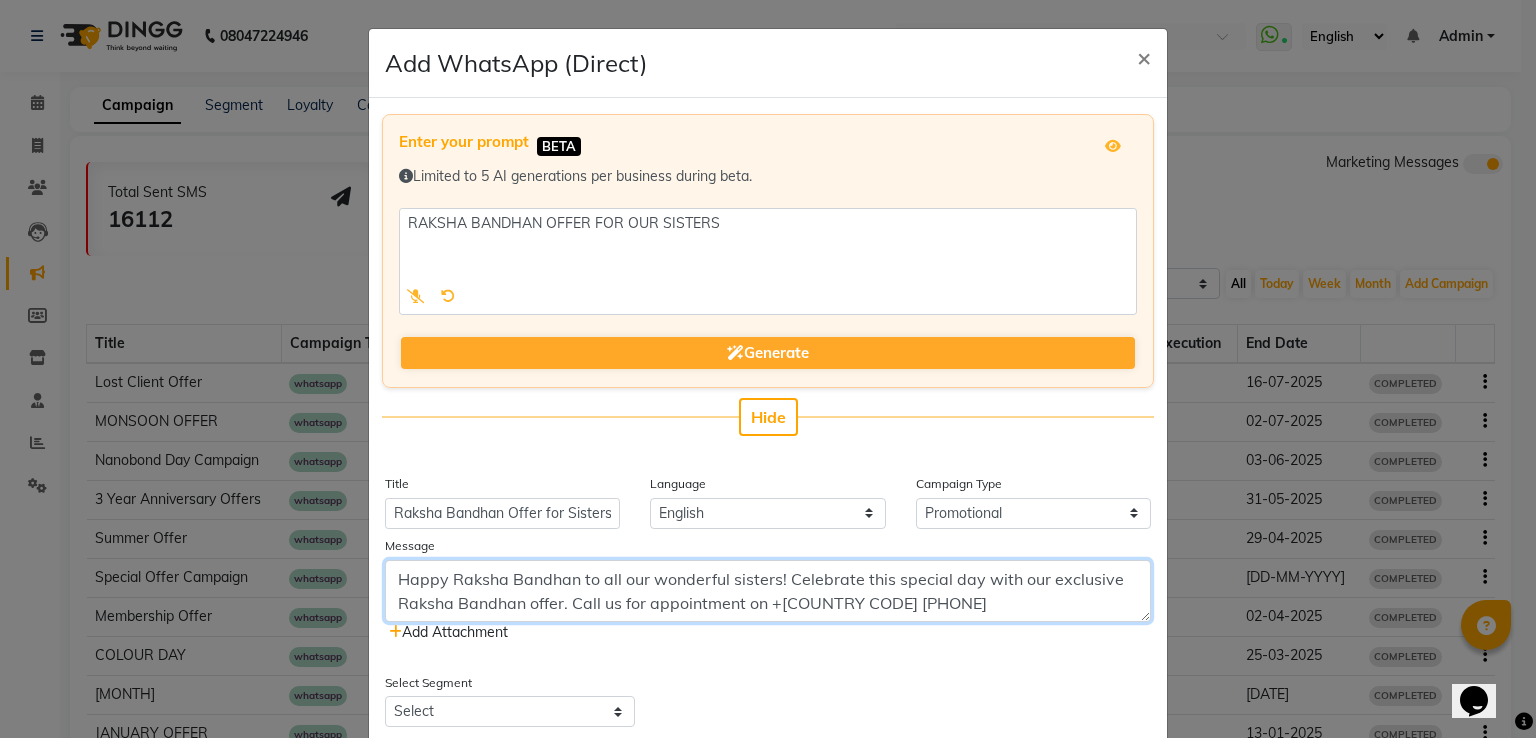 type on "Happy Raksha Bandhan to all our wonderful sisters! Celebrate this special day with our exclusive Raksha Bandhan offer. Call us for appointment on +[COUNTRY CODE] [PHONE]" 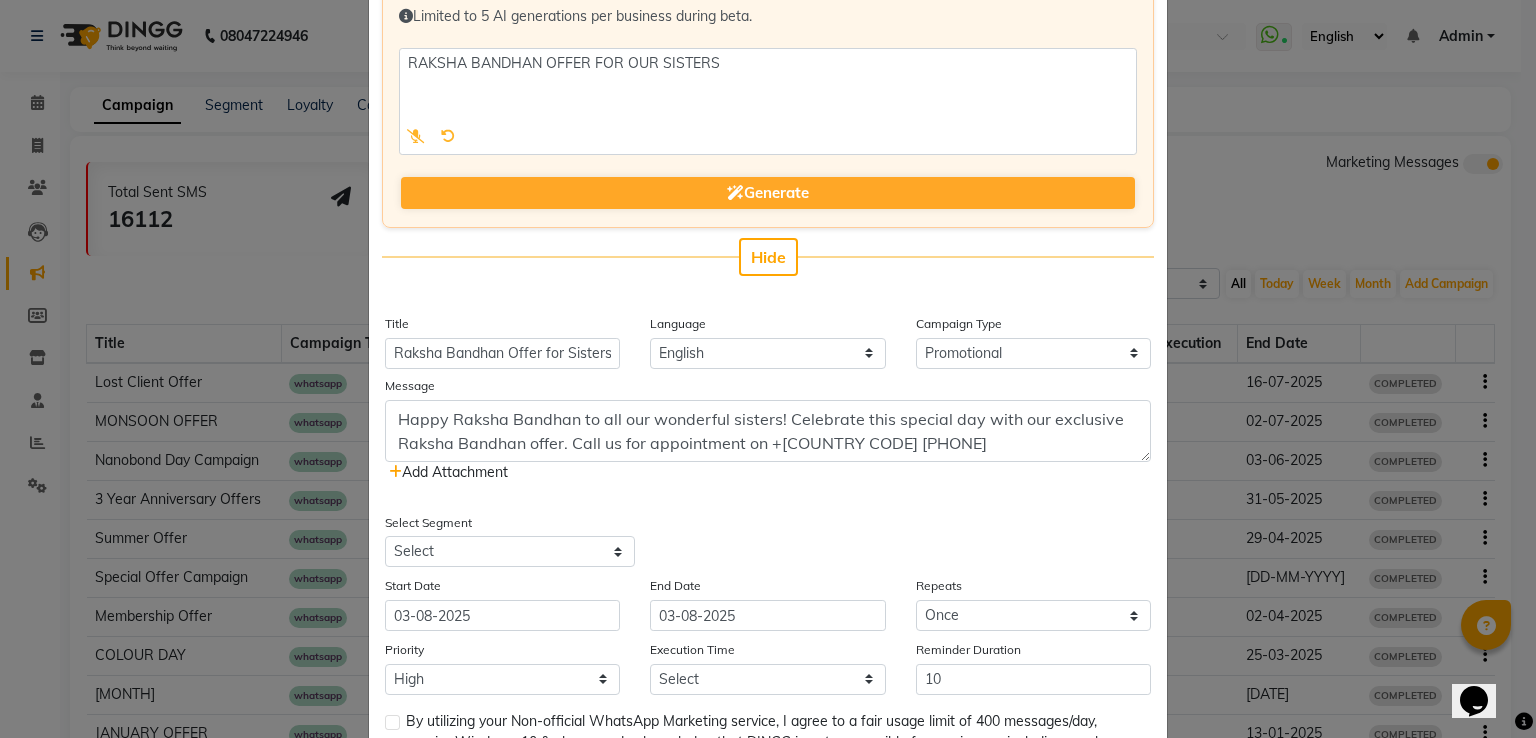 scroll, scrollTop: 267, scrollLeft: 0, axis: vertical 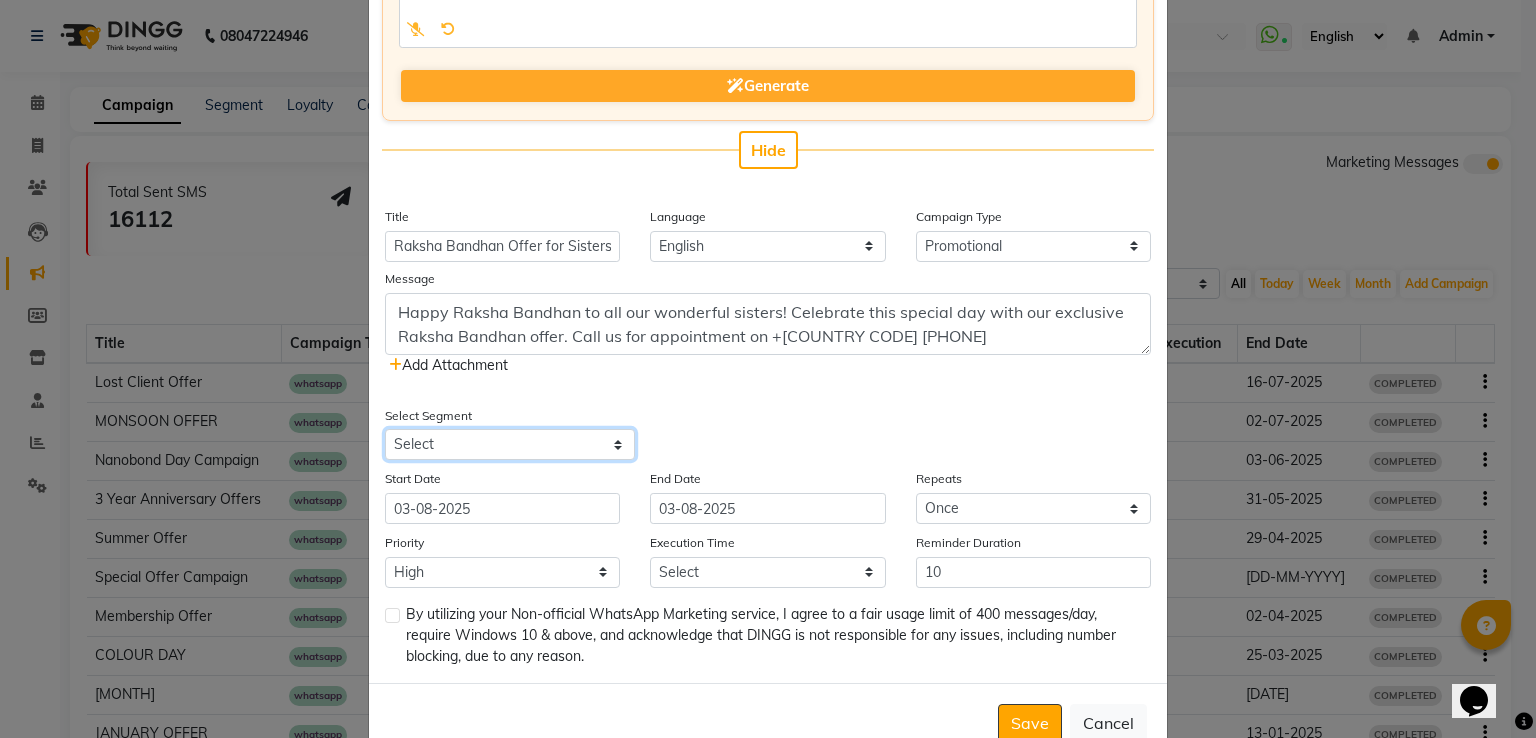 click on "Select All Customers All Male Customer All Female Customer All Members All Customers Visited in last 30 days All Customers Visited in last 60 days but not in last 30 days Inactive/Lost Customers High Ticket Customers Low Ticket Customers Frequent Customers Regular Customers New Customers All Customers with Valid Birthdays All Customers with Valid Anniversary All Customer Visited in 2020 Hair Cut & Beard Clients" at bounding box center [510, 444] 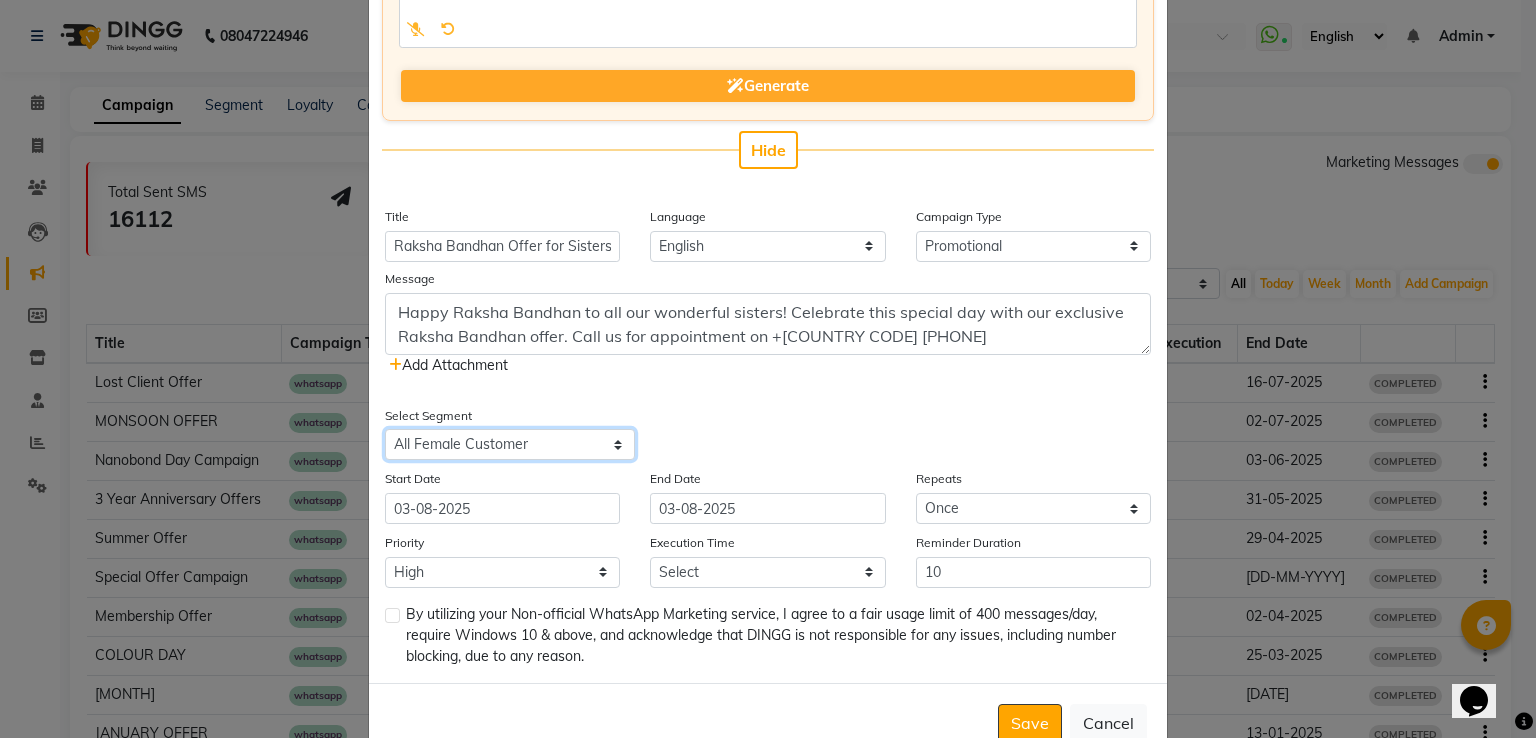 click on "Select All Customers All Male Customer All Female Customer All Members All Customers Visited in last 30 days All Customers Visited in last 60 days but not in last 30 days Inactive/Lost Customers High Ticket Customers Low Ticket Customers Frequent Customers Regular Customers New Customers All Customers with Valid Birthdays All Customers with Valid Anniversary All Customer Visited in 2020 Hair Cut & Beard Clients" at bounding box center (510, 444) 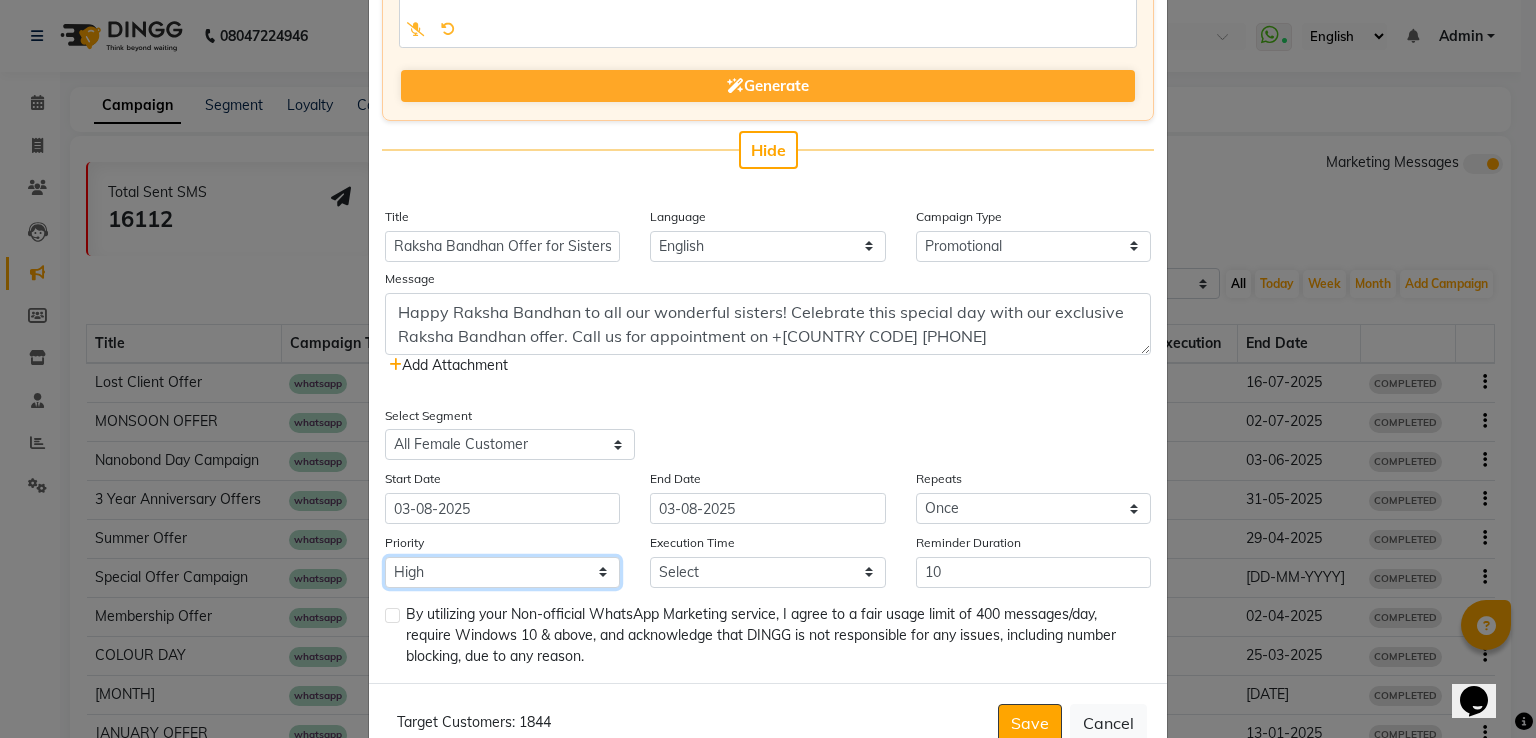 click on "Low Medium High" at bounding box center (502, 572) 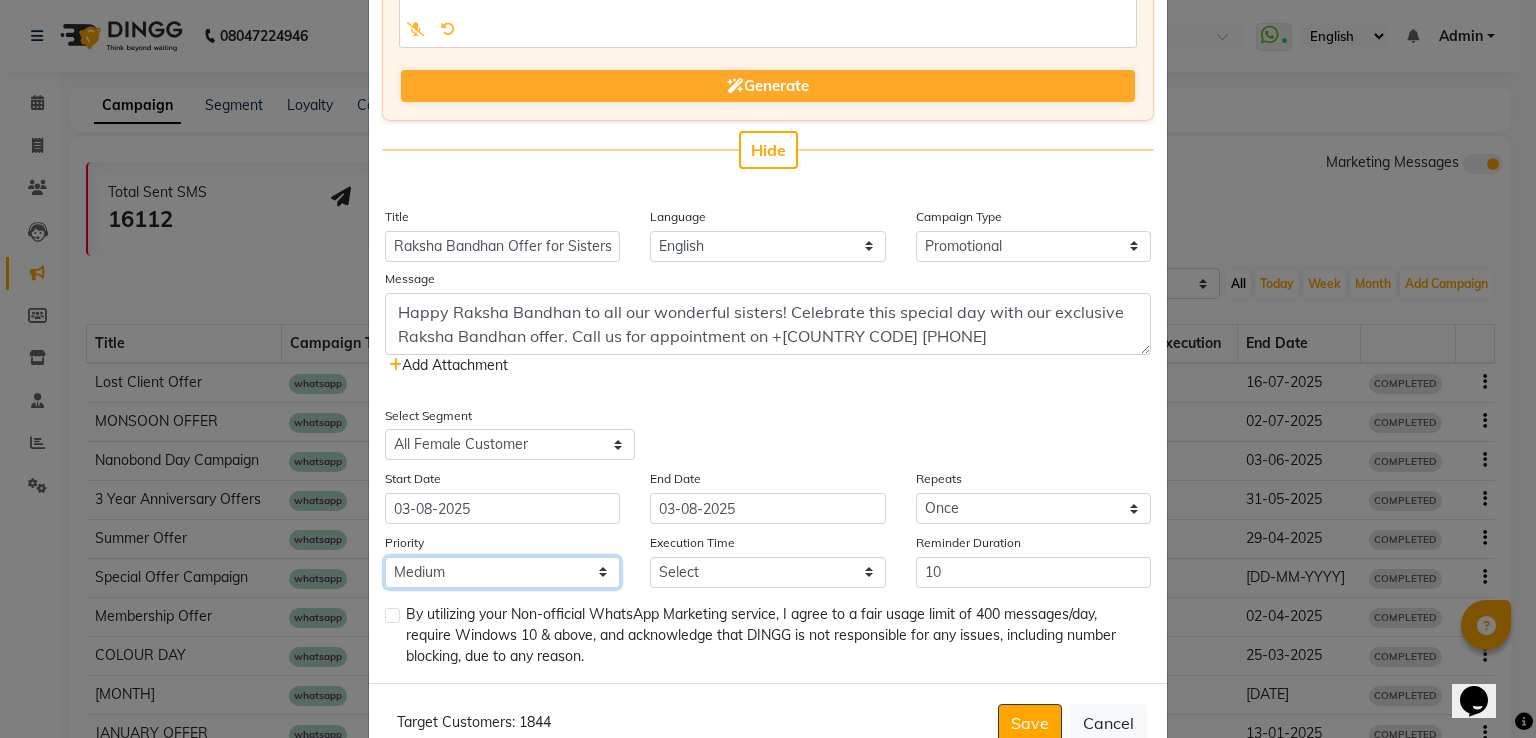 click on "Low Medium High" at bounding box center (502, 572) 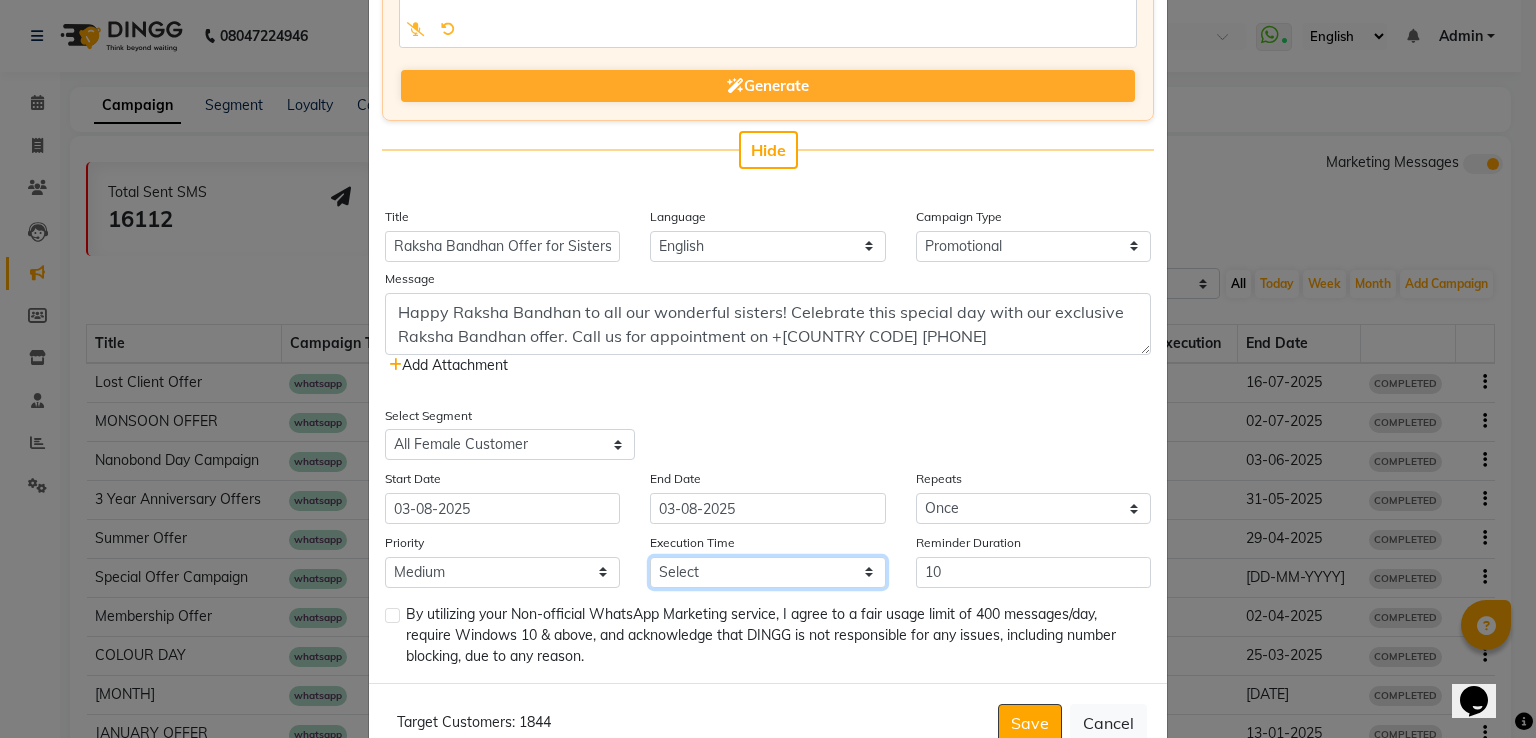 click on "Select 09:00 AM 09:15 AM 09:30 AM 09:45 AM 10:00 AM 10:15 AM 10:30 AM 10:45 AM 11:00 AM 11:15 AM 11:30 AM 11:45 AM 12:00 PM 12:15 PM 12:30 PM 12:45 PM 01:00 PM 01:15 PM 01:30 PM 01:45 PM 02:00 PM 02:15 PM 02:30 PM 02:45 PM 03:00 PM 03:15 PM 03:30 PM 03:45 PM 04:00 PM 04:15 PM 04:30 PM 04:45 PM 05:00 PM 05:15 PM 05:30 PM 05:45 PM 06:00 PM 06:15 PM 06:30 PM 06:45 PM 07:00 PM 07:15 PM 07:30 PM 07:45 PM 08:00 PM 08:15 PM 08:30 PM 08:45 PM 09:00 PM 09:15 PM 09:30 PM 09:45 PM" at bounding box center [767, 572] 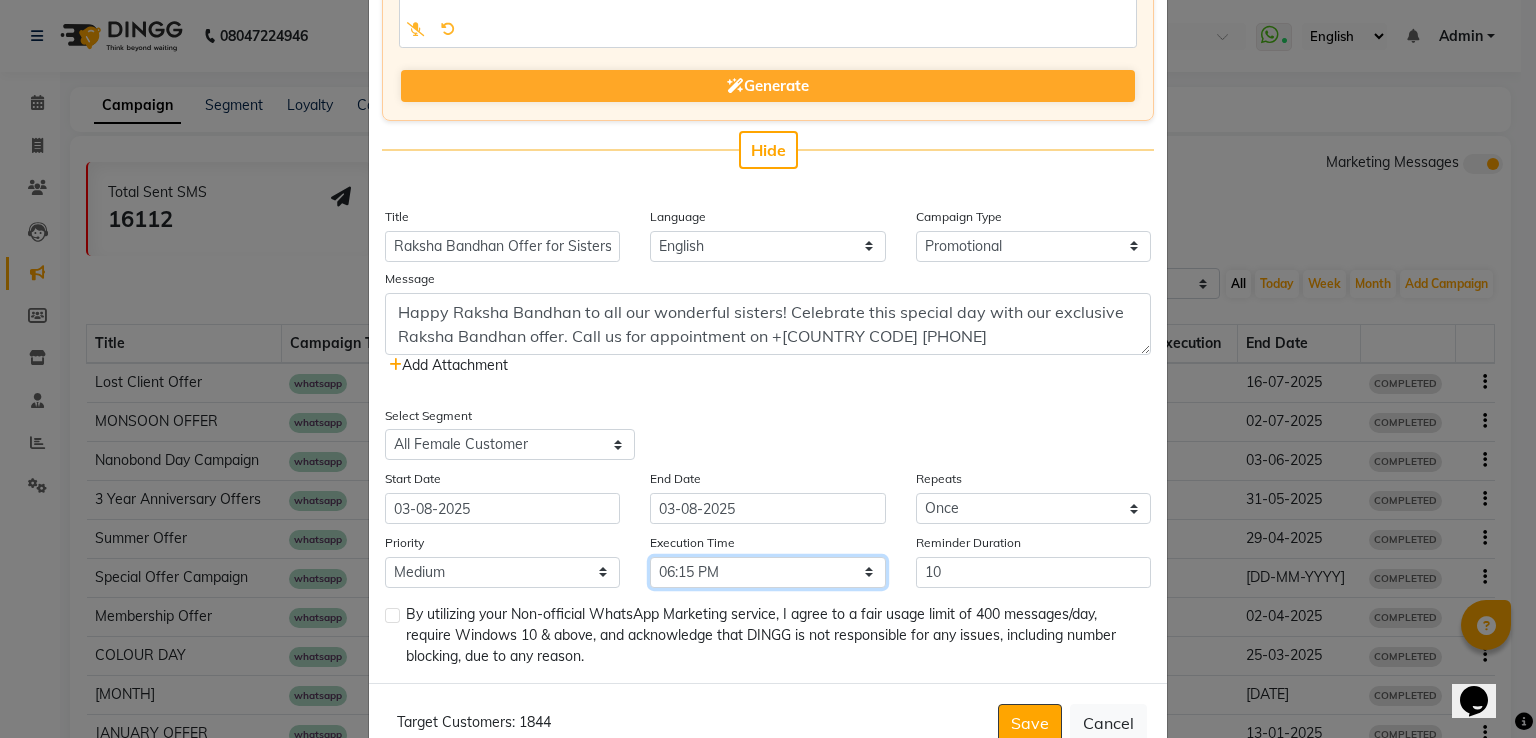 click on "Select 09:00 AM 09:15 AM 09:30 AM 09:45 AM 10:00 AM 10:15 AM 10:30 AM 10:45 AM 11:00 AM 11:15 AM 11:30 AM 11:45 AM 12:00 PM 12:15 PM 12:30 PM 12:45 PM 01:00 PM 01:15 PM 01:30 PM 01:45 PM 02:00 PM 02:15 PM 02:30 PM 02:45 PM 03:00 PM 03:15 PM 03:30 PM 03:45 PM 04:00 PM 04:15 PM 04:30 PM 04:45 PM 05:00 PM 05:15 PM 05:30 PM 05:45 PM 06:00 PM 06:15 PM 06:30 PM 06:45 PM 07:00 PM 07:15 PM 07:30 PM 07:45 PM 08:00 PM 08:15 PM 08:30 PM 08:45 PM 09:00 PM 09:15 PM 09:30 PM 09:45 PM" at bounding box center [767, 572] 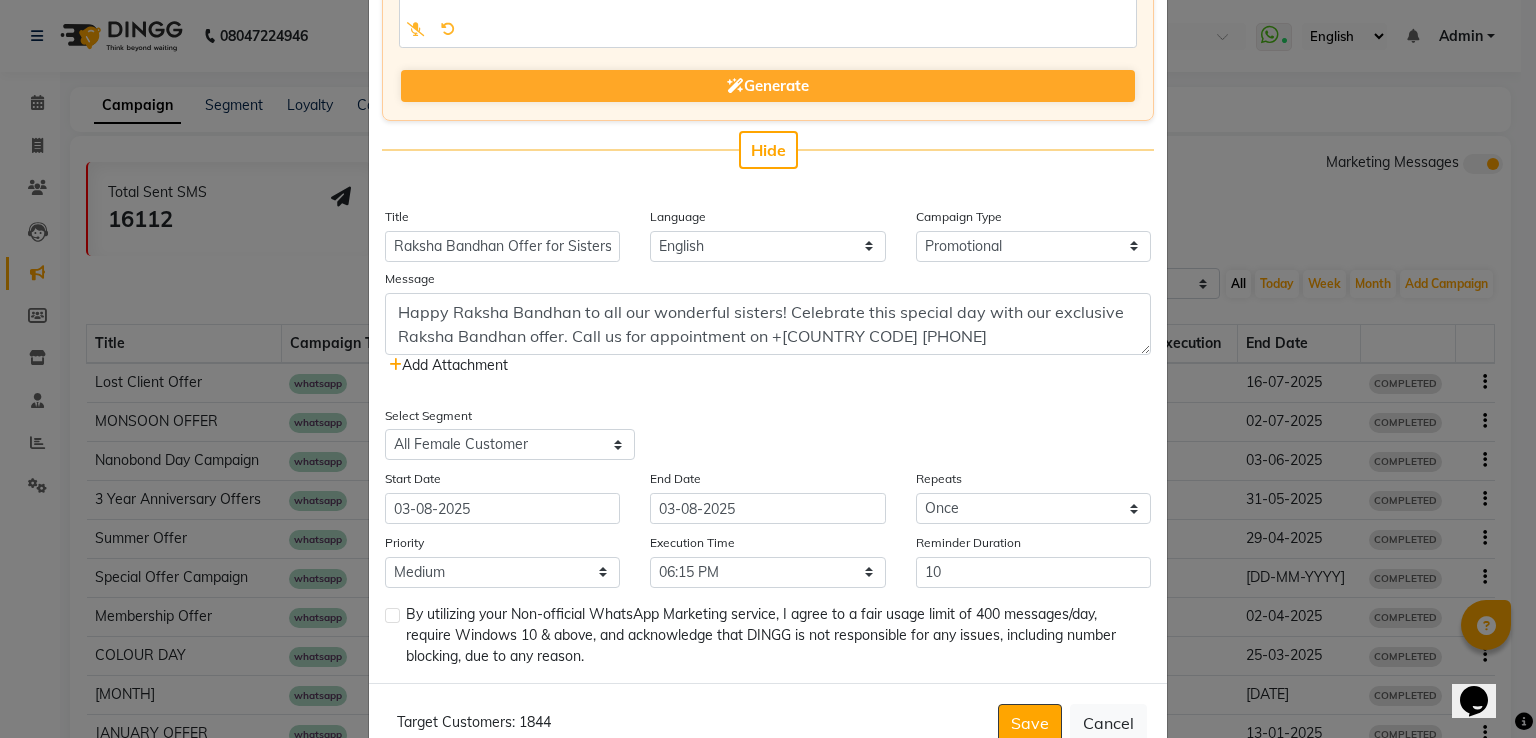 click 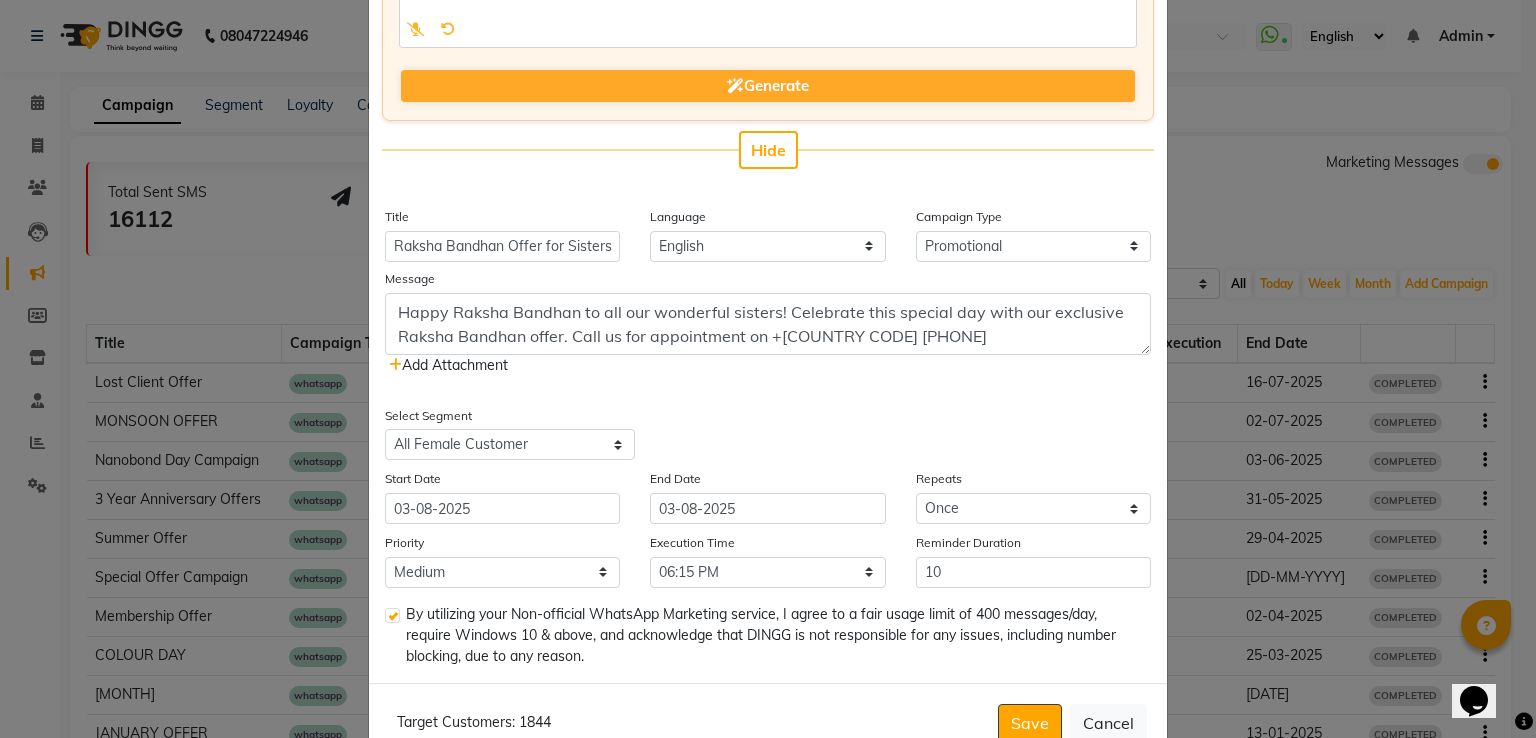 click on "Add Attachment" 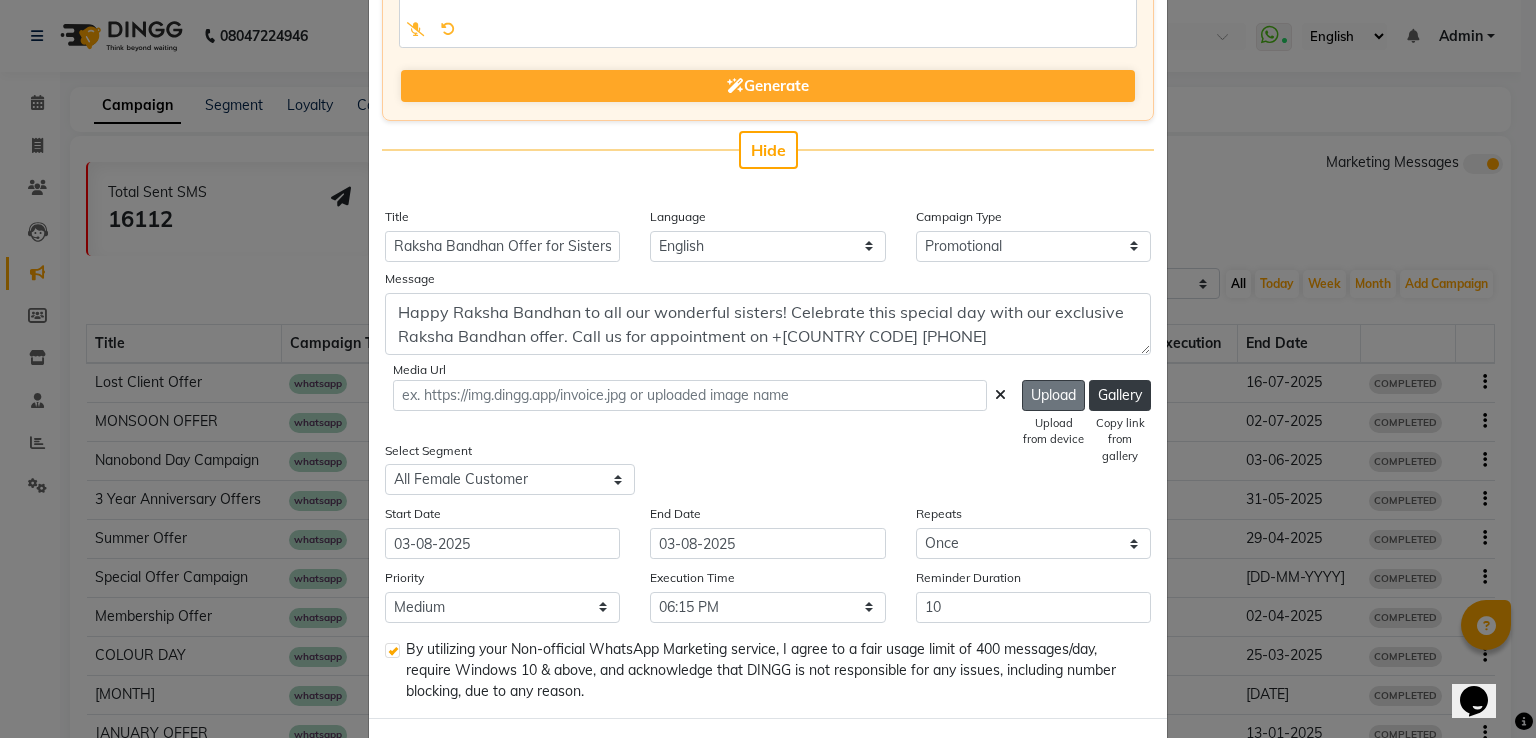 click on "Upload" 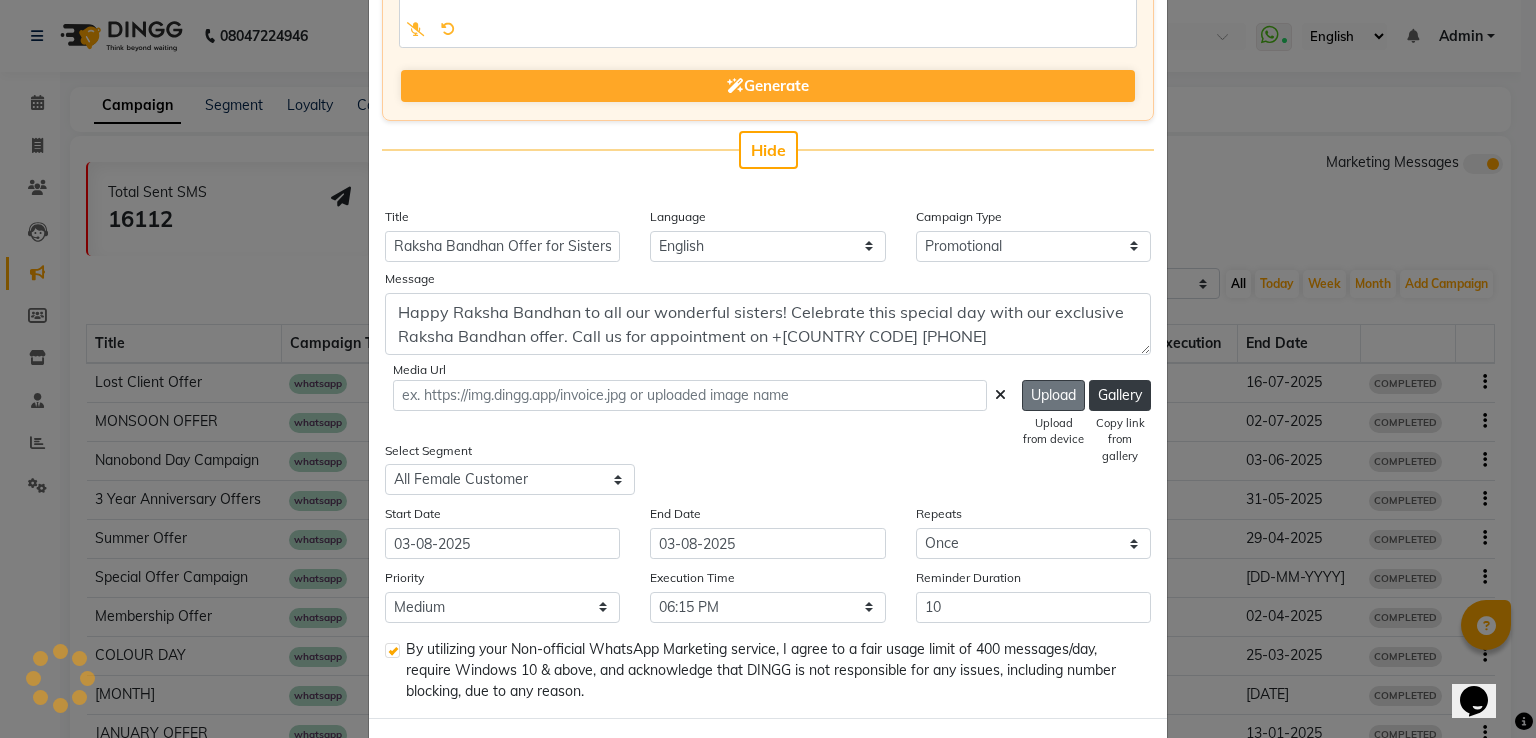 type on "https://ww4.in/a?c=A5Y0aK" 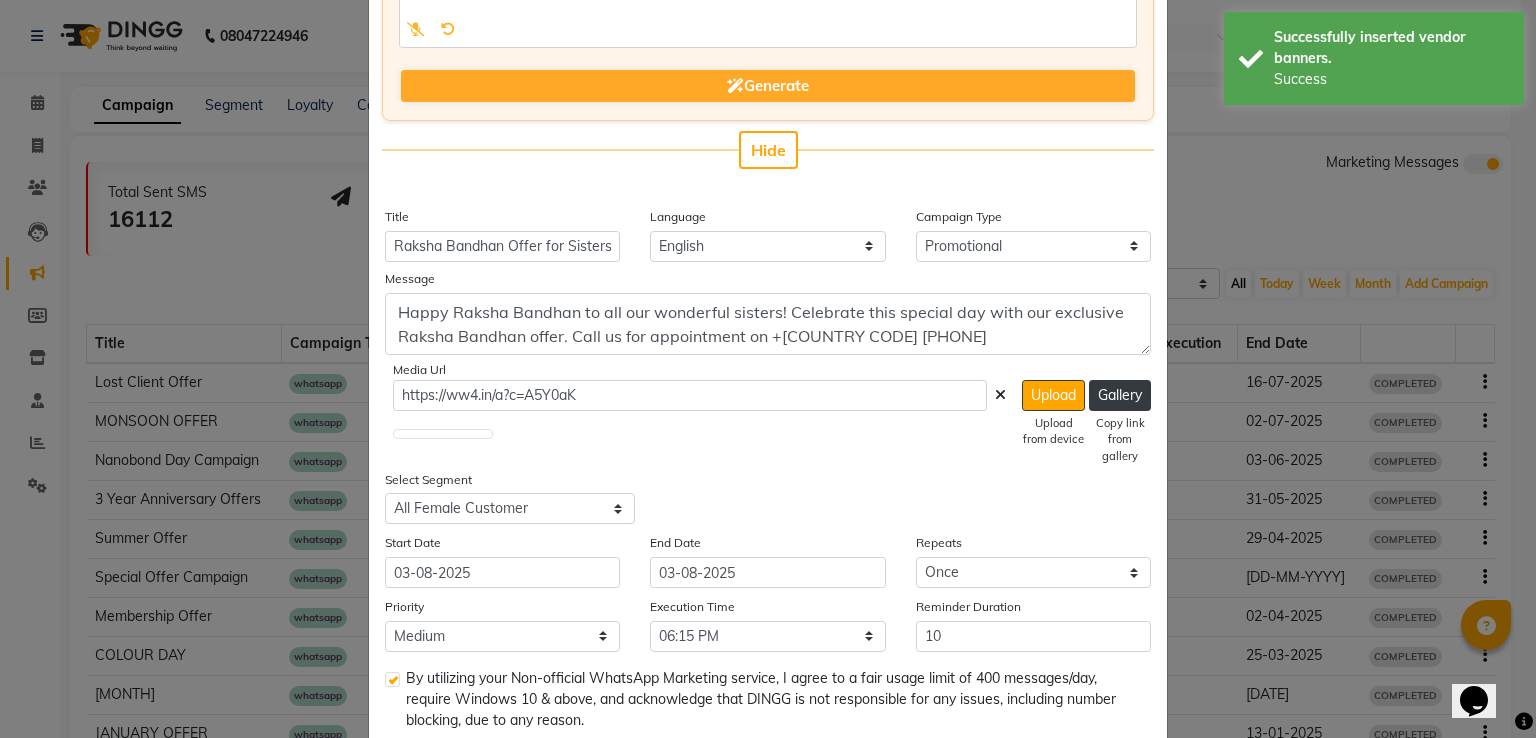 click 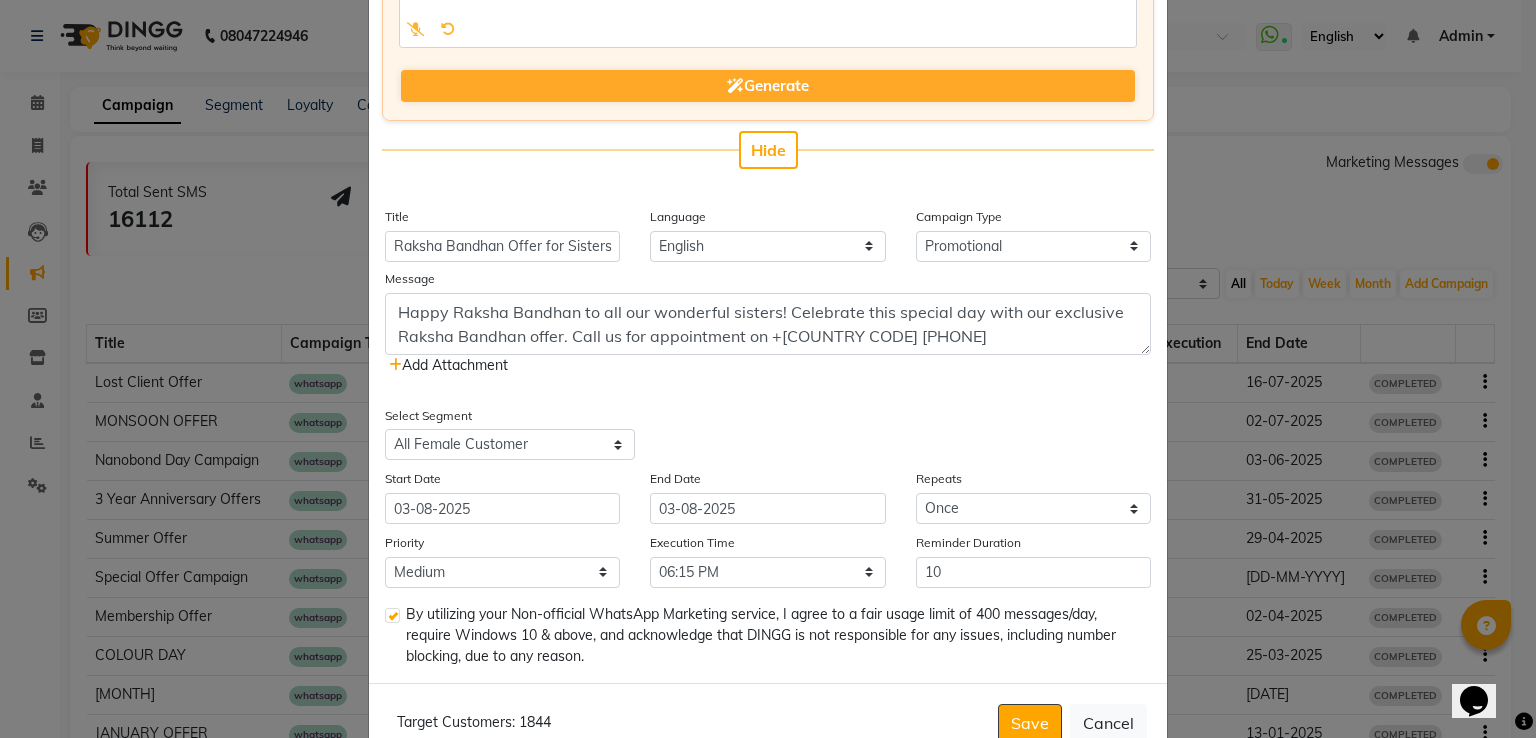 click on "Add Attachment" 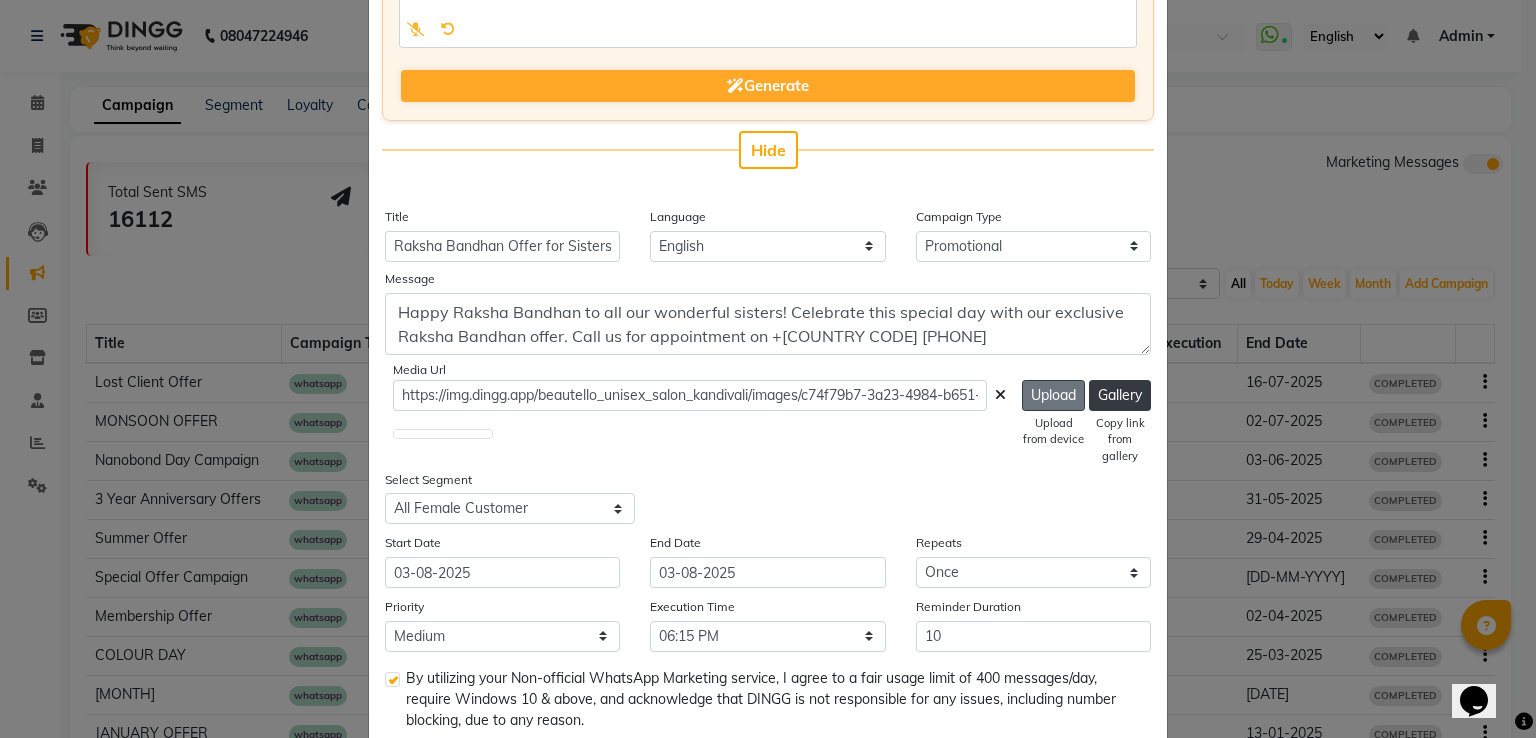 click on "Upload" 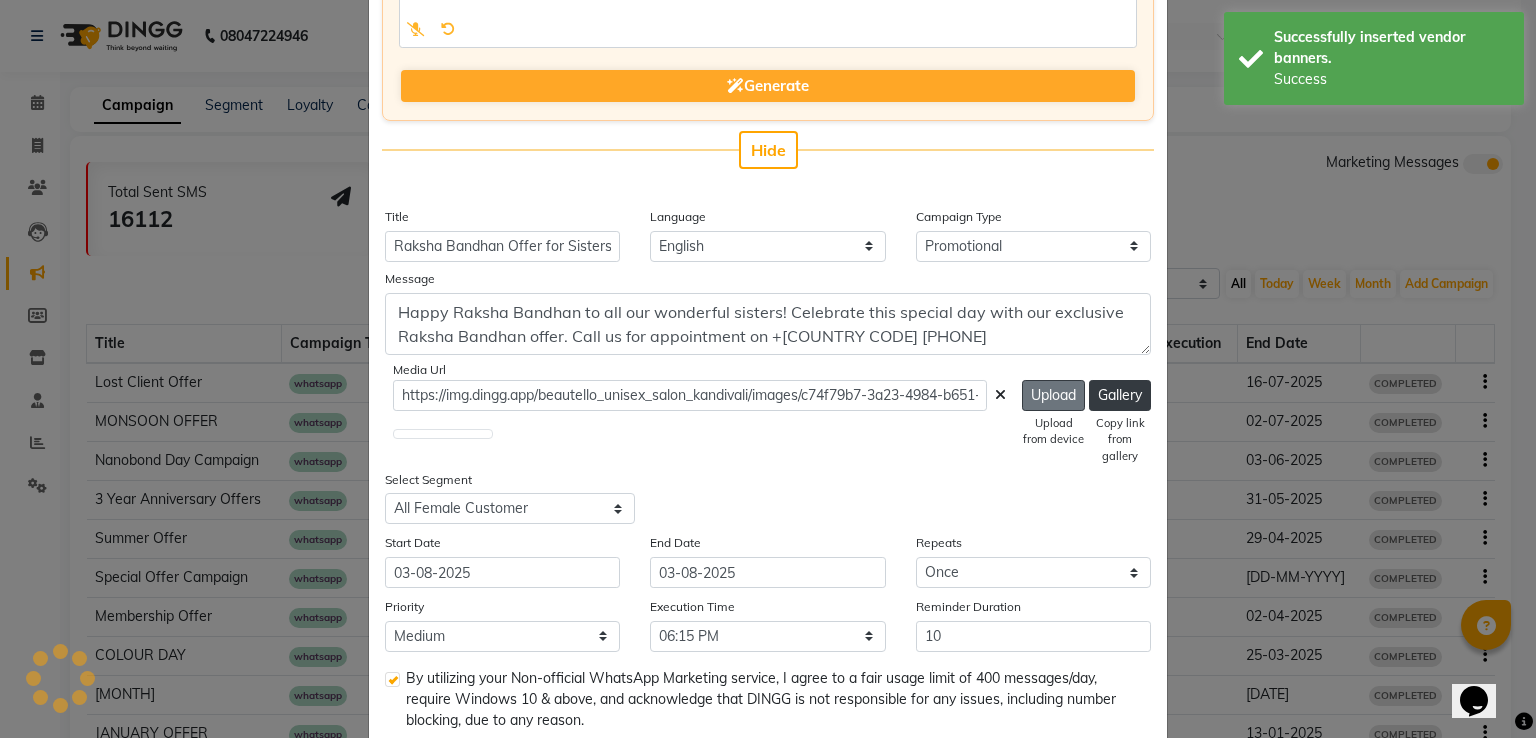 type on "https://ww4.in/a?c=A5Y0aK" 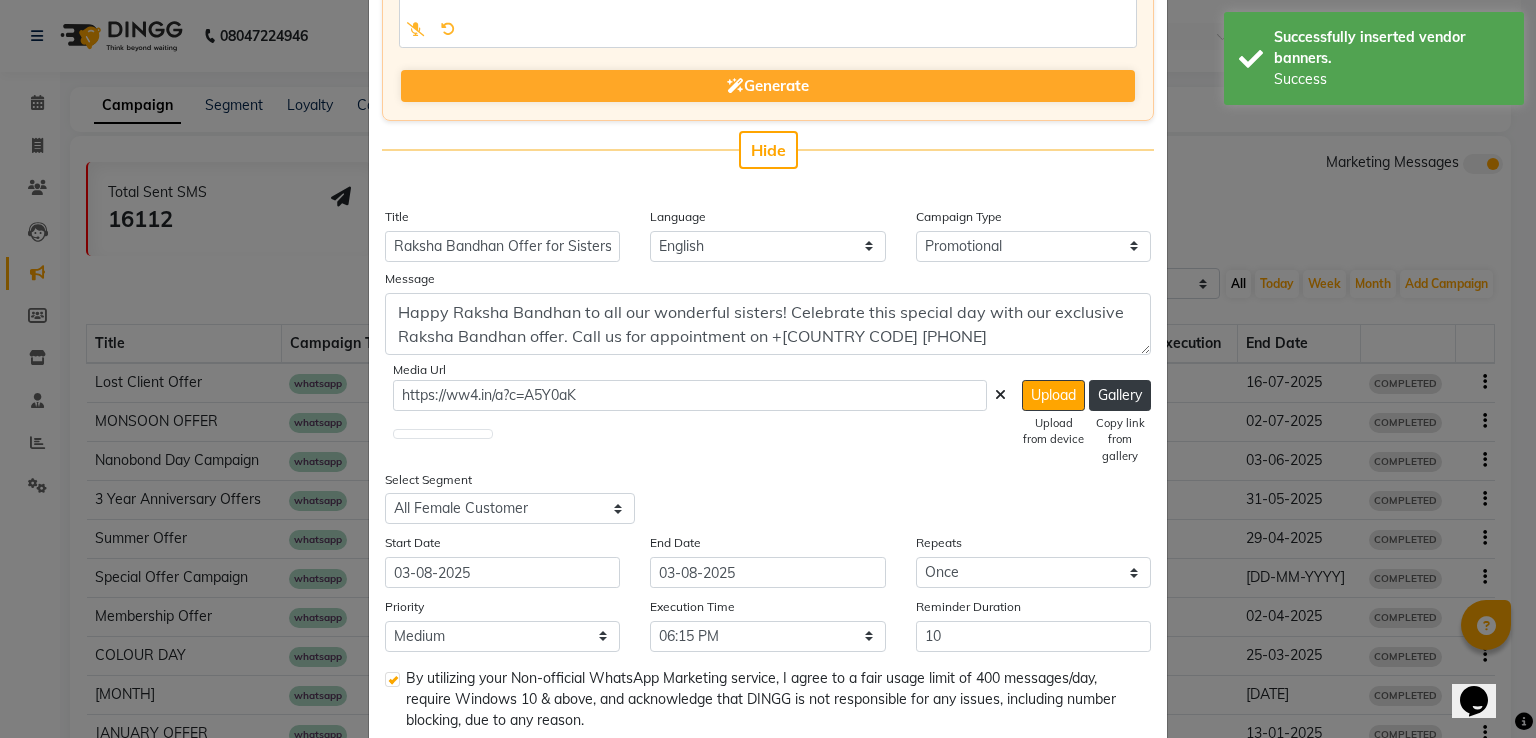 click 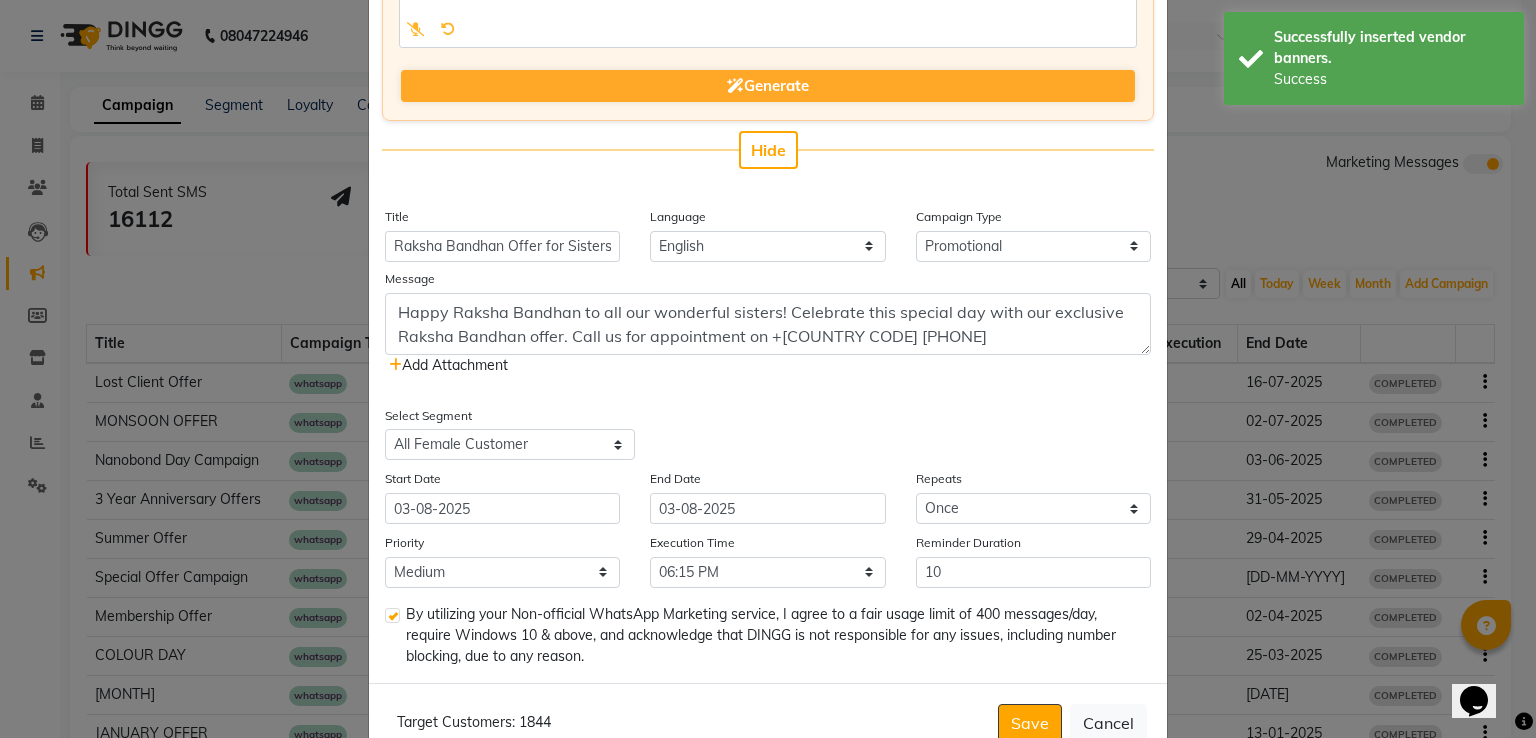 click on "Add Attachment" 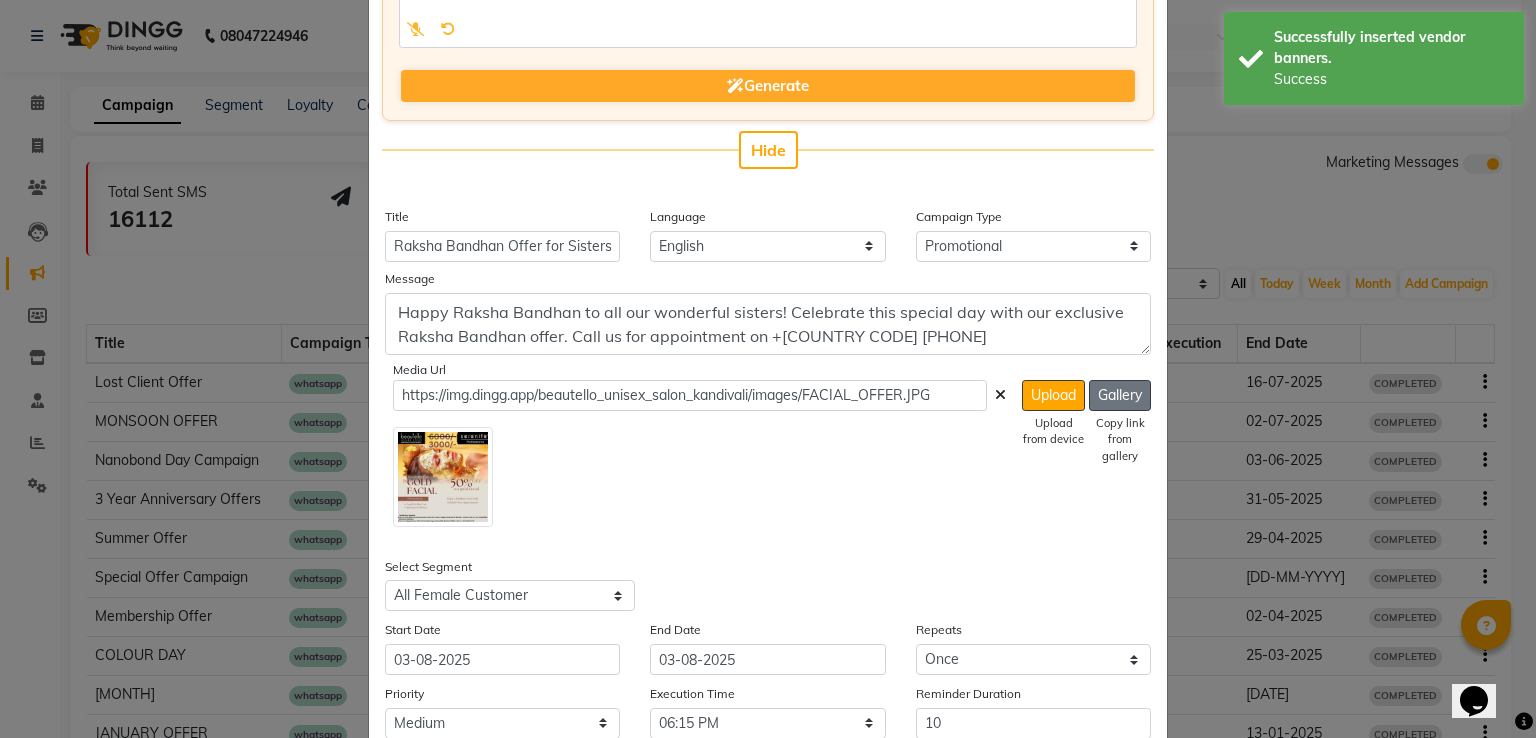 click on "Gallery" 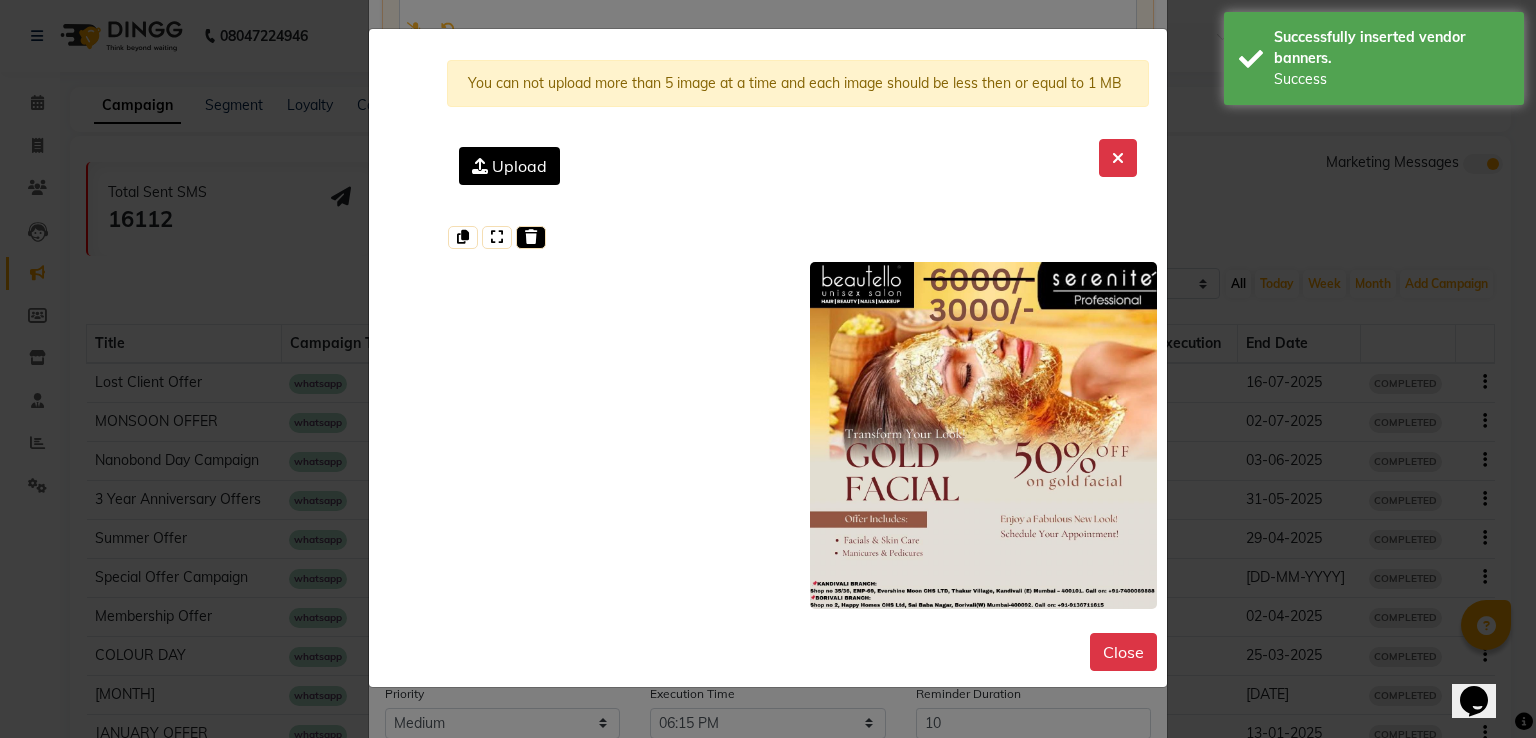 click 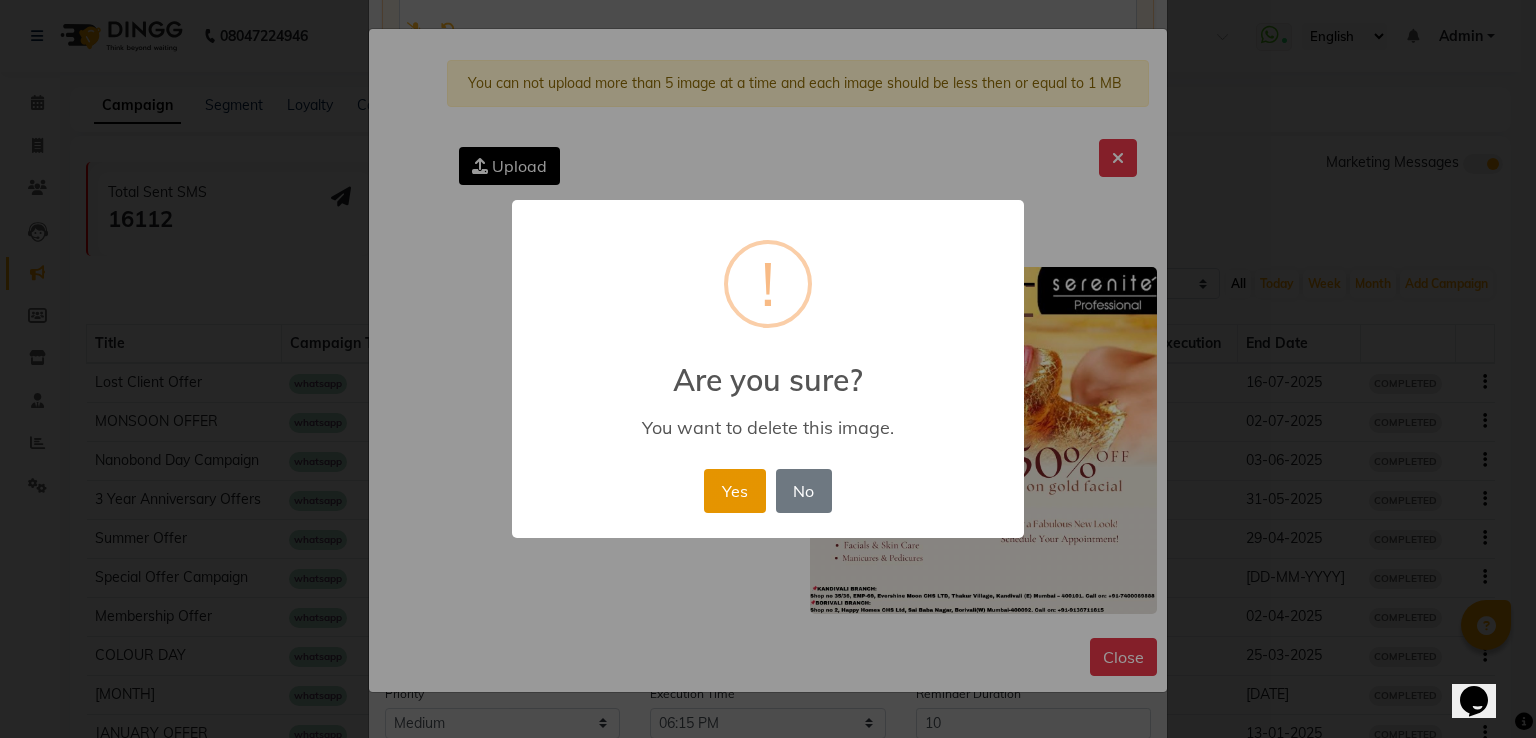 click on "Yes" at bounding box center [734, 491] 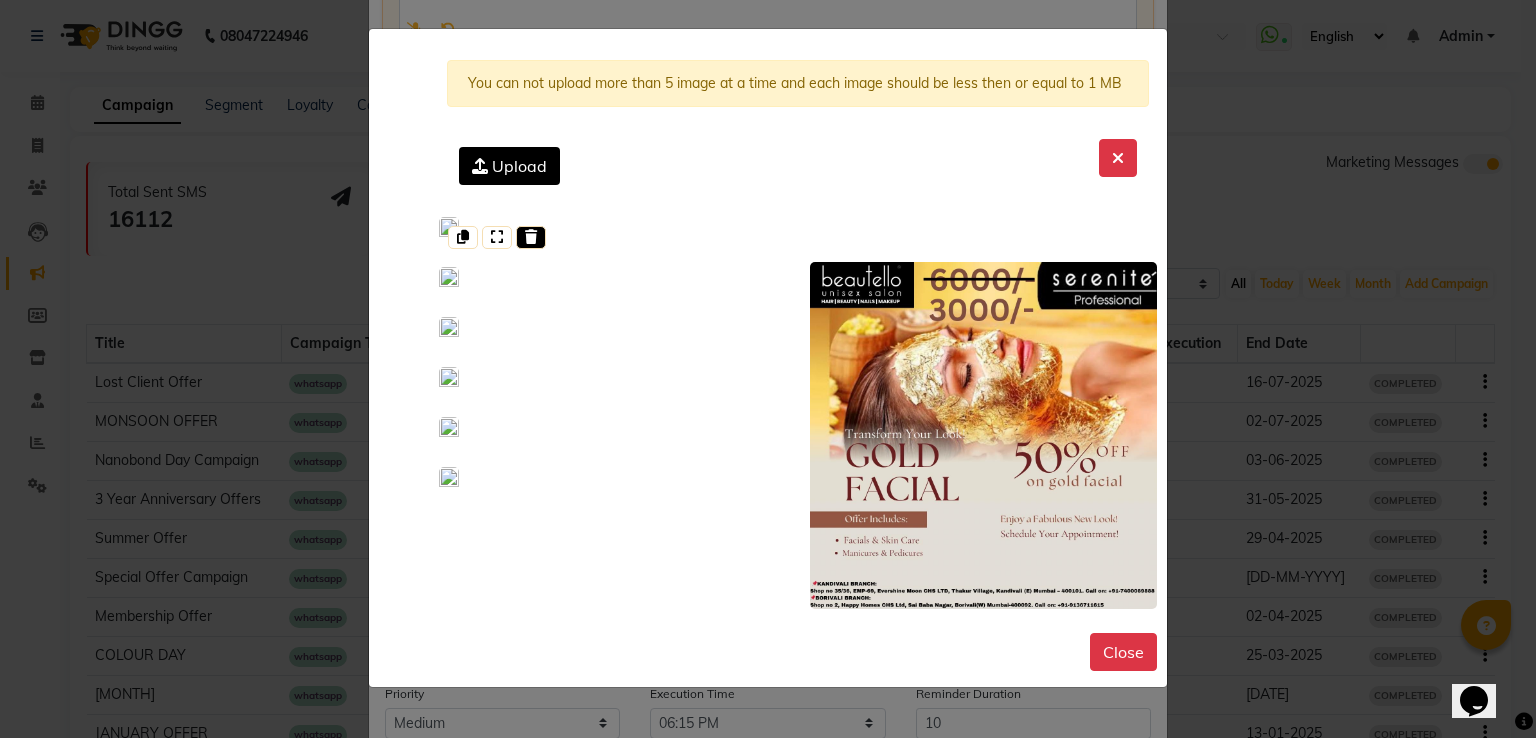 click 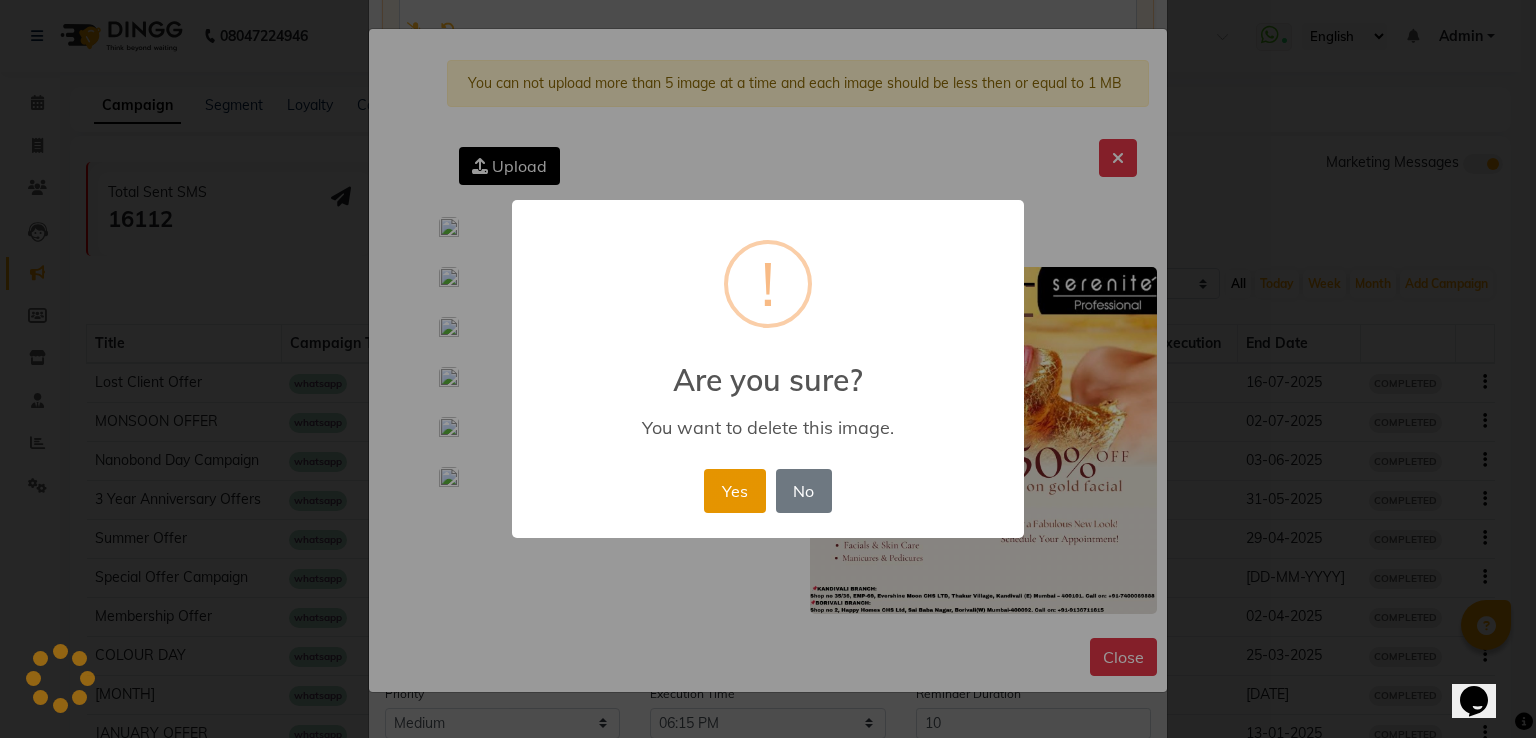 click on "Yes" at bounding box center (734, 491) 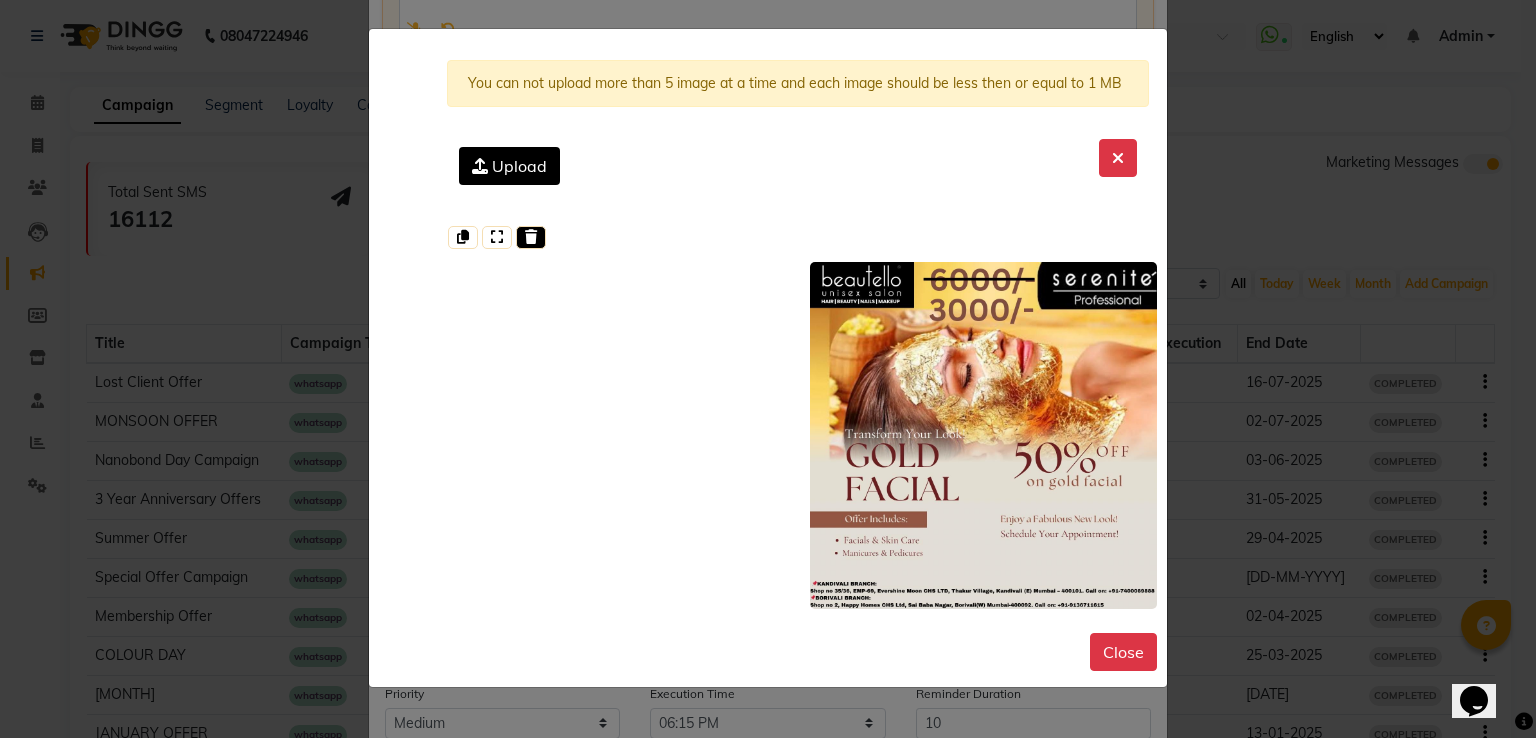 click 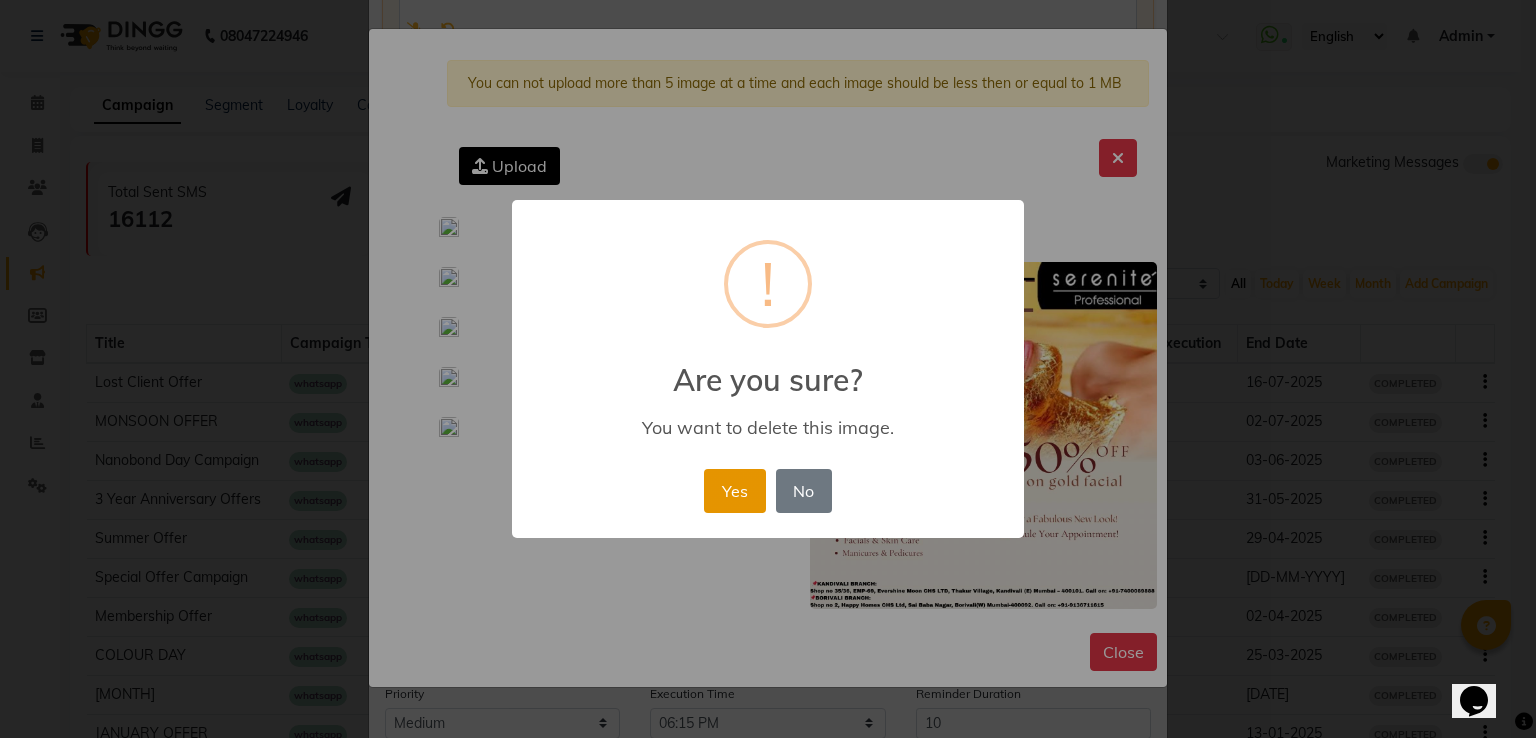 click on "Yes" at bounding box center [734, 491] 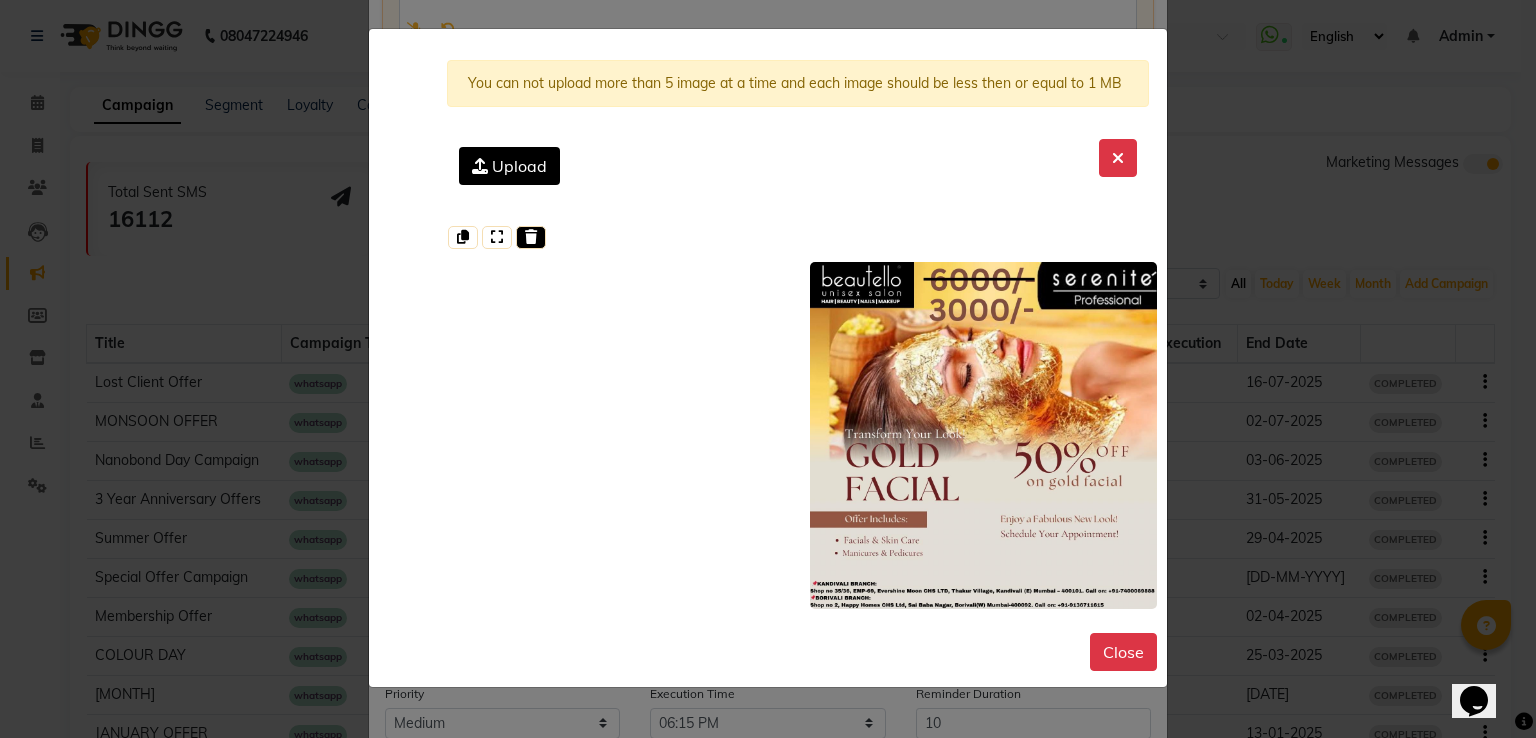 click 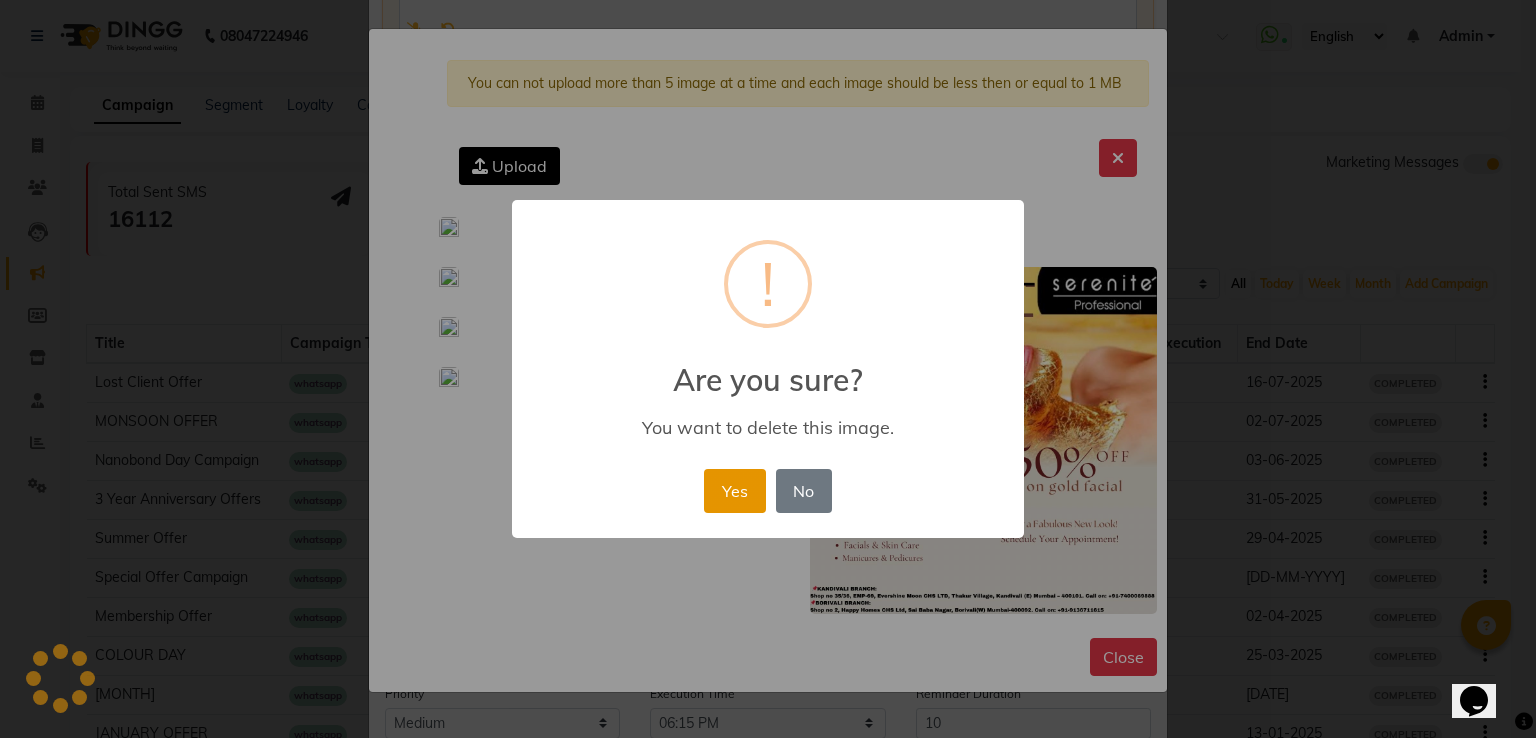 click on "Yes" at bounding box center [734, 491] 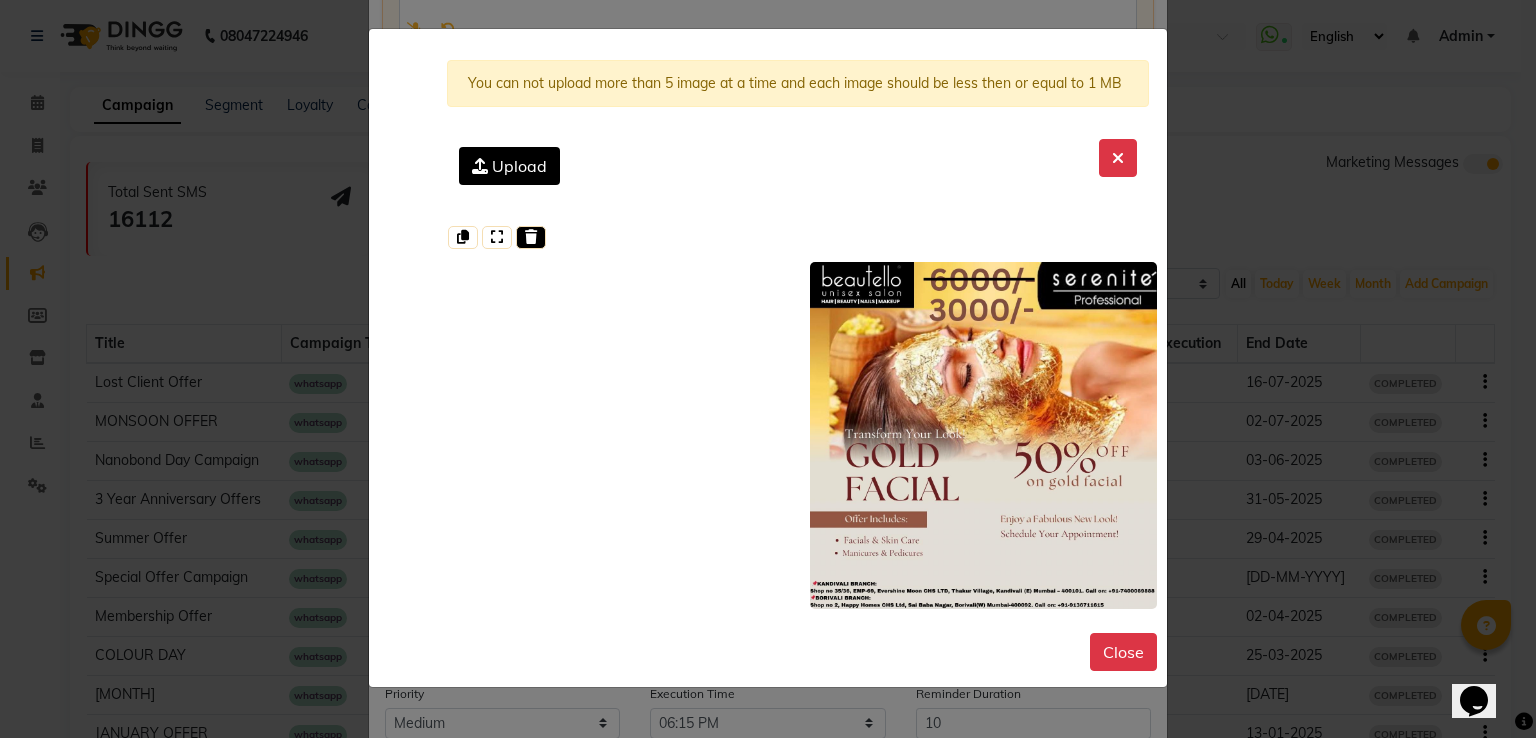 click 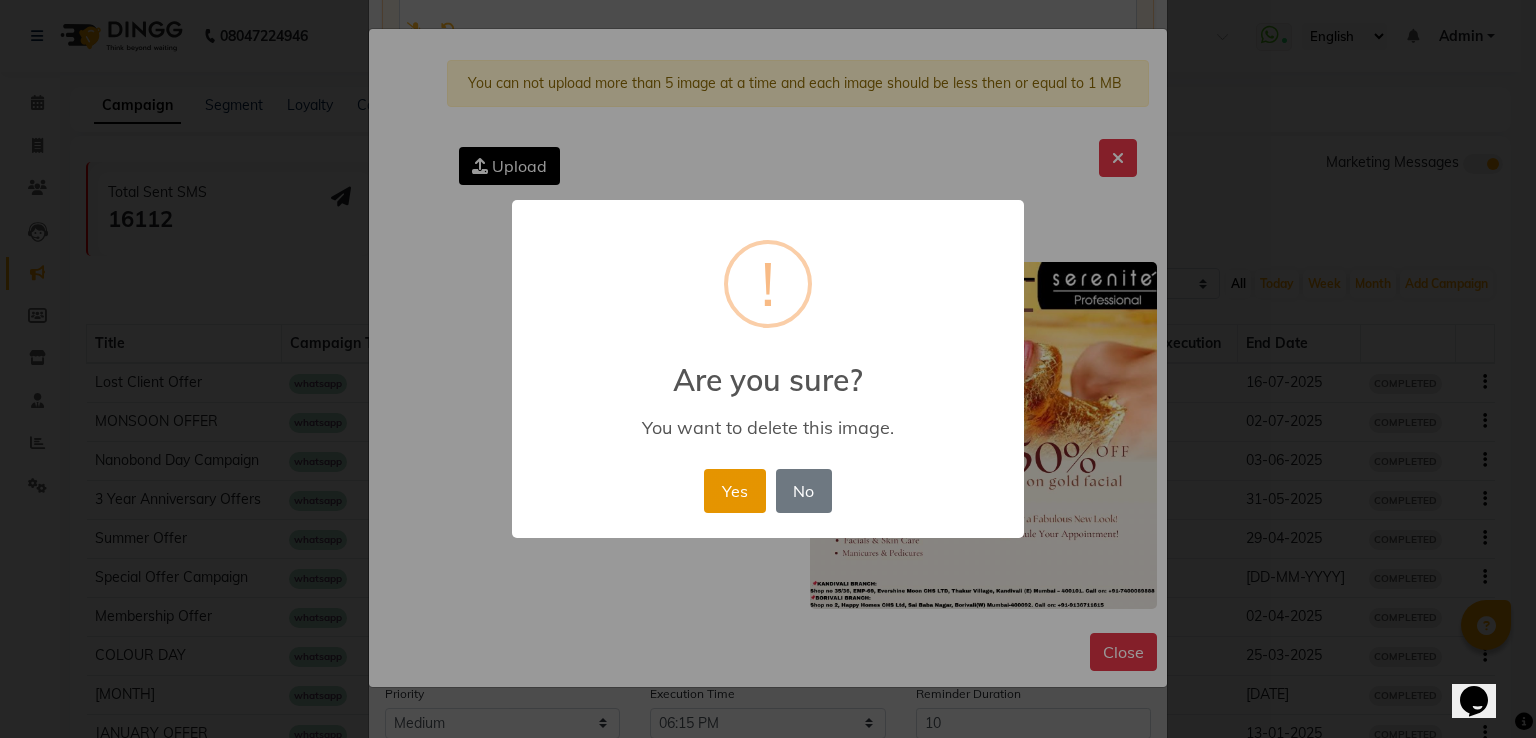click on "Yes" at bounding box center (734, 491) 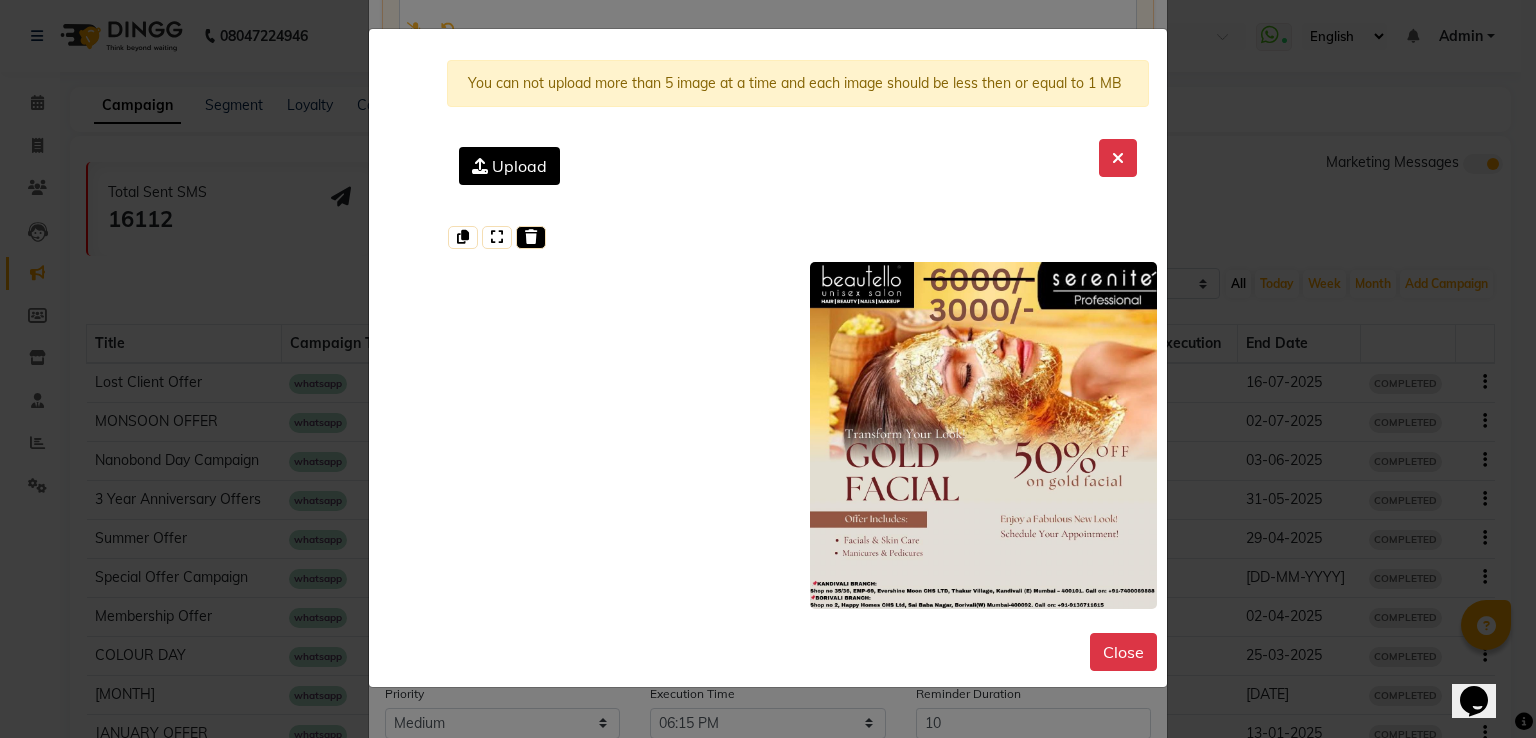 click 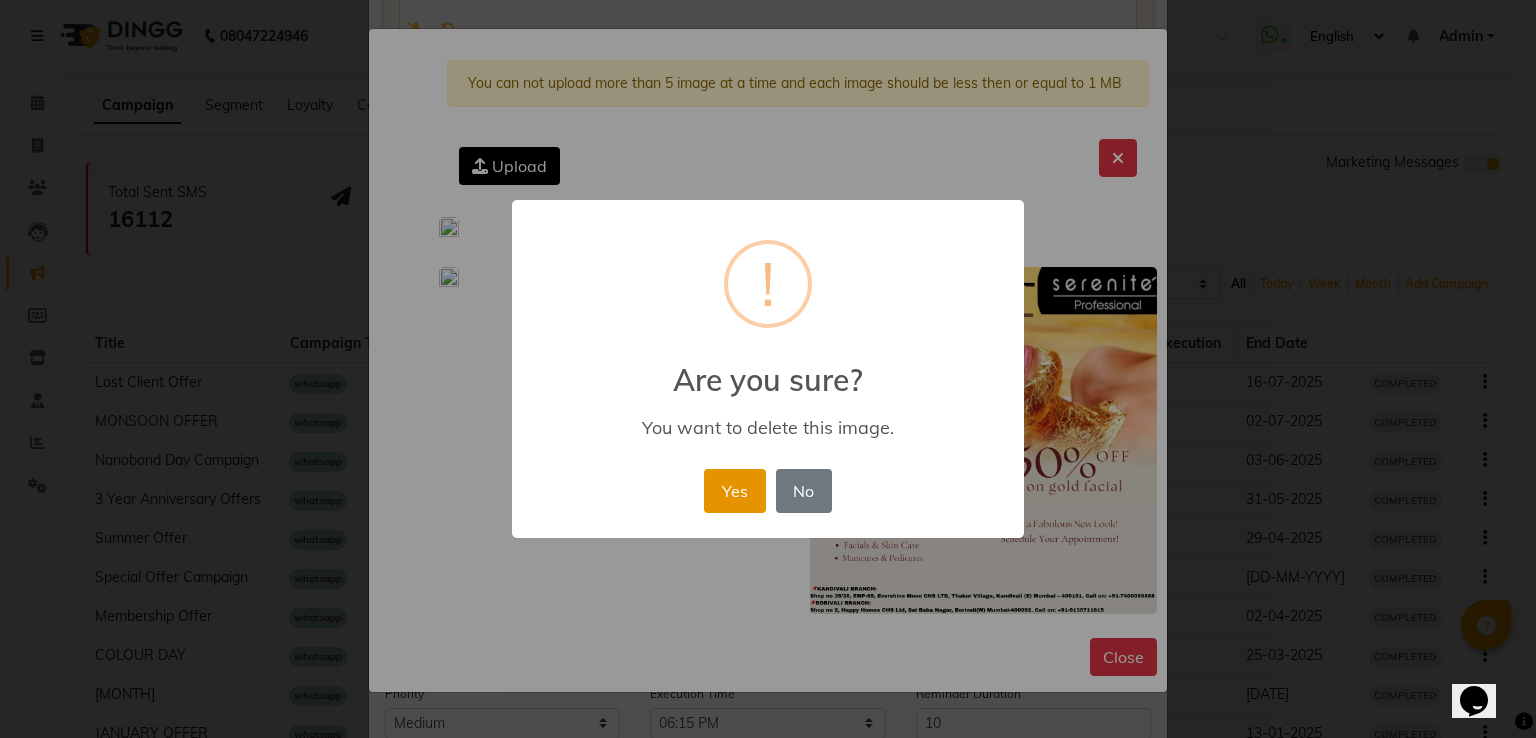 click on "Yes" at bounding box center (734, 491) 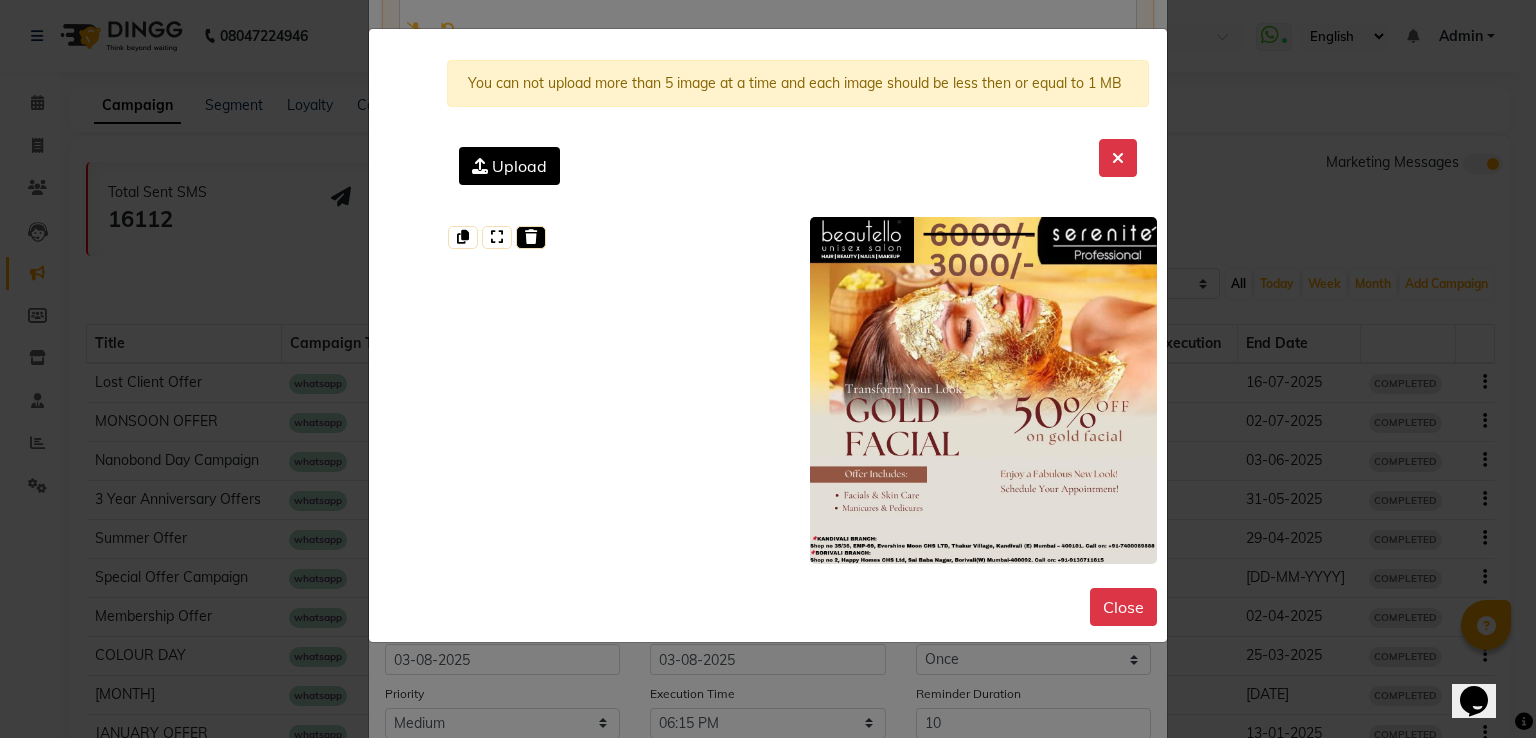 click 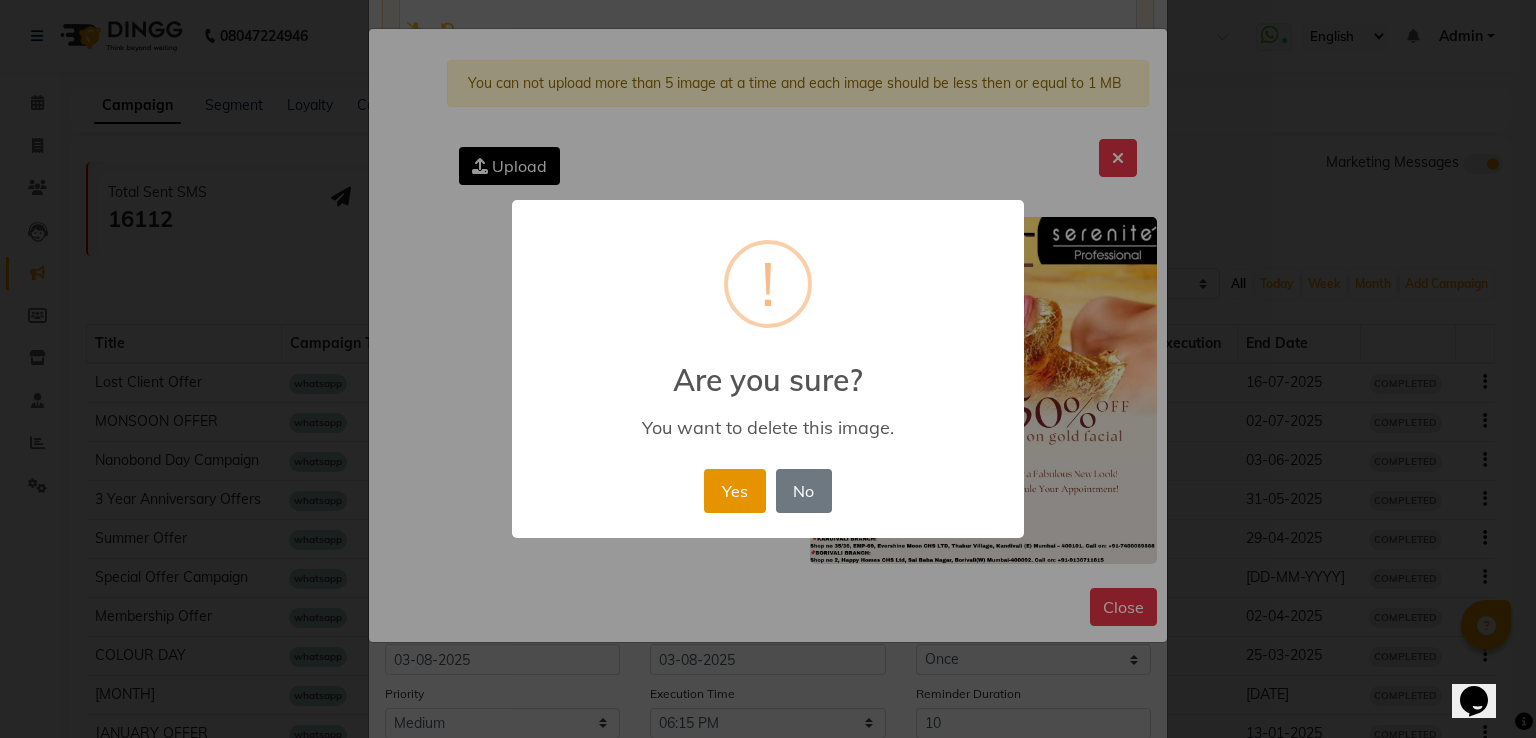 click on "Yes" at bounding box center (734, 491) 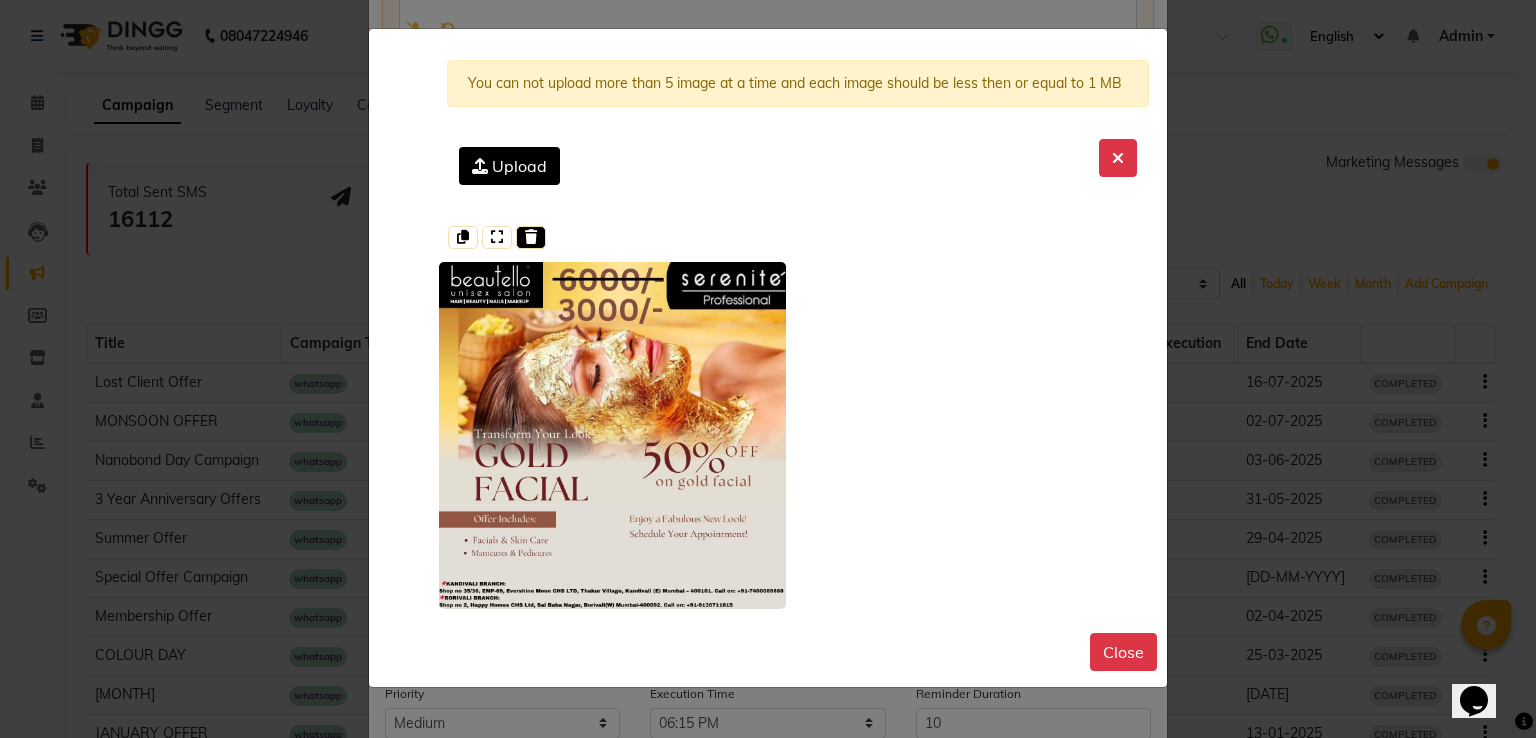 click 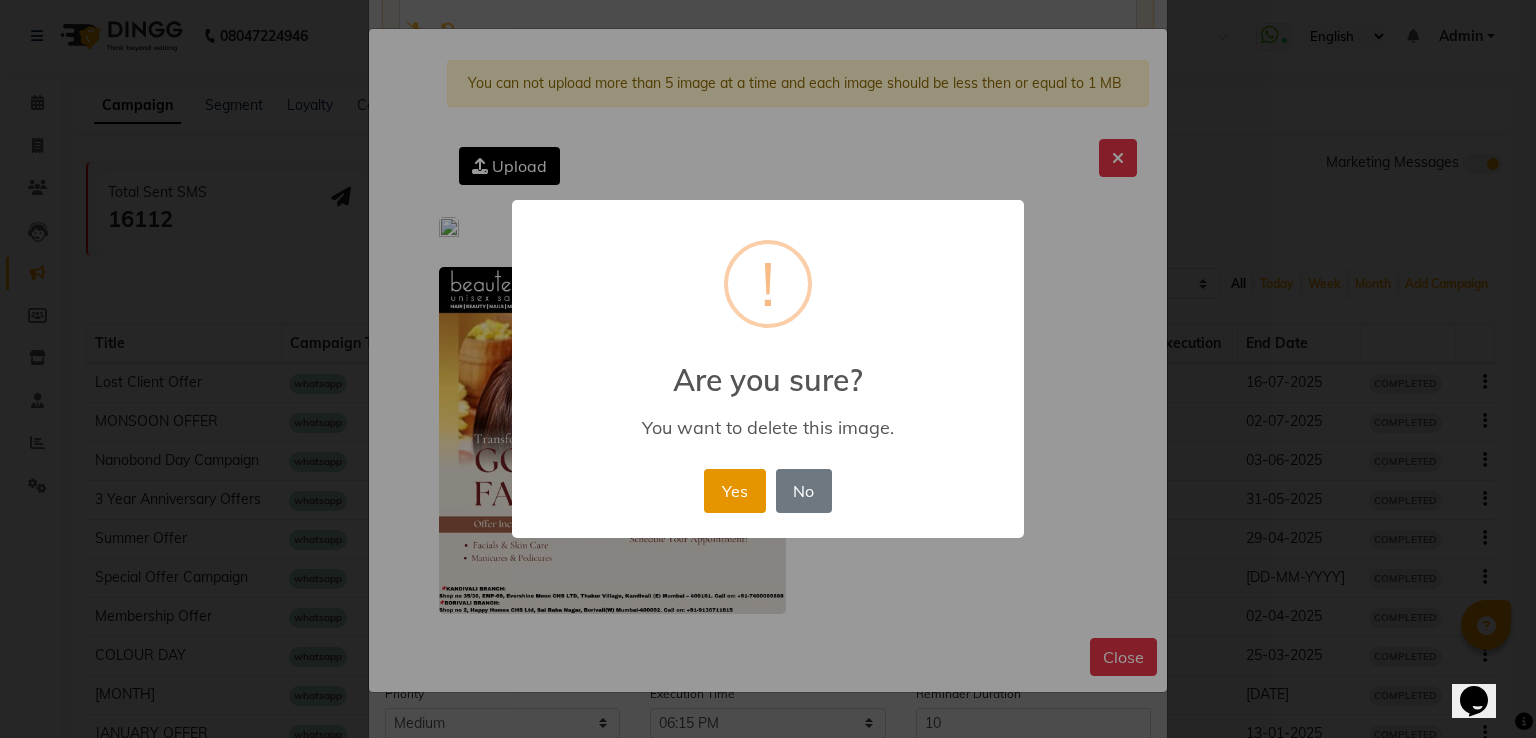 click on "Yes" at bounding box center (734, 491) 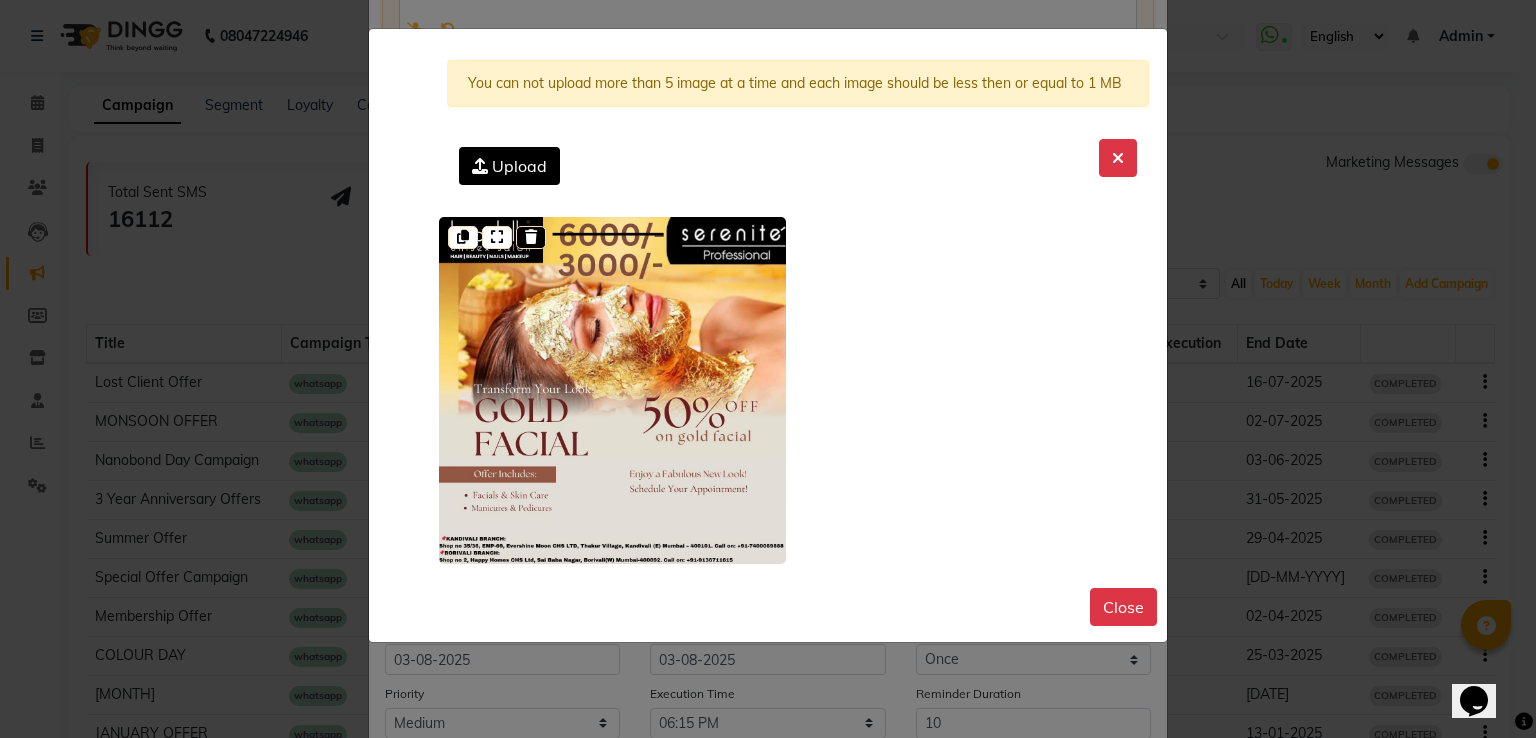 click 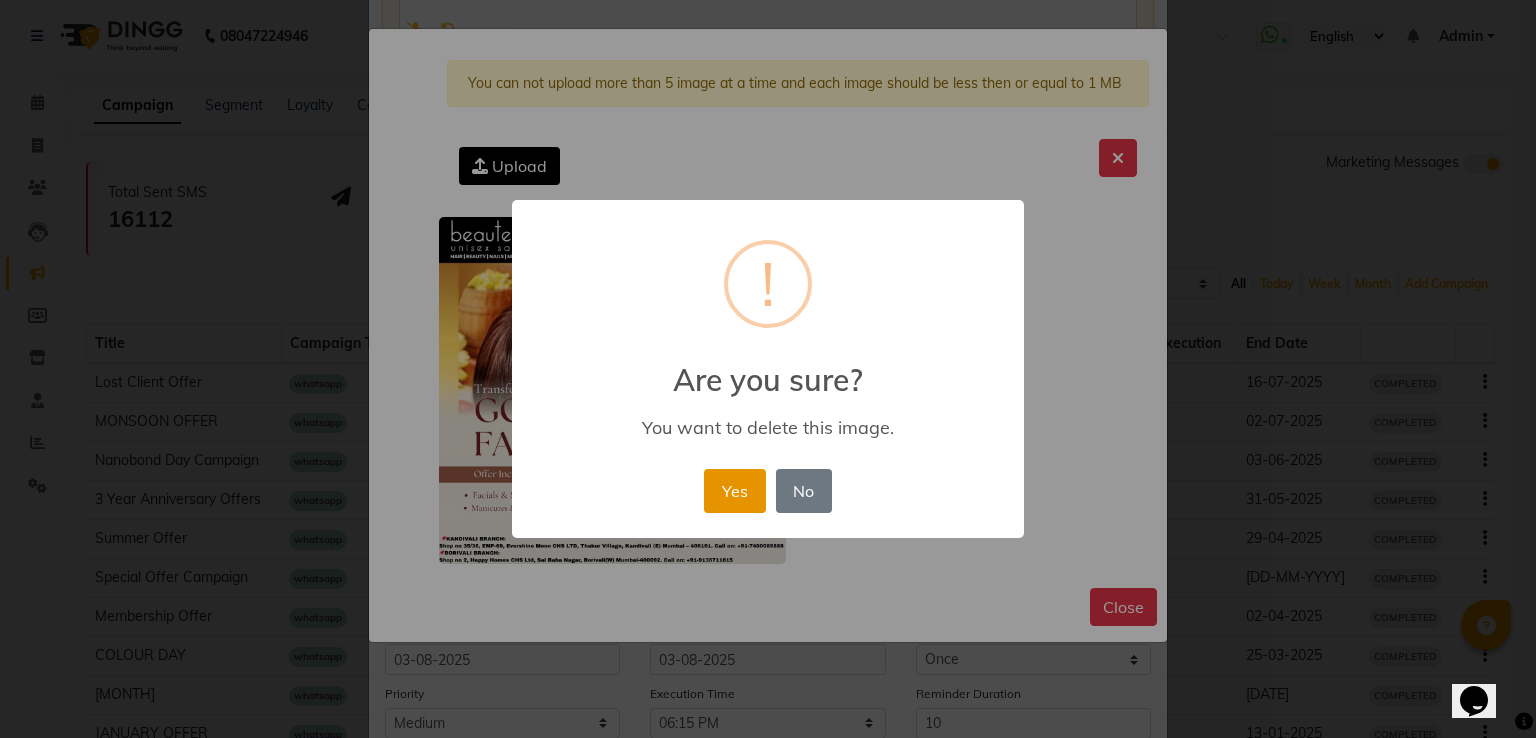 click on "Yes" at bounding box center [734, 491] 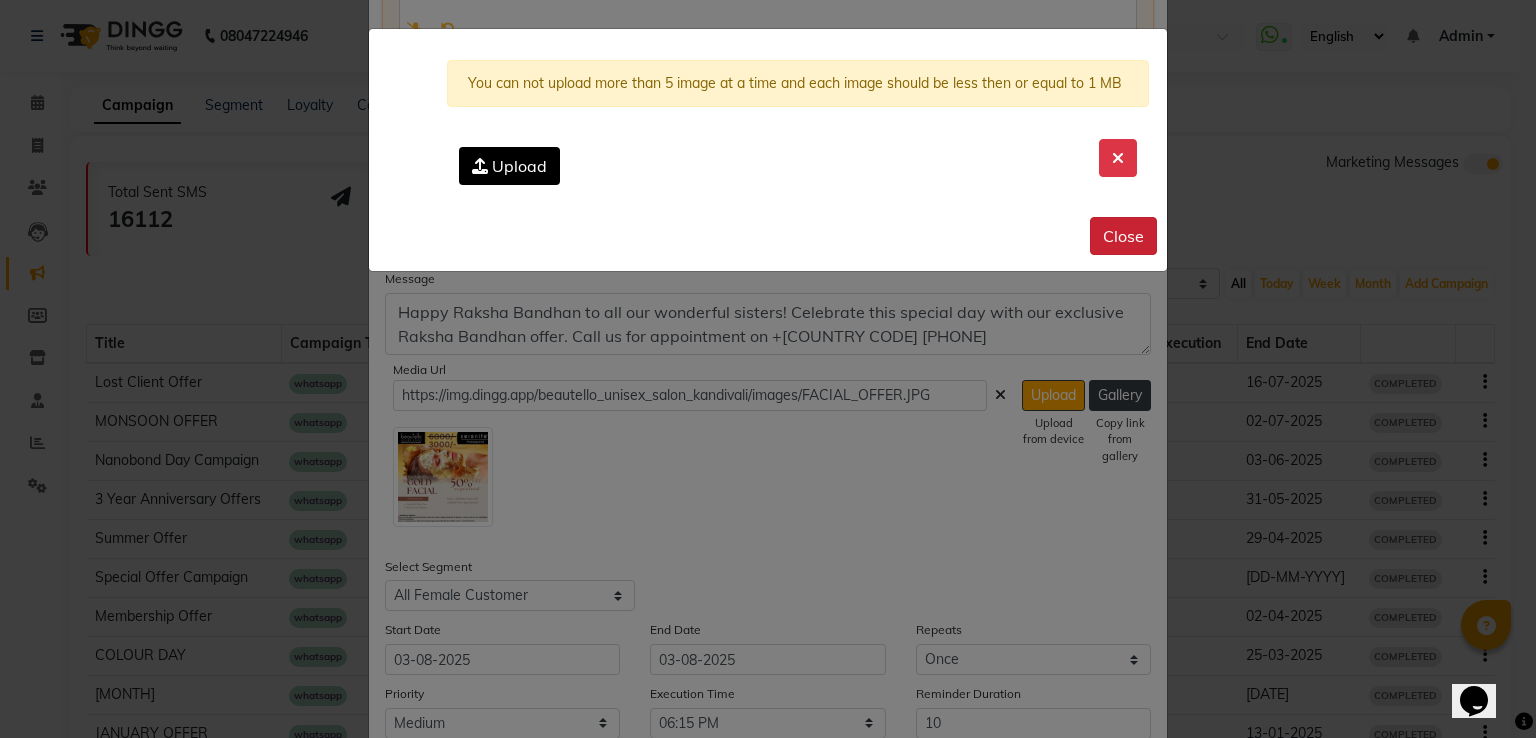 click on "Close" 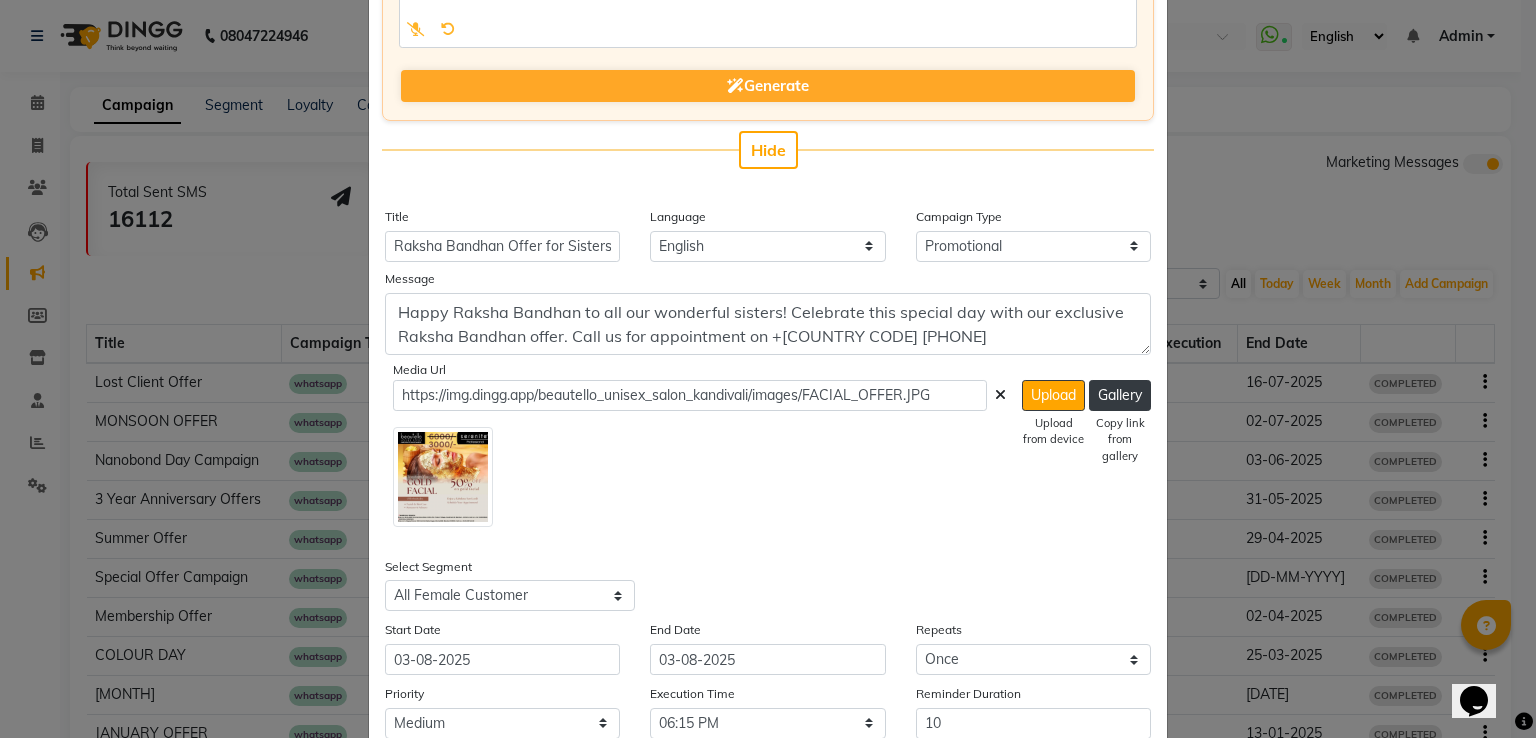 click 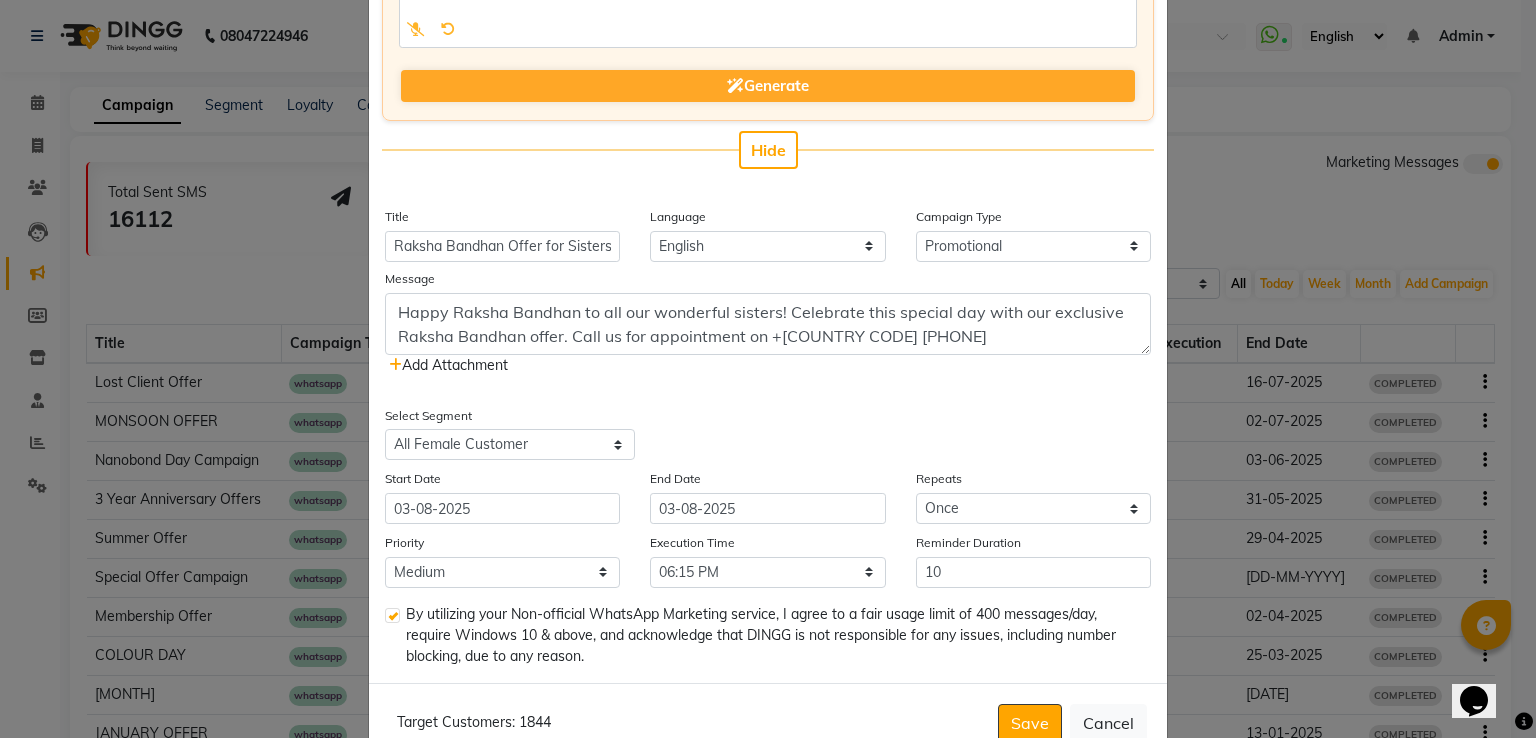 click on "Add Attachment" 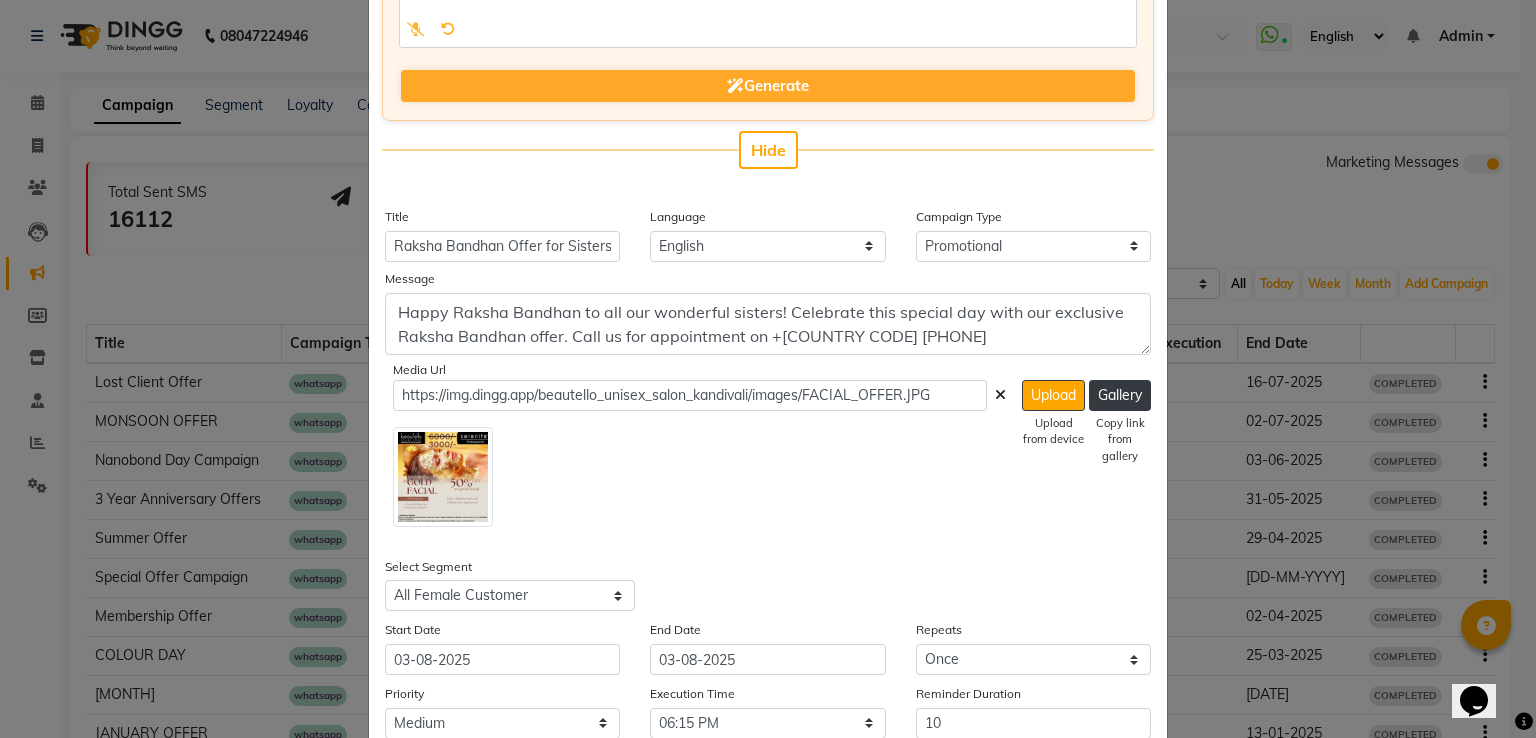 click 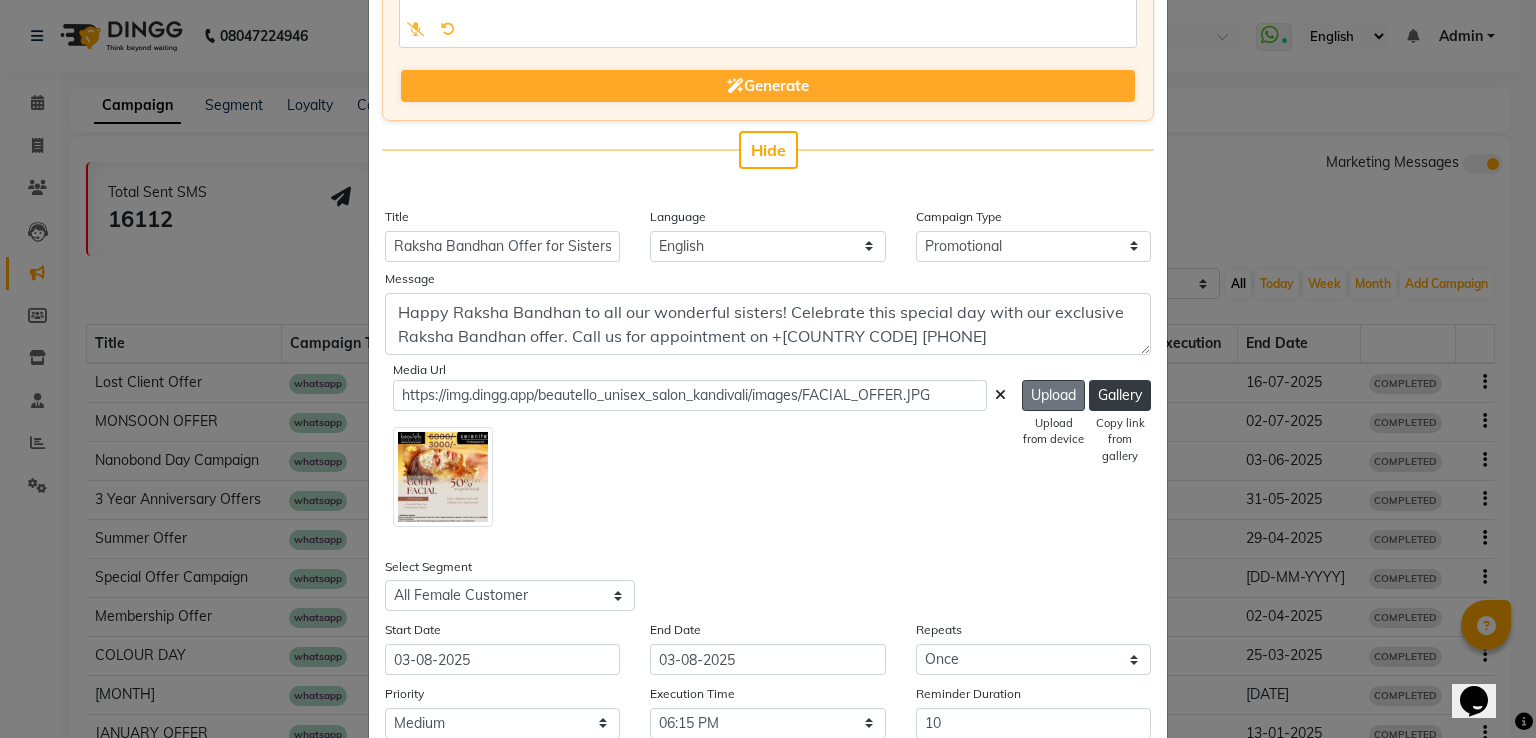 click on "Upload" 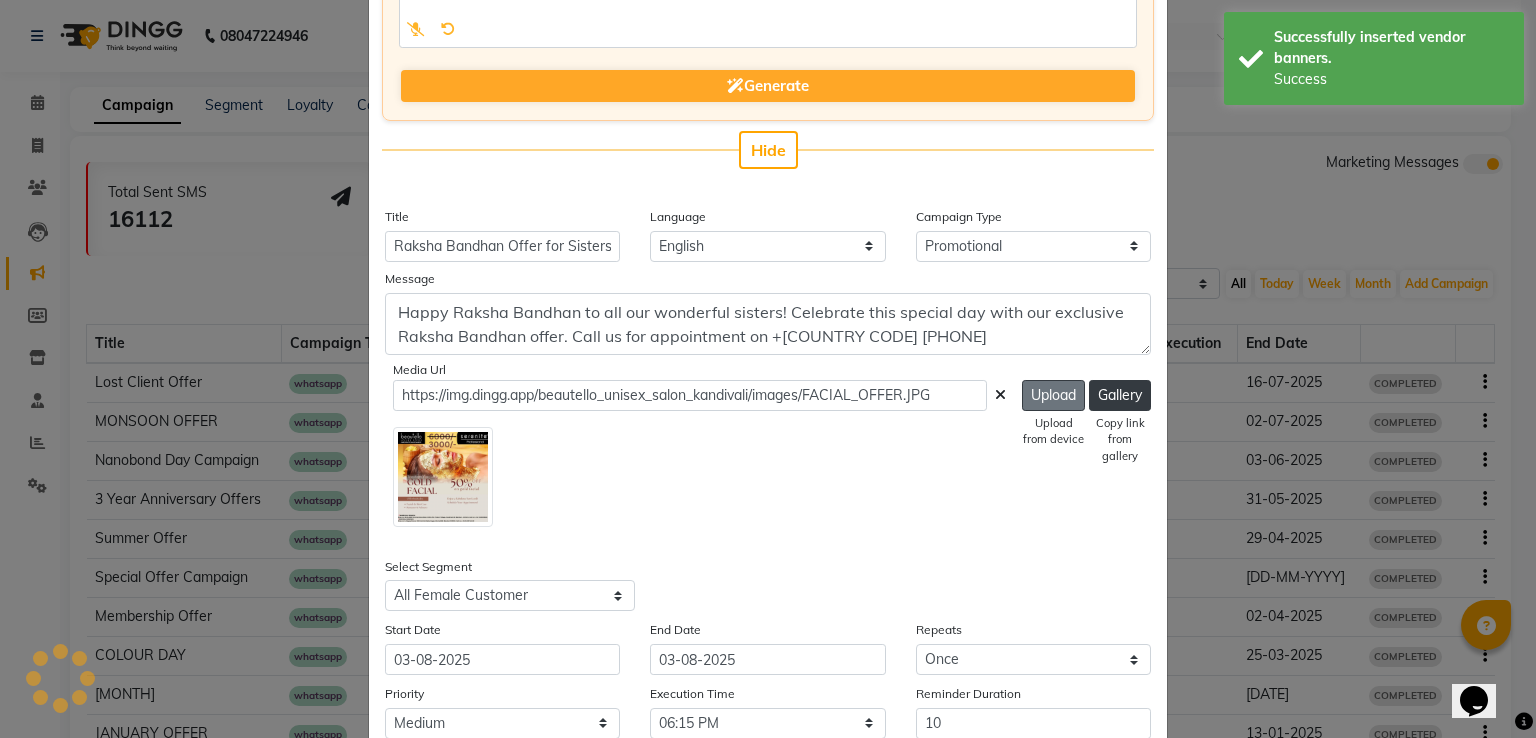 type on "https://ww4.in/a?c=iv4OMh" 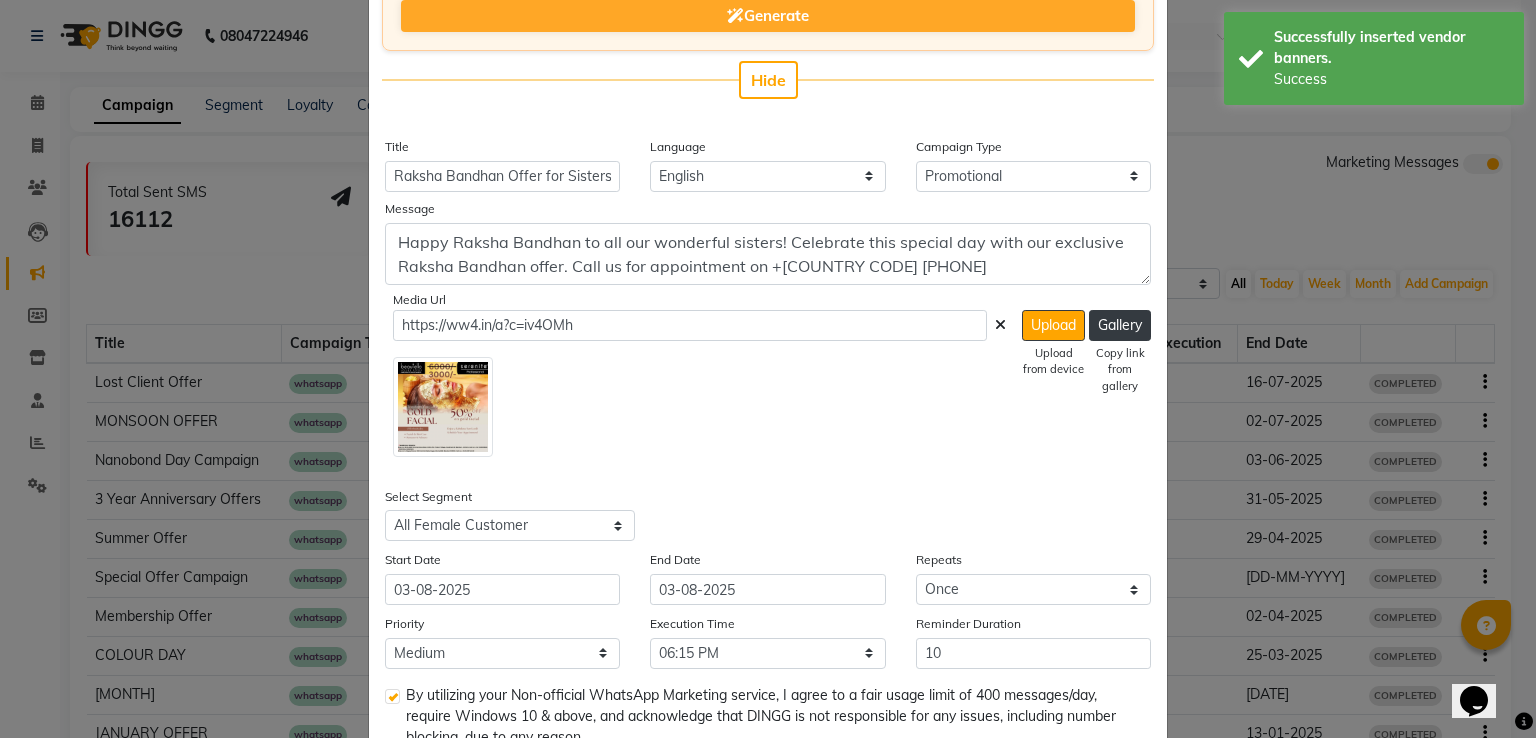 scroll, scrollTop: 345, scrollLeft: 0, axis: vertical 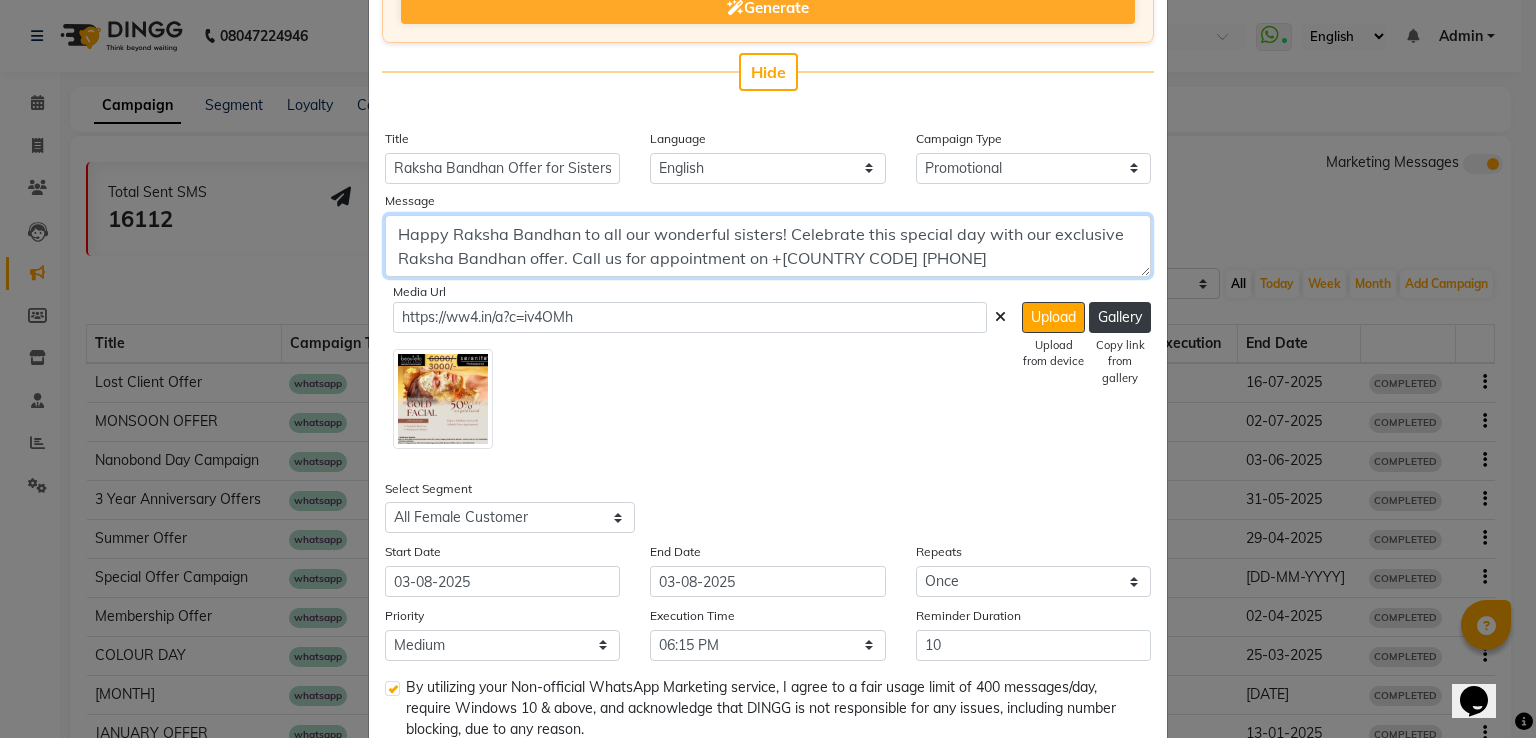 click on "Happy Raksha Bandhan to all our wonderful sisters! Celebrate this special day with our exclusive Raksha Bandhan offer. Call us for appointment on +[COUNTRY CODE] [PHONE]" at bounding box center (768, 246) 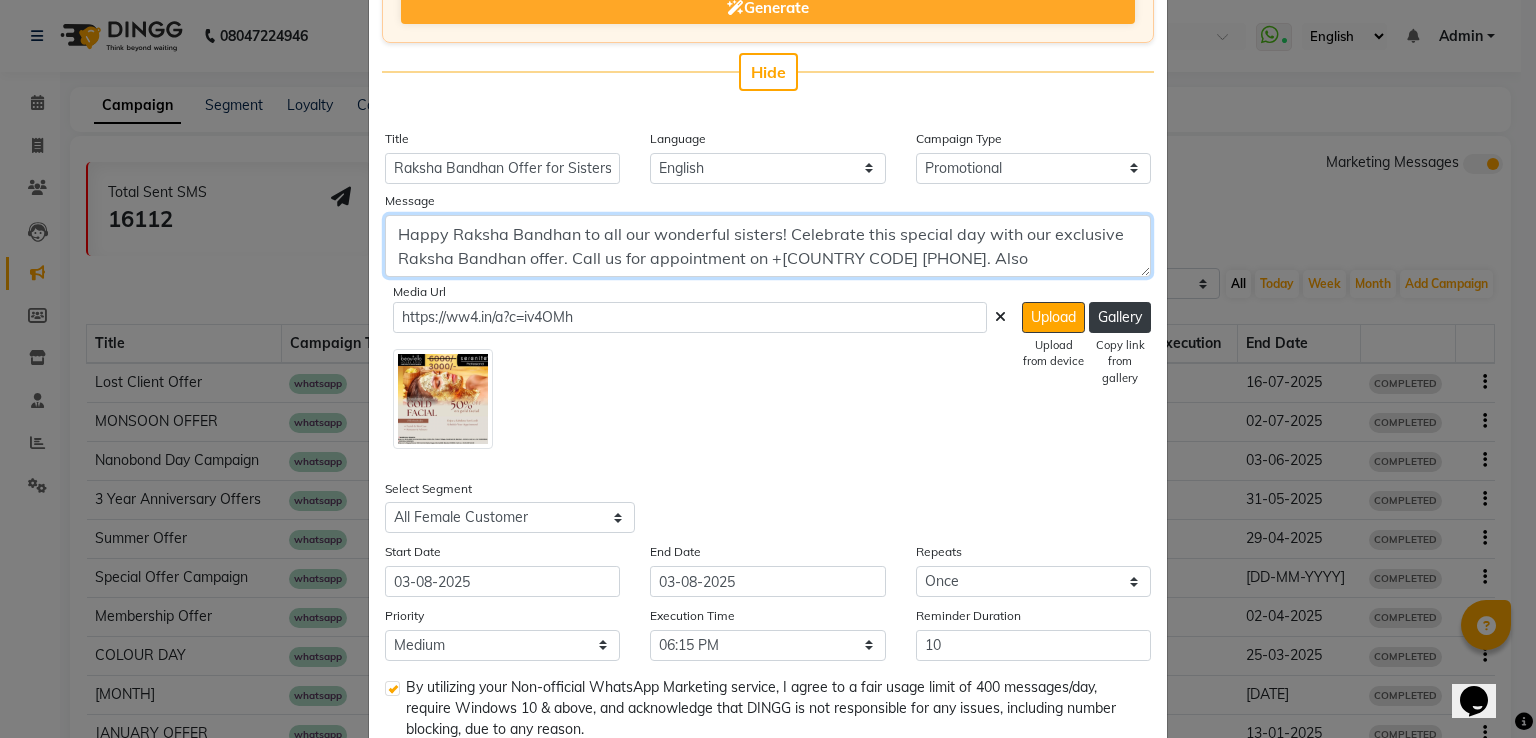 paste on "Follow the Beautello Unisex Salon channel on WhatsApp: https://whatsapp.com/channel/0029Vb6Veg20VycDmhbCrV2A" 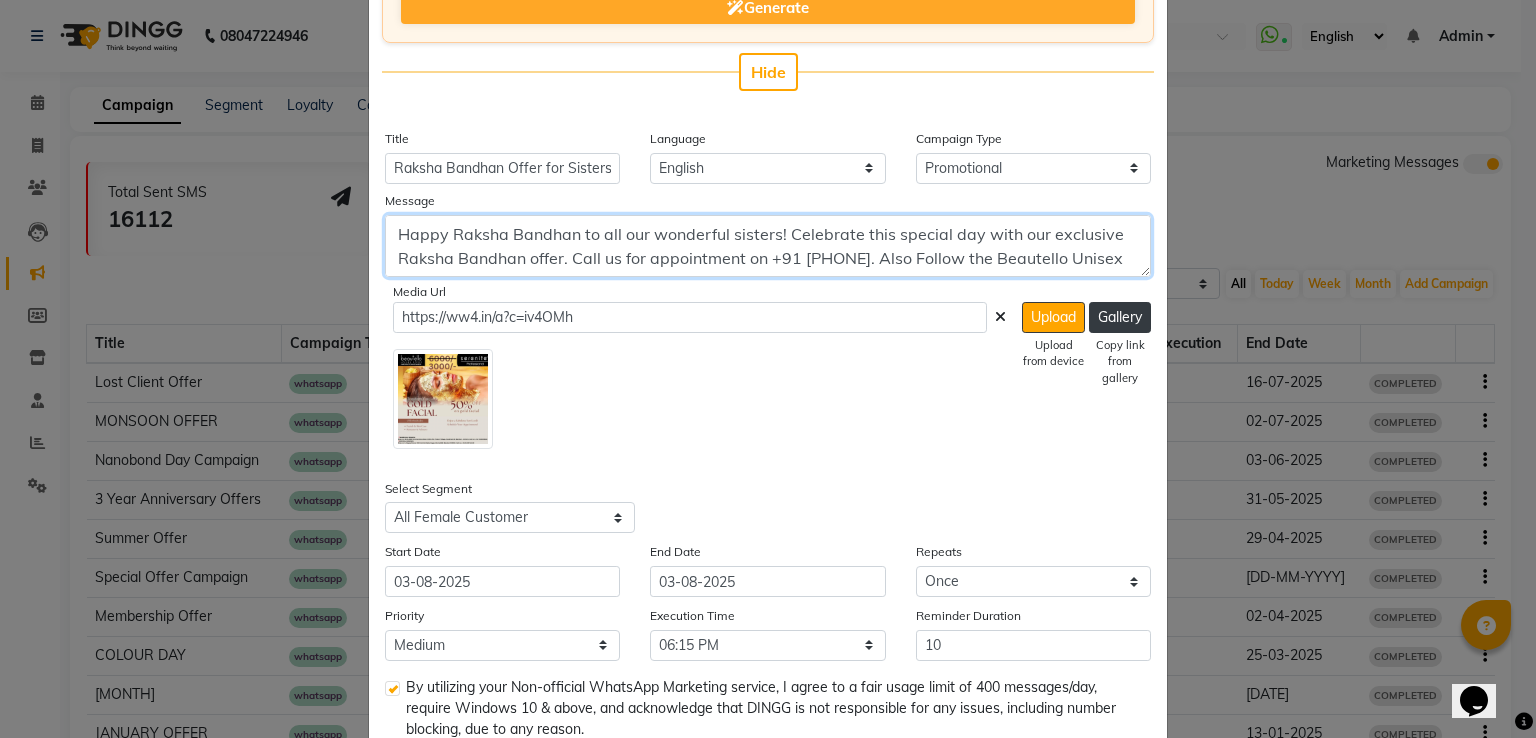 scroll, scrollTop: 40, scrollLeft: 0, axis: vertical 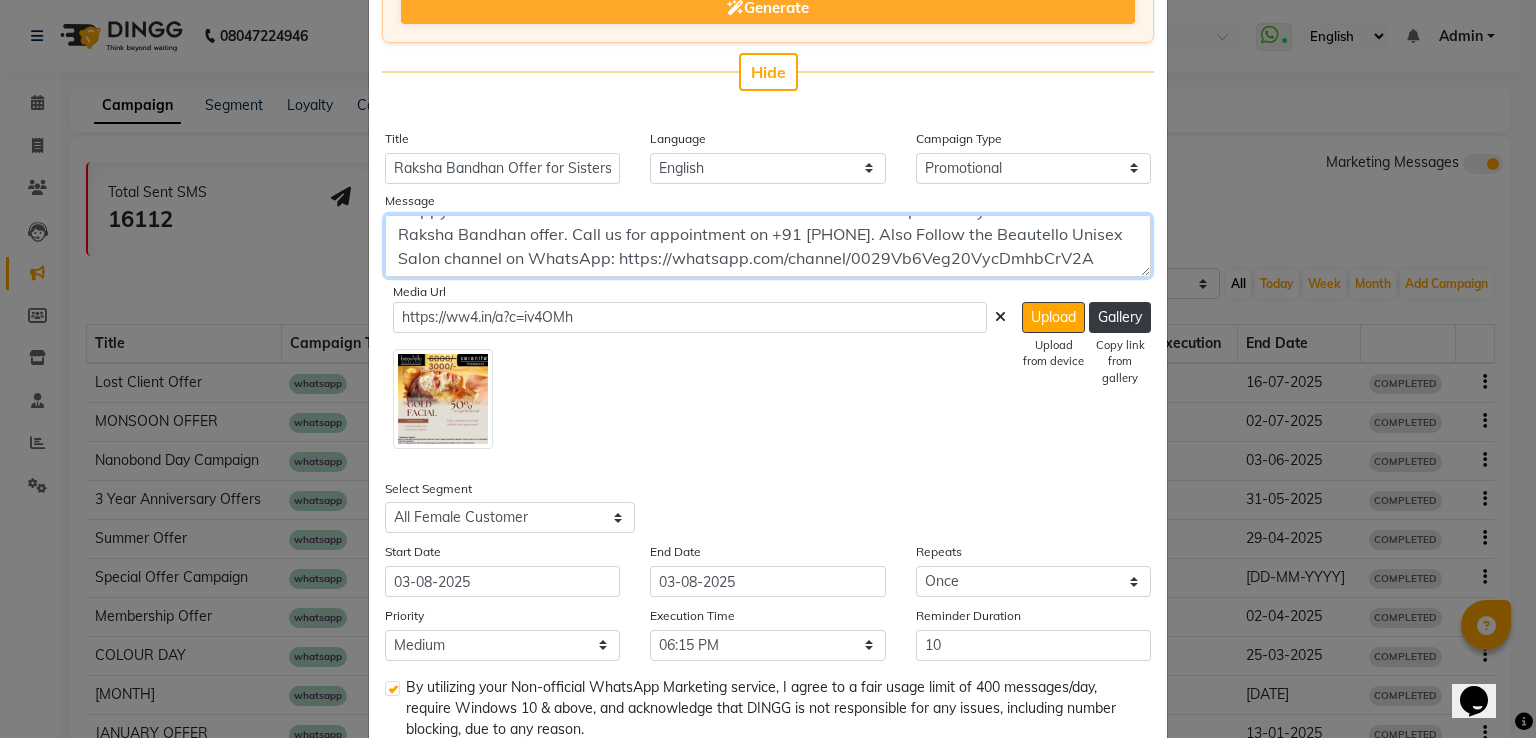 click on "Happy Raksha Bandhan to all our wonderful sisters! Celebrate this special day with our exclusive Raksha Bandhan offer. Call us for appointment on +91 [PHONE]. Also Follow the Beautello Unisex Salon channel on WhatsApp: https://whatsapp.com/channel/0029Vb6Veg20VycDmhbCrV2A" at bounding box center (768, 246) 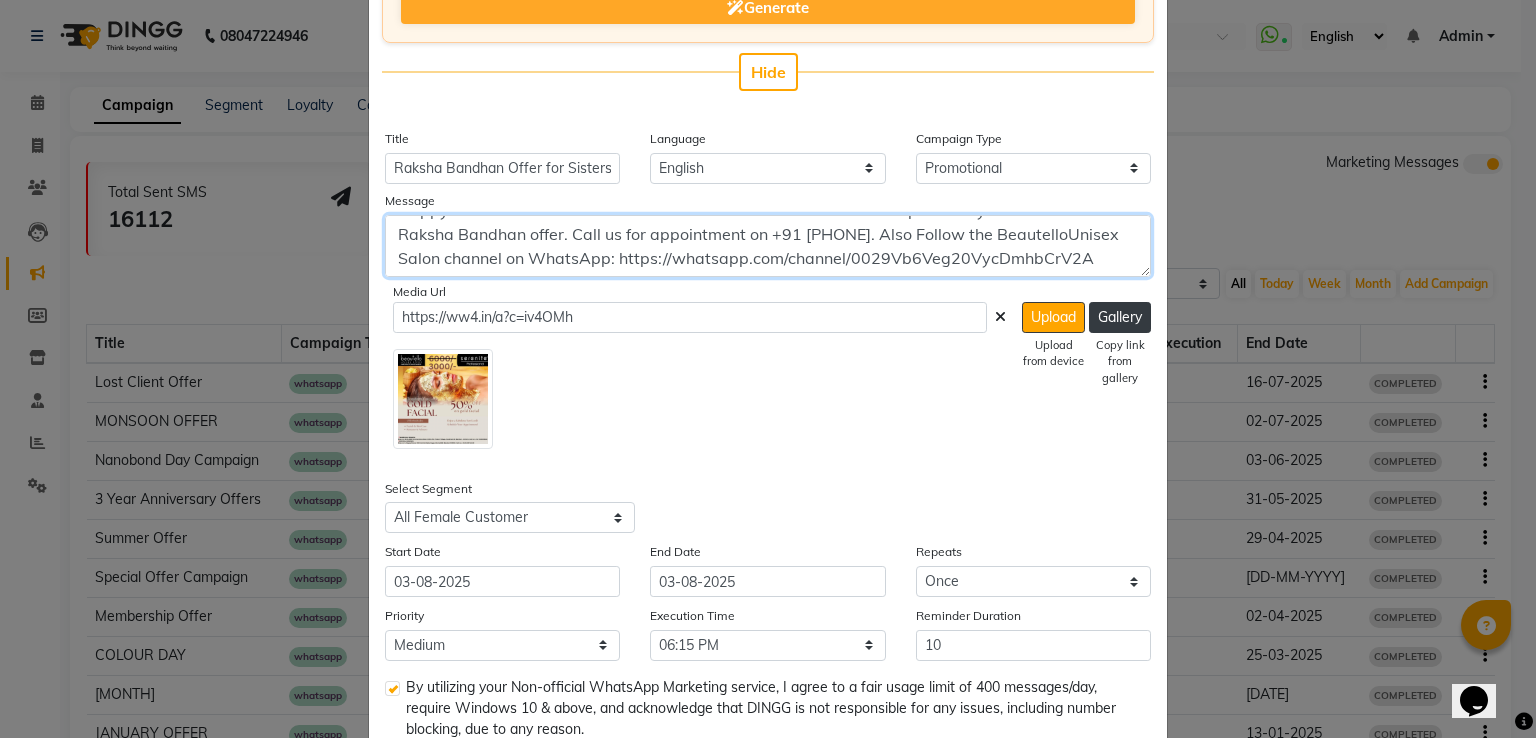 click on "Happy Raksha Bandhan to all our wonderful sisters! Celebrate this special day with our exclusive Raksha Bandhan offer. Call us for appointment on +91 [PHONE]. Also Follow the BeautelloUnisex Salon channel on WhatsApp: https://whatsapp.com/channel/0029Vb6Veg20VycDmhbCrV2A" at bounding box center [768, 246] 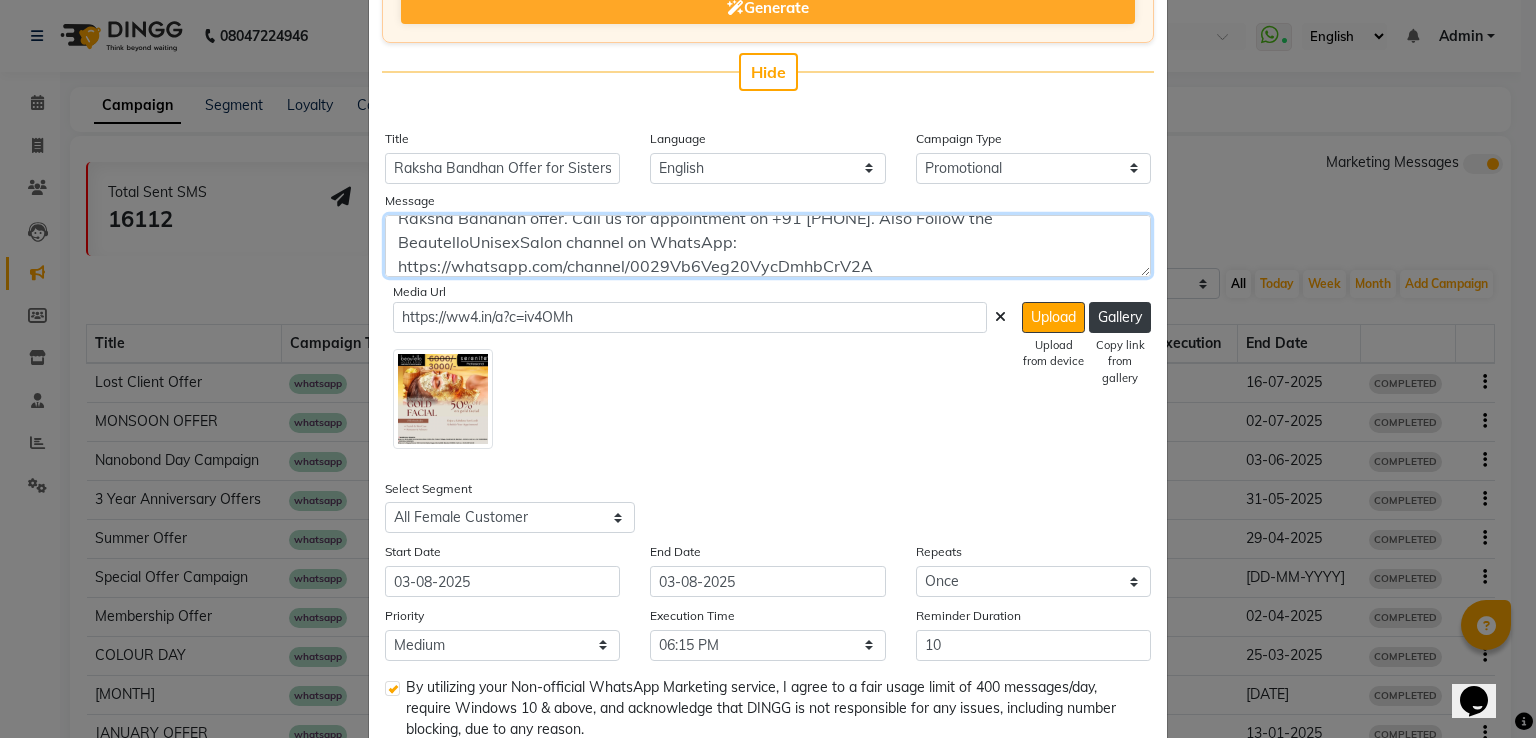 click on "Happy Raksha Bandhan to all our wonderful sisters! Celebrate this special day with our exclusive Raksha Bandhan offer. Call us for appointment on +91 [PHONE]. Also Follow the BeautelloUnisexSalon channel on WhatsApp: https://whatsapp.com/channel/0029Vb6Veg20VycDmhbCrV2A" at bounding box center [768, 246] 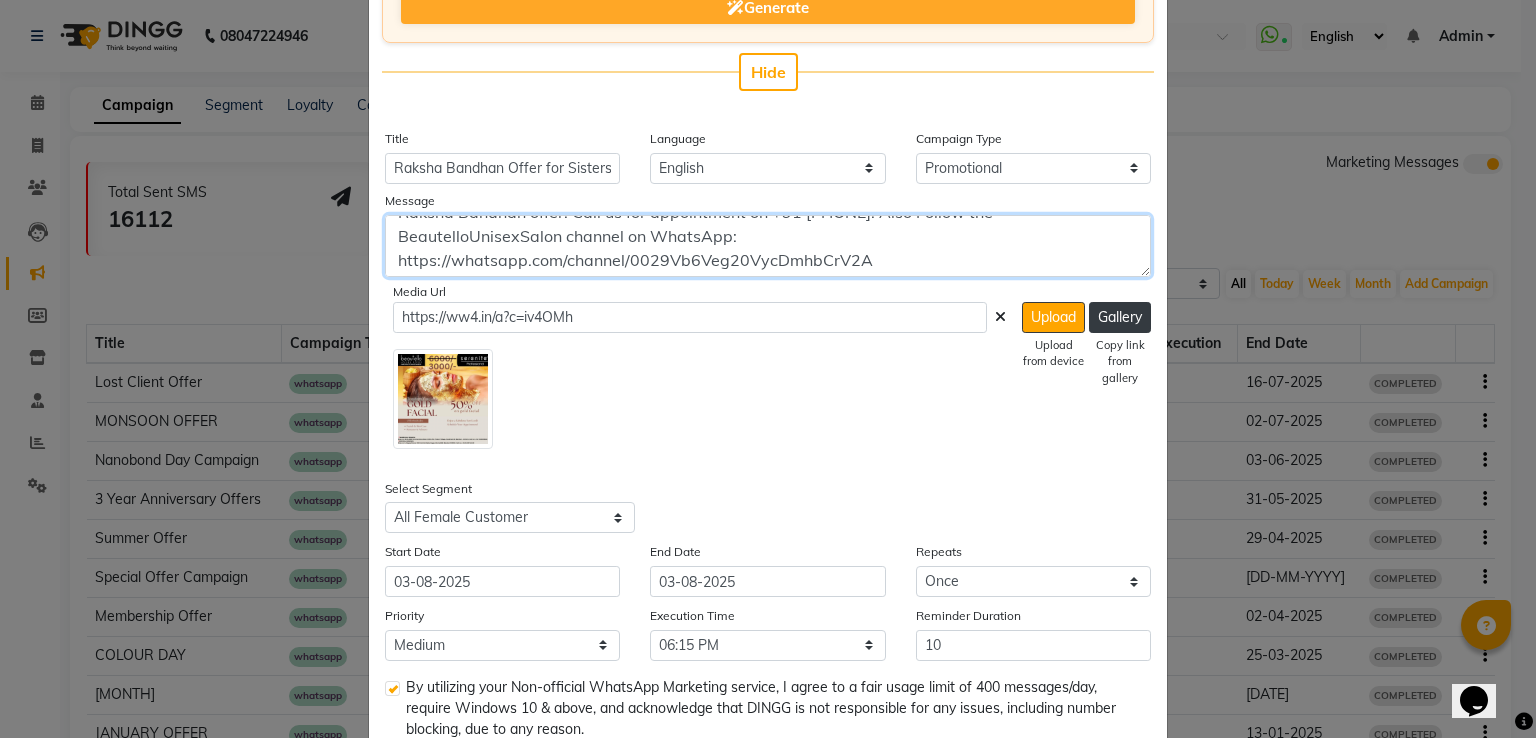 scroll, scrollTop: 0, scrollLeft: 0, axis: both 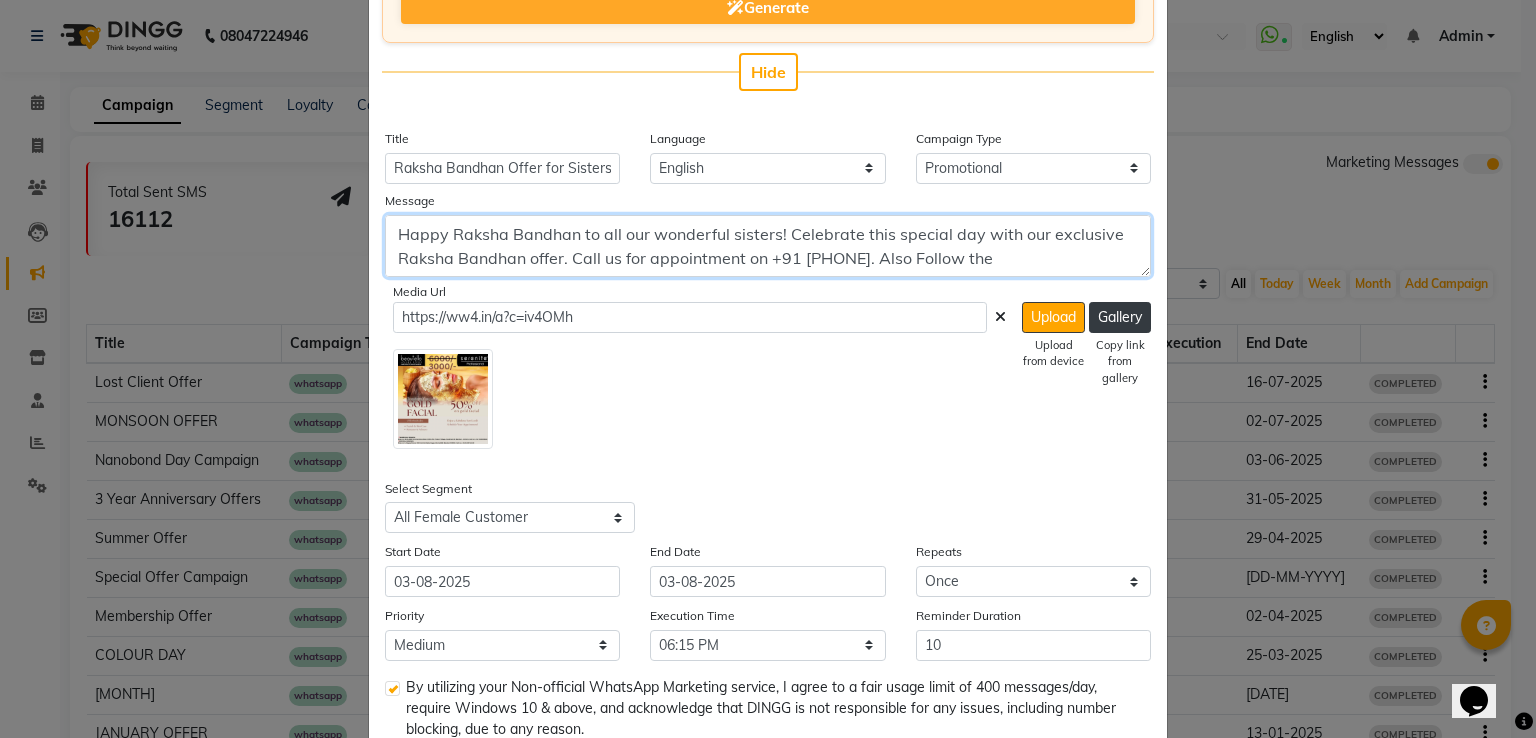 drag, startPoint x: 872, startPoint y: 268, endPoint x: 83, endPoint y: 199, distance: 792.01135 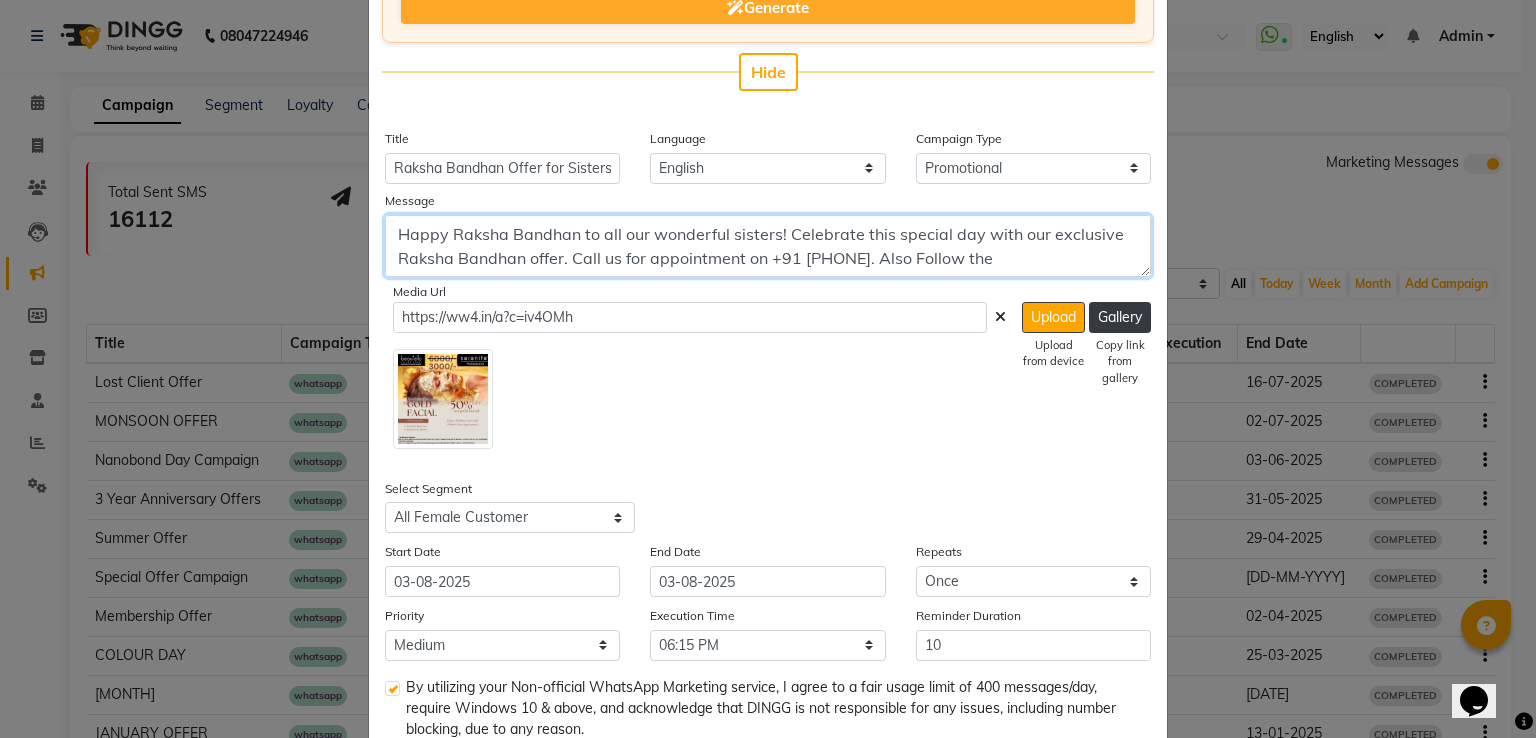 type on "Happy Raksha Bandhan to all our wonderful sisters! Celebrate this special day with our exclusive Raksha Bandhan offer. Call us for appointment on +91 [PHONE]. Also Follow the BeautelloUnisexSalon channel on WhatsApp: https://whatsapp.com/channel/0029Vb6Veg20VycDmhbCrV2A" 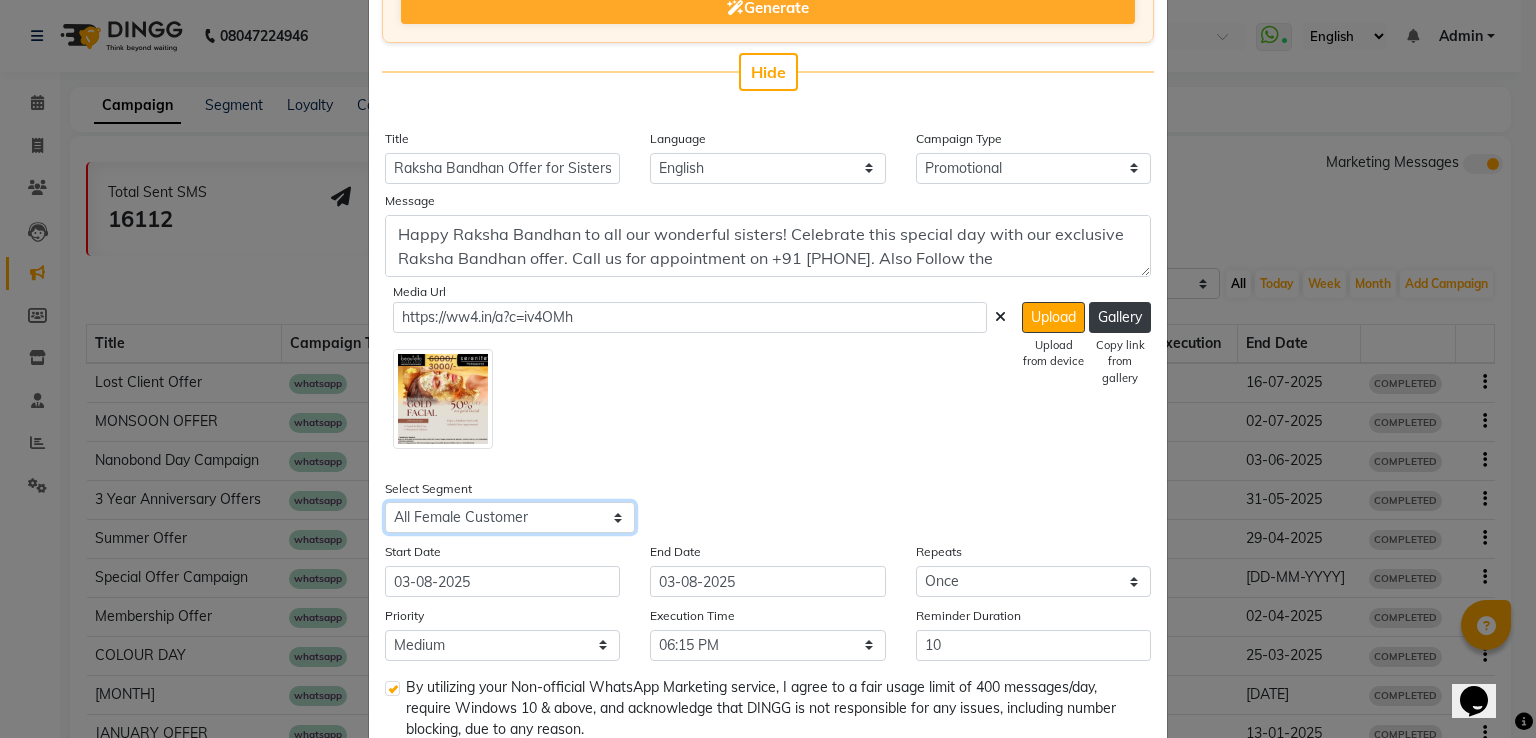 click on "Select All Customers All Male Customer All Female Customer All Members All Customers Visited in last 30 days All Customers Visited in last 60 days but not in last 30 days Inactive/Lost Customers High Ticket Customers Low Ticket Customers Frequent Customers Regular Customers New Customers All Customers with Valid Birthdays All Customers with Valid Anniversary All Customer Visited in 2020 Hair Cut & Beard Clients" at bounding box center (510, 517) 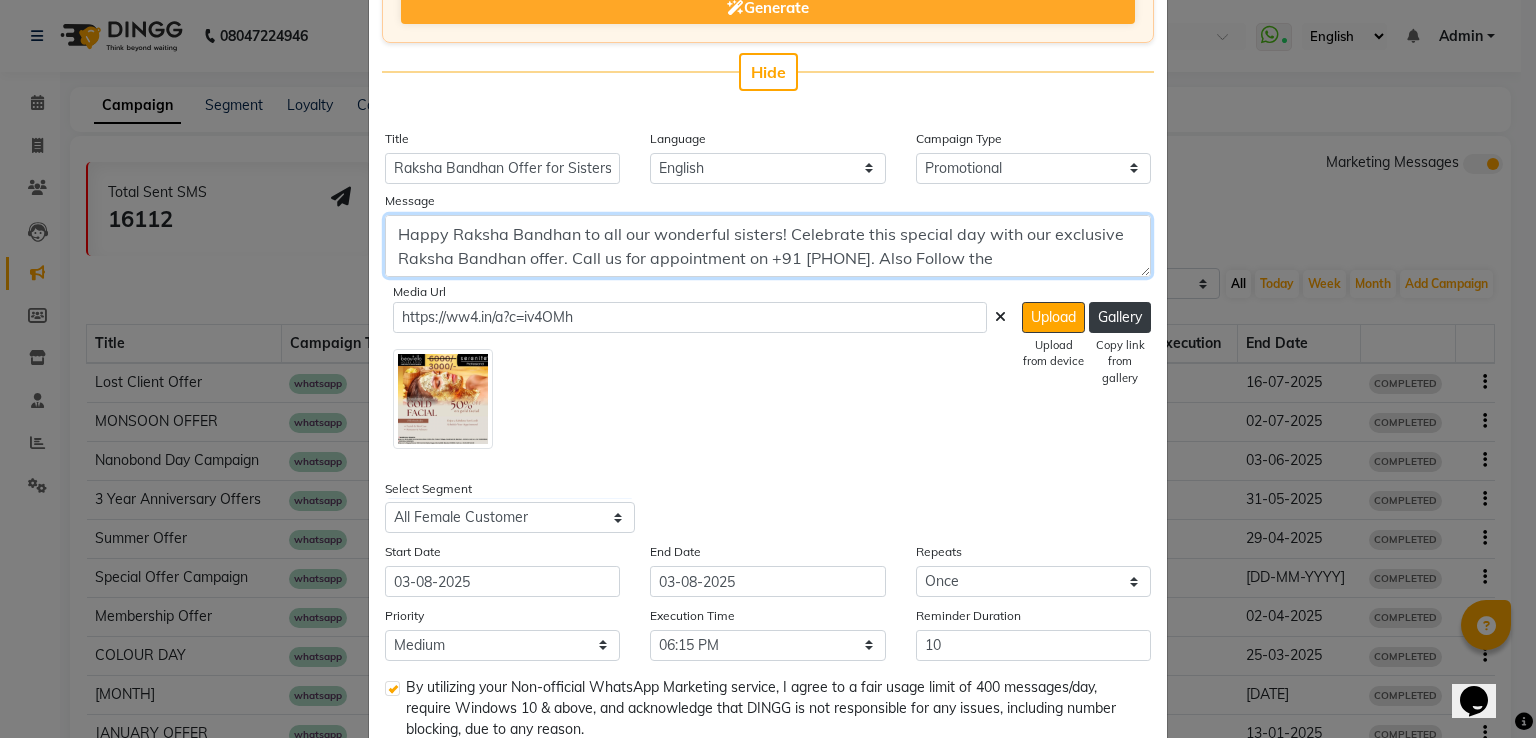 click on "Happy Raksha Bandhan to all our wonderful sisters! Celebrate this special day with our exclusive Raksha Bandhan offer. Call us for appointment on +91 [PHONE]. Also Follow the BeautelloUnisexSalon channel on WhatsApp: https://whatsapp.com/channel/0029Vb6Veg20VycDmhbCrV2A" at bounding box center [768, 246] 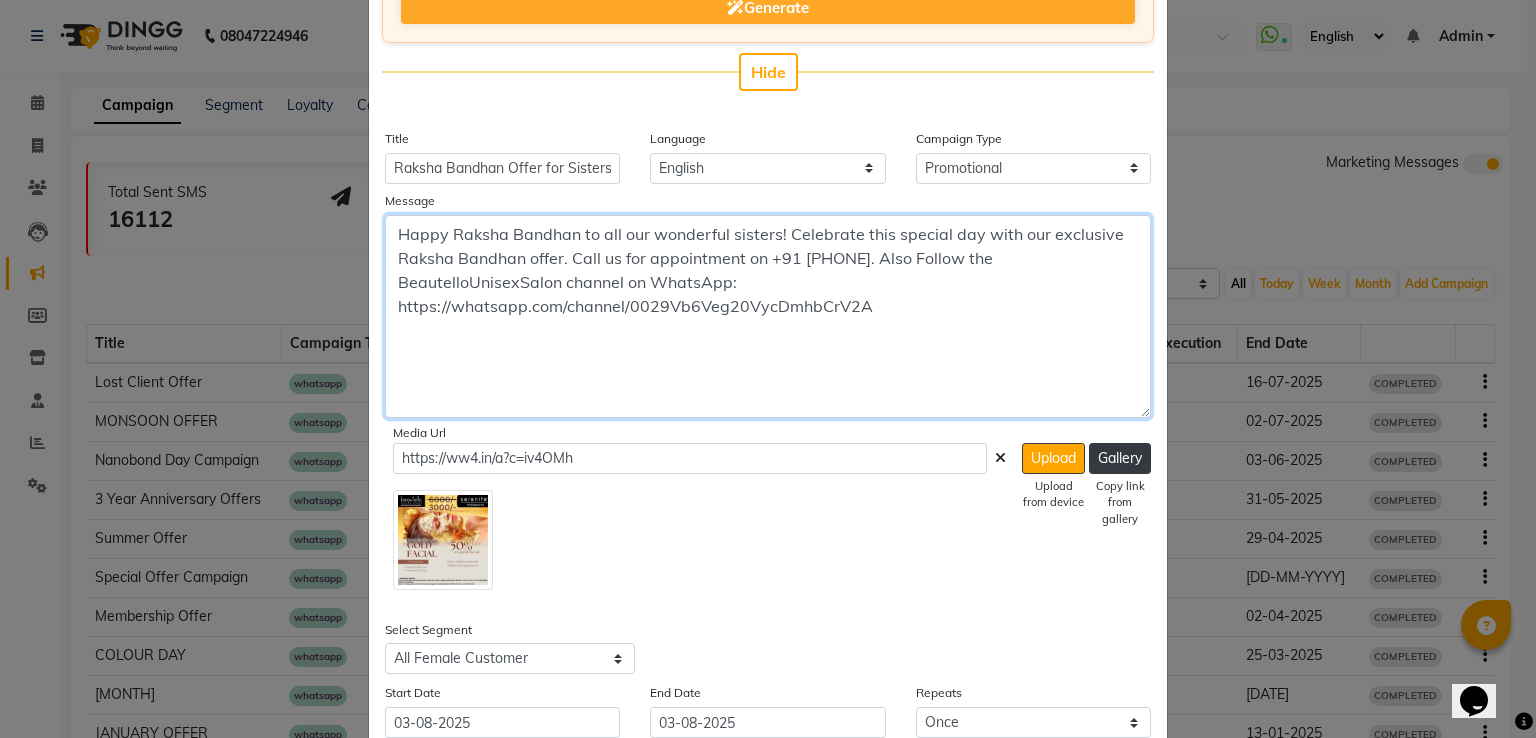 drag, startPoint x: 1140, startPoint y: 267, endPoint x: 1165, endPoint y: 409, distance: 144.18391 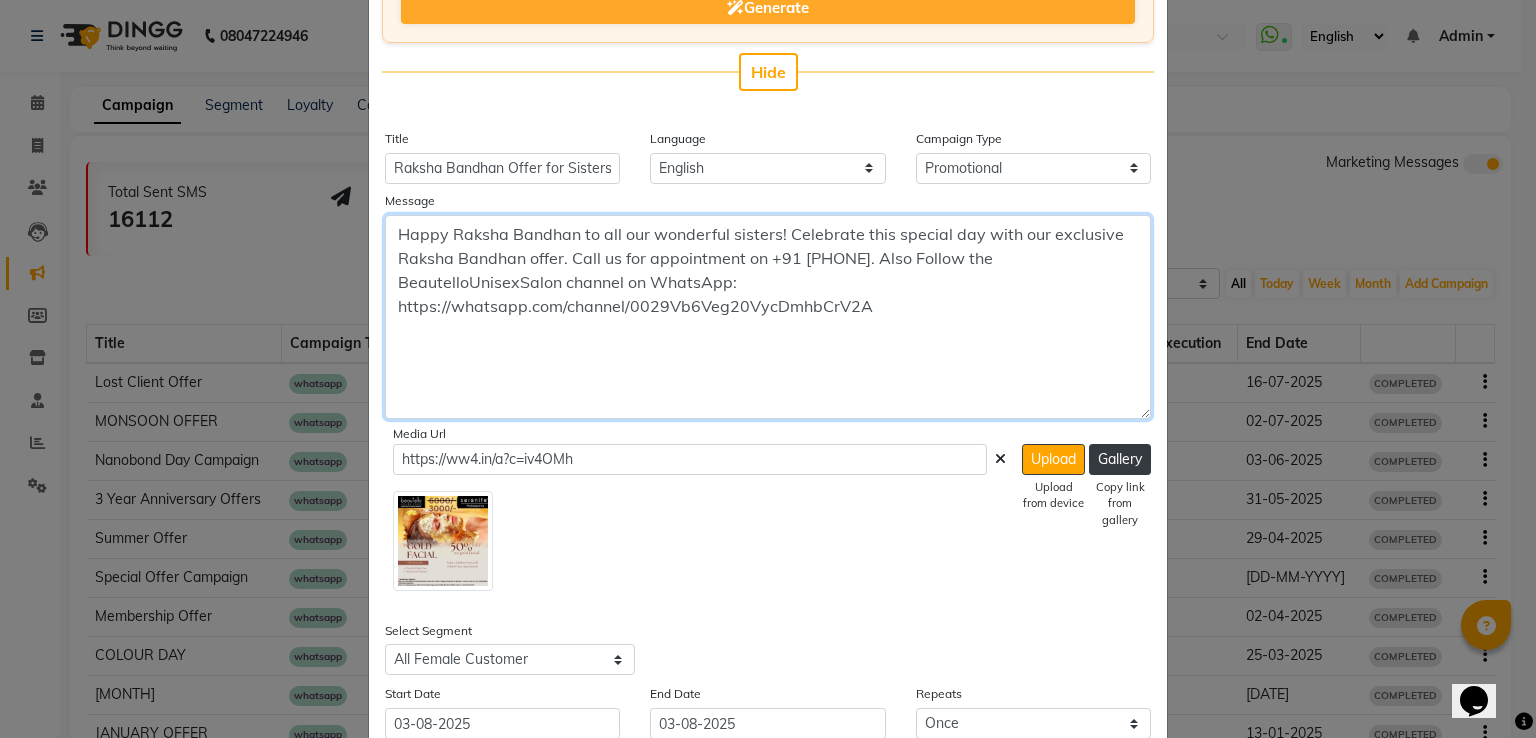click on "Happy Raksha Bandhan to all our wonderful sisters! Celebrate this special day with our exclusive Raksha Bandhan offer. Call us for appointment on +91 [PHONE]. Also Follow the BeautelloUnisexSalon channel on WhatsApp: https://whatsapp.com/channel/0029Vb6Veg20VycDmhbCrV2A" at bounding box center (768, 317) 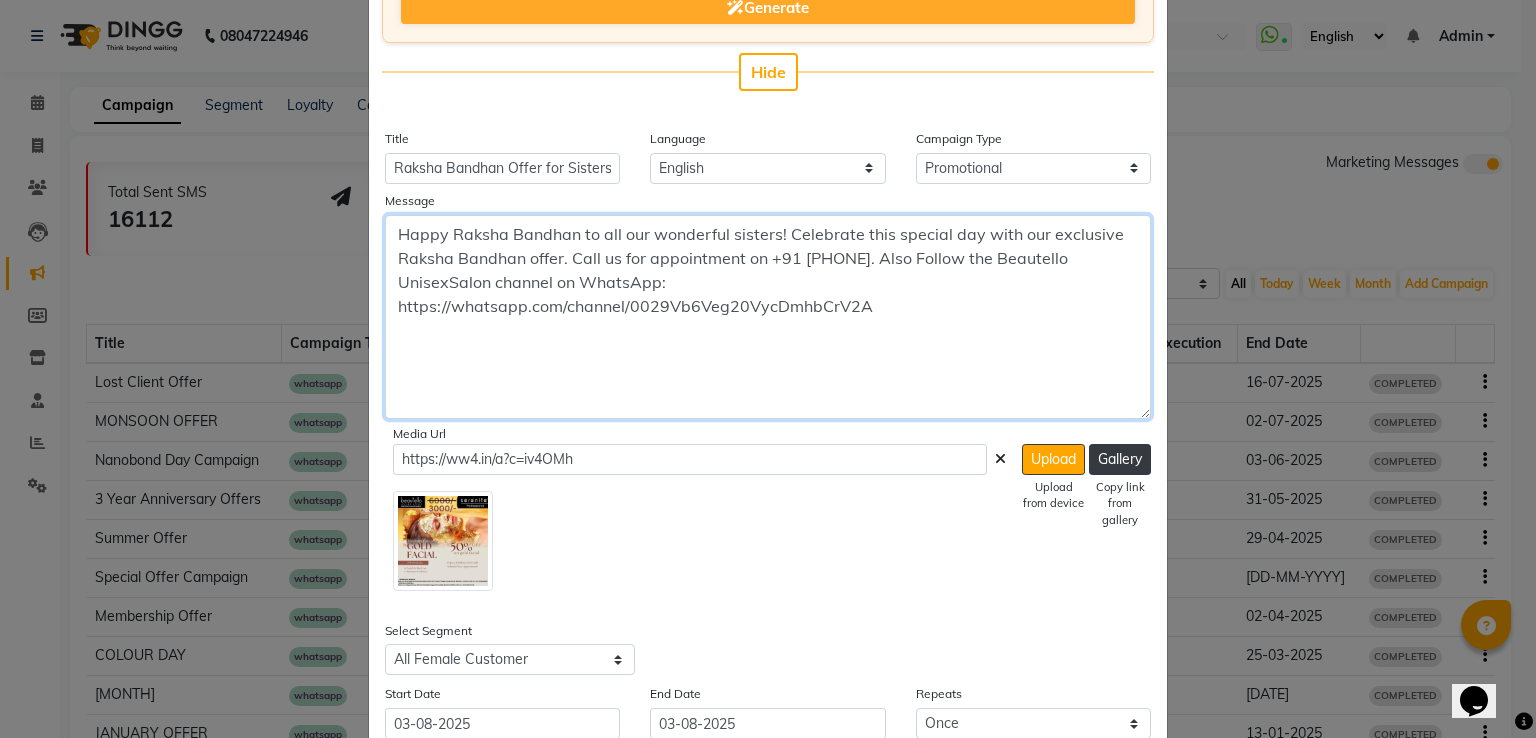 click on "Happy Raksha Bandhan to all our wonderful sisters! Celebrate this special day with our exclusive Raksha Bandhan offer. Call us for appointment on +91 [PHONE]. Also Follow the Beautello UnisexSalon channel on WhatsApp: https://whatsapp.com/channel/0029Vb6Veg20VycDmhbCrV2A" at bounding box center (768, 317) 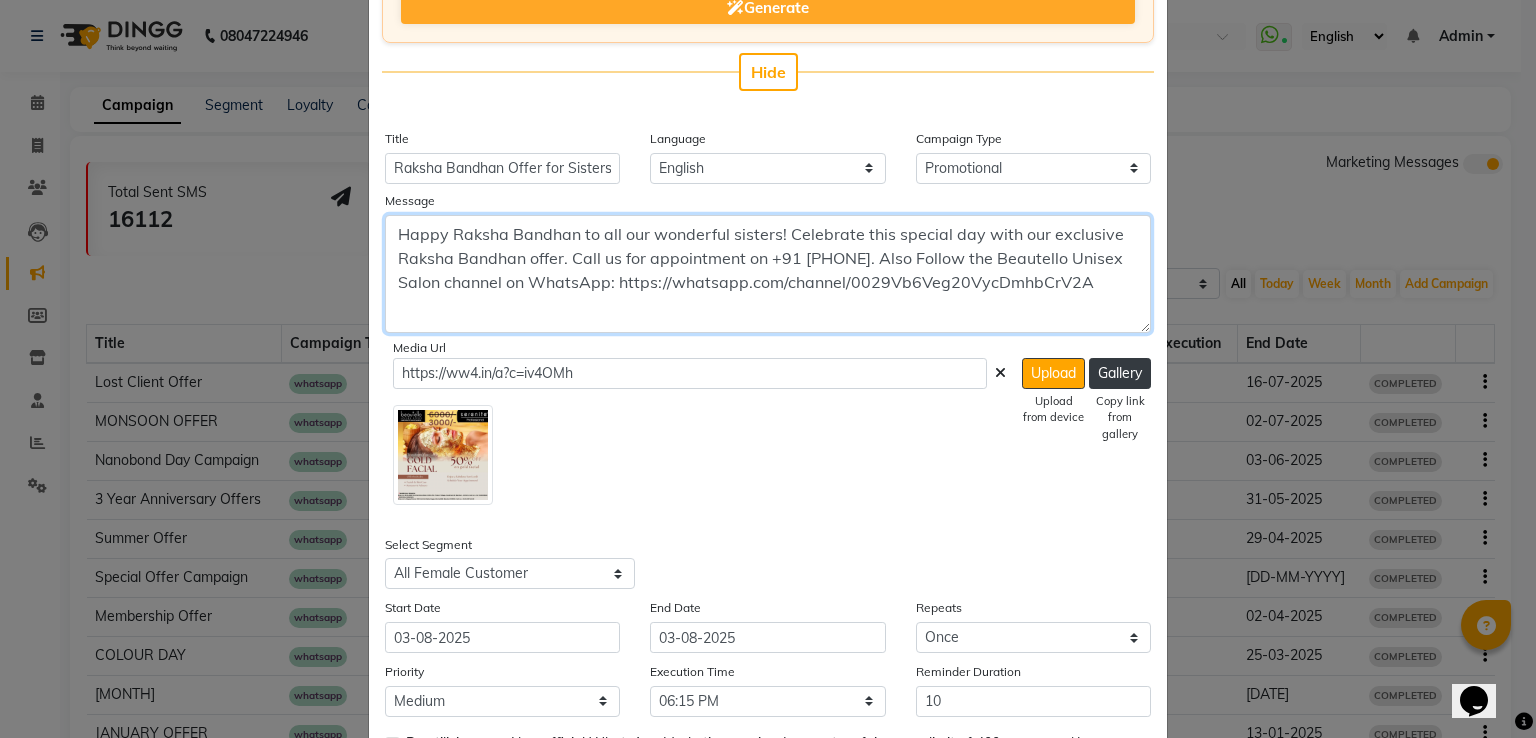 drag, startPoint x: 1140, startPoint y: 414, endPoint x: 1125, endPoint y: 328, distance: 87.29834 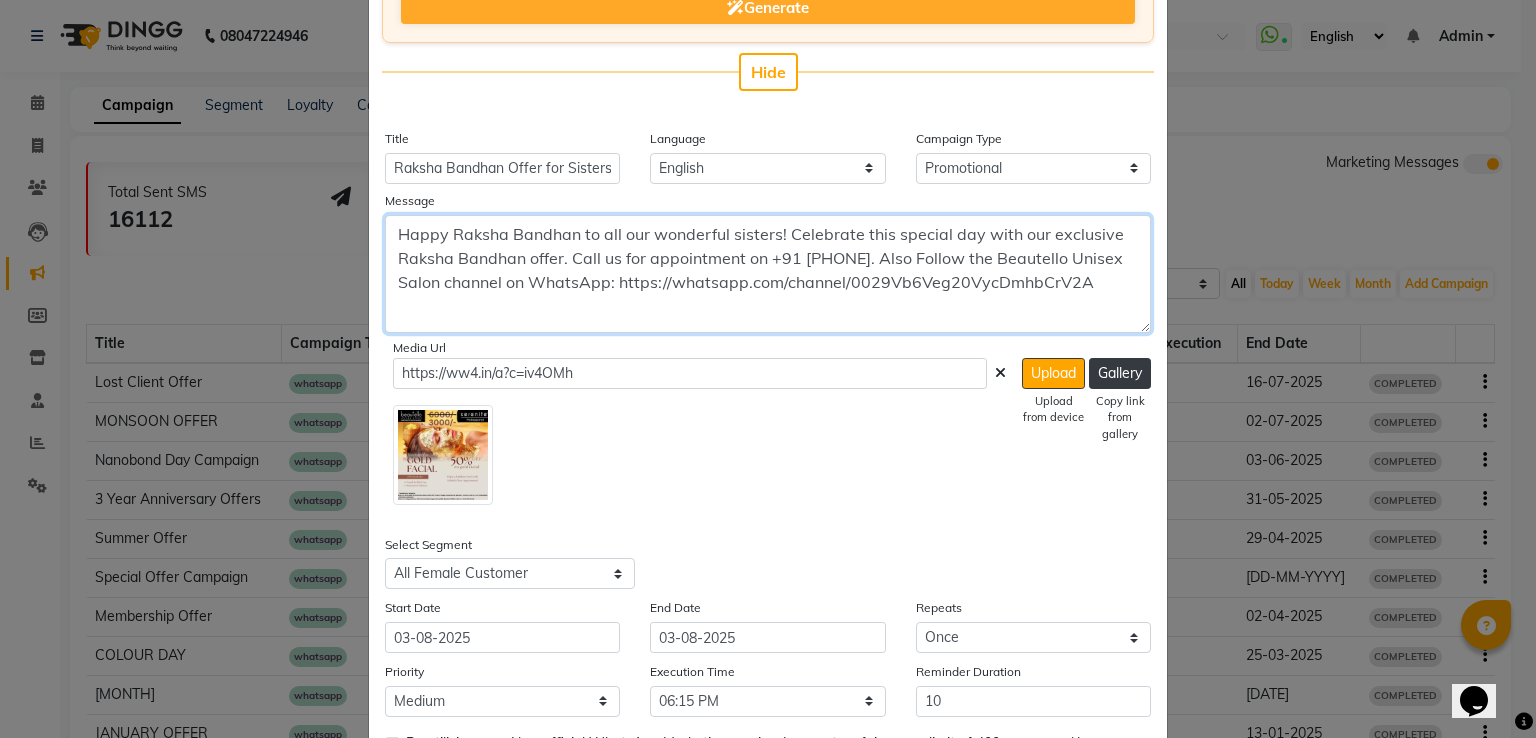click on "Happy Raksha Bandhan to all our wonderful sisters! Celebrate this special day with our exclusive Raksha Bandhan offer. Call us for appointment on +91 [PHONE]. Also Follow the Beautello Unisex Salon channel on WhatsApp: https://whatsapp.com/channel/0029Vb6Veg20VycDmhbCrV2A" at bounding box center (768, 274) 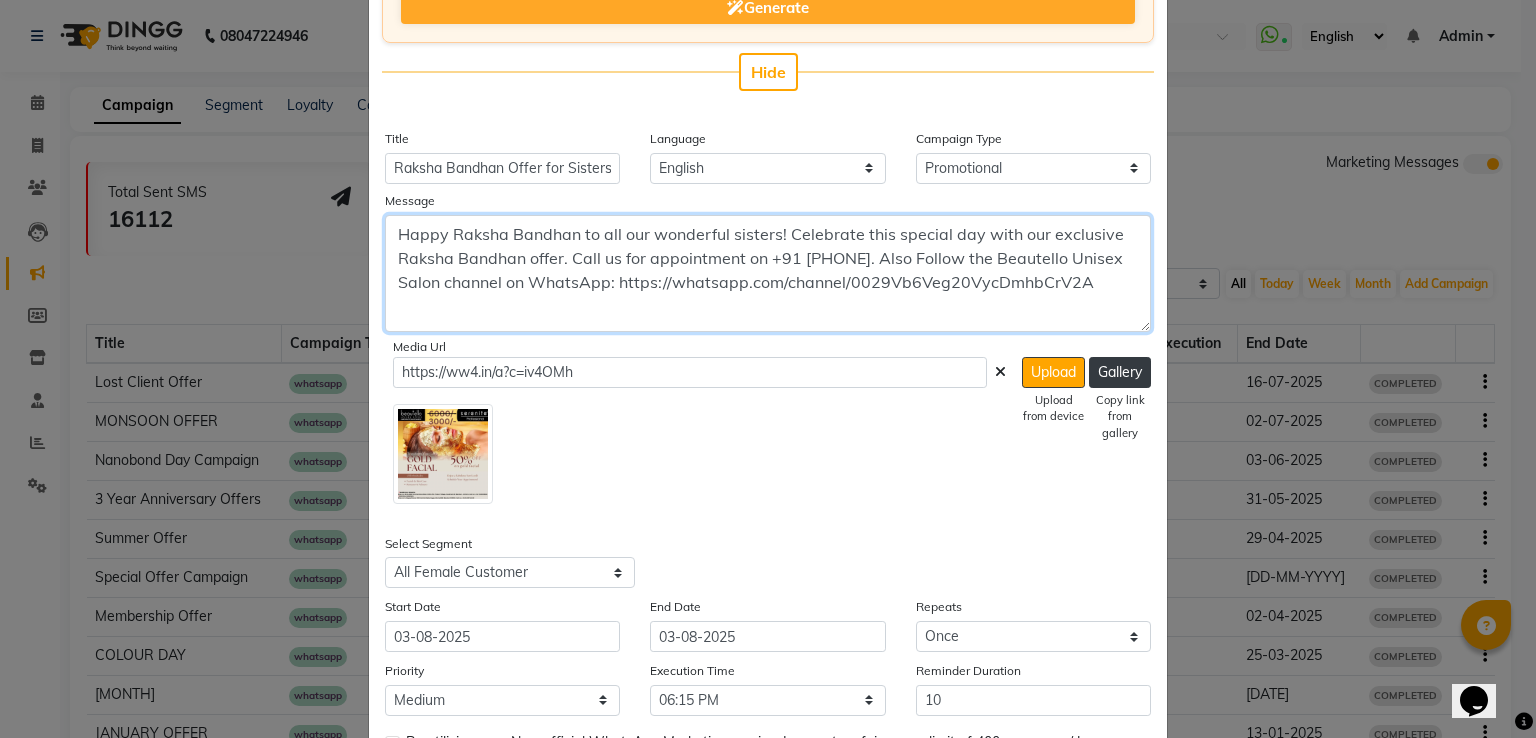 click on "Happy Raksha Bandhan to all our wonderful sisters! Celebrate this special day with our exclusive Raksha Bandhan offer. Call us for appointment on +91 [PHONE]. Also Follow the Beautello Unisex Salon channel on WhatsApp: https://whatsapp.com/channel/0029Vb6Veg20VycDmhbCrV2A" at bounding box center [768, 273] 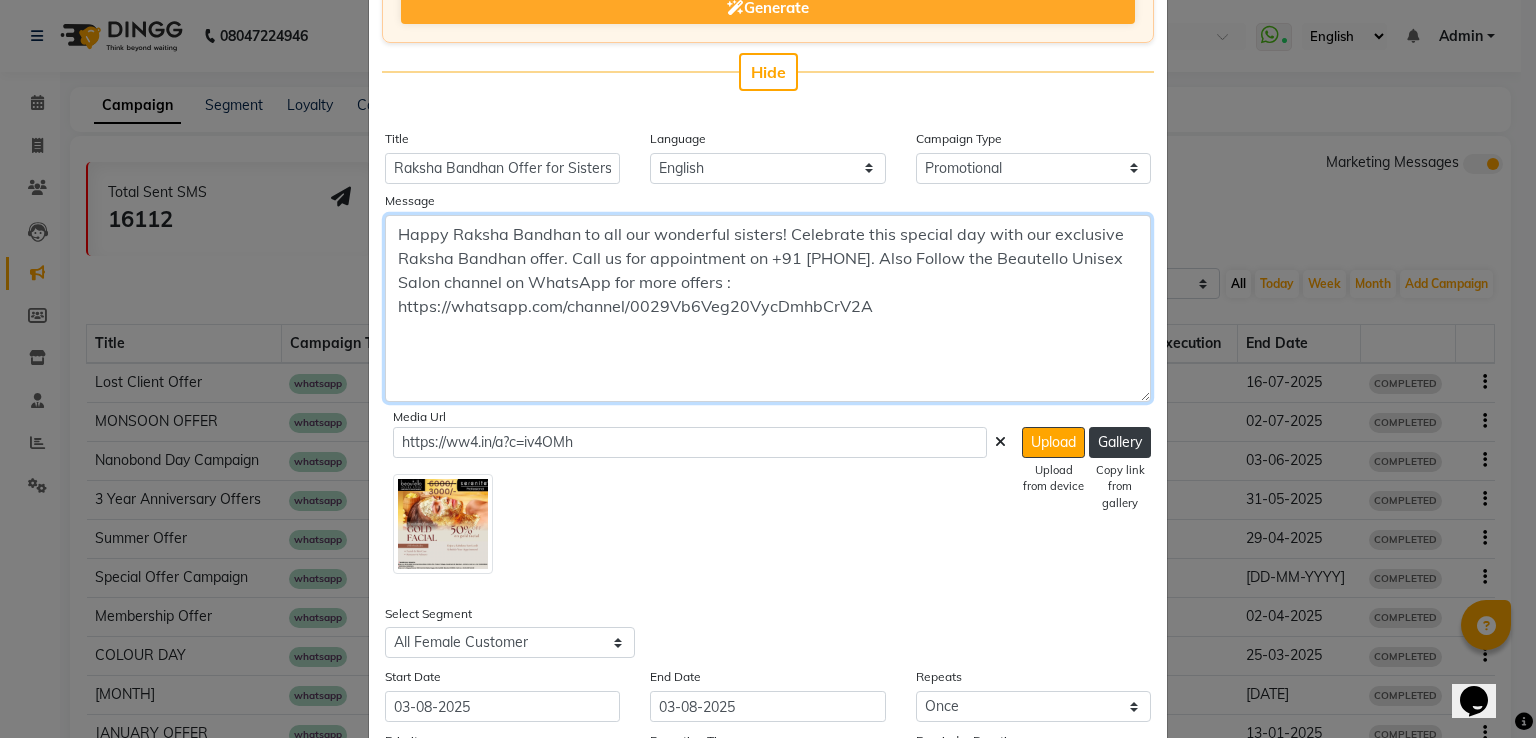 drag, startPoint x: 1136, startPoint y: 324, endPoint x: 1151, endPoint y: 395, distance: 72.56721 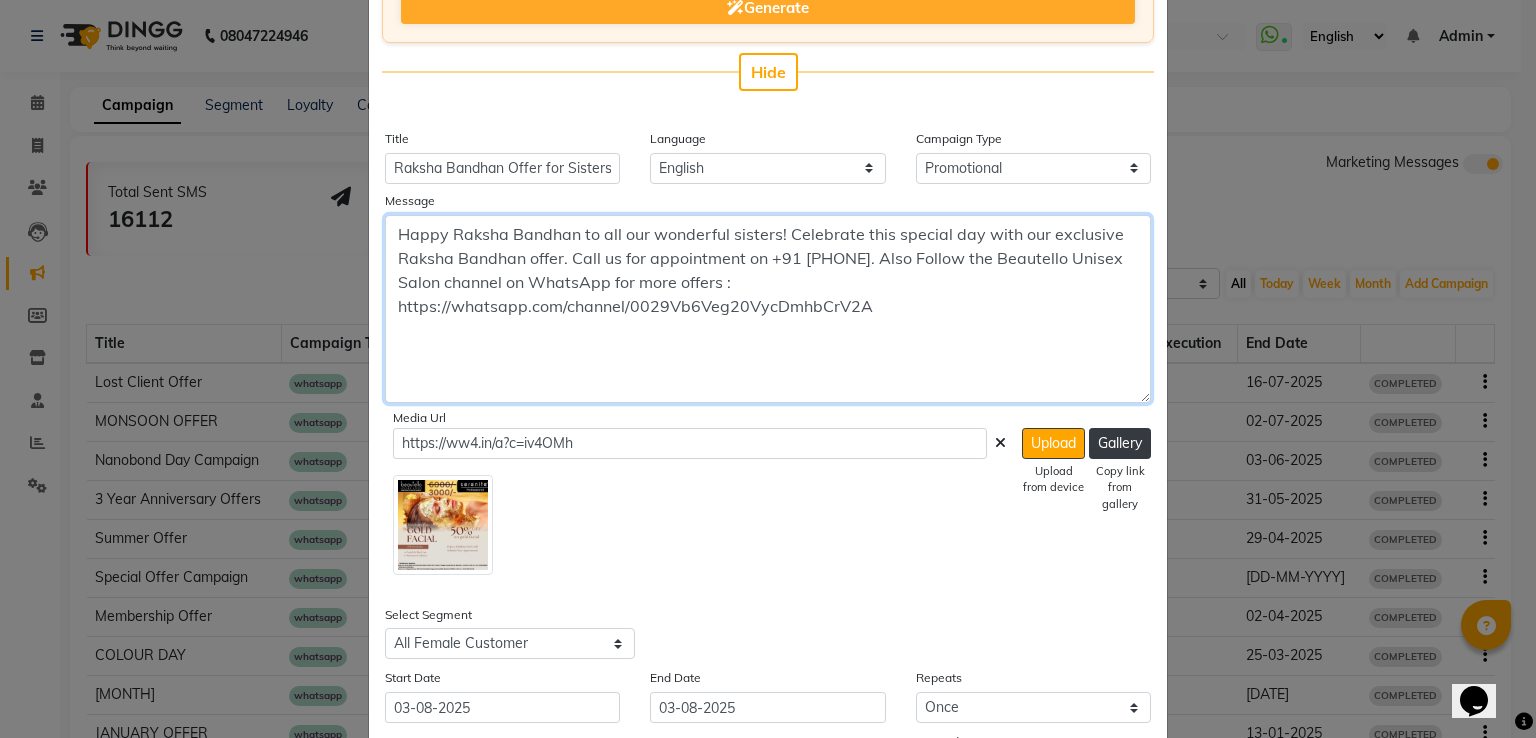 type on "Happy Raksha Bandhan to all our wonderful sisters! Celebrate this special day with our exclusive Raksha Bandhan offer. Call us for appointment on +91 [PHONE]. Also Follow the Beautello Unisex Salon channel on WhatsApp for more offers : https://whatsapp.com/channel/0029Vb6Veg20VycDmhbCrV2A" 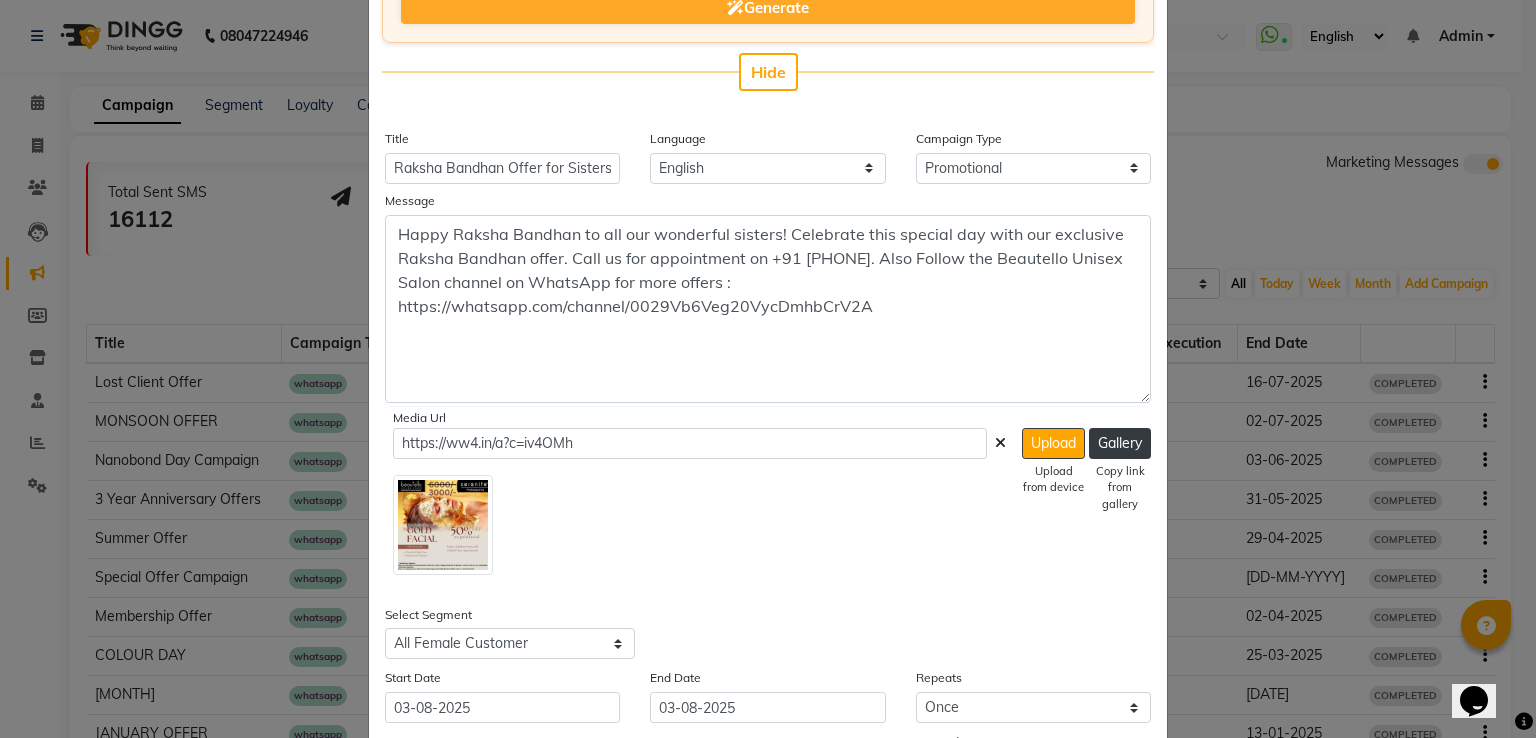 click on "Message Happy Raksha Bandhan to all our wonderful sisters! Celebrate this special day with our exclusive Raksha Bandhan offer. Call us for appointment on +91 [PHONE]. Also Follow the Beautello Unisex Salon channel on WhatsApp for more offers : https://whatsapp.com/channel/0029Vb6Veg20VycDmhbCrV2A Media Url https://ww4.in/a?c=iv4OMh Upload Upload from device Gallery Copy link from gallery" 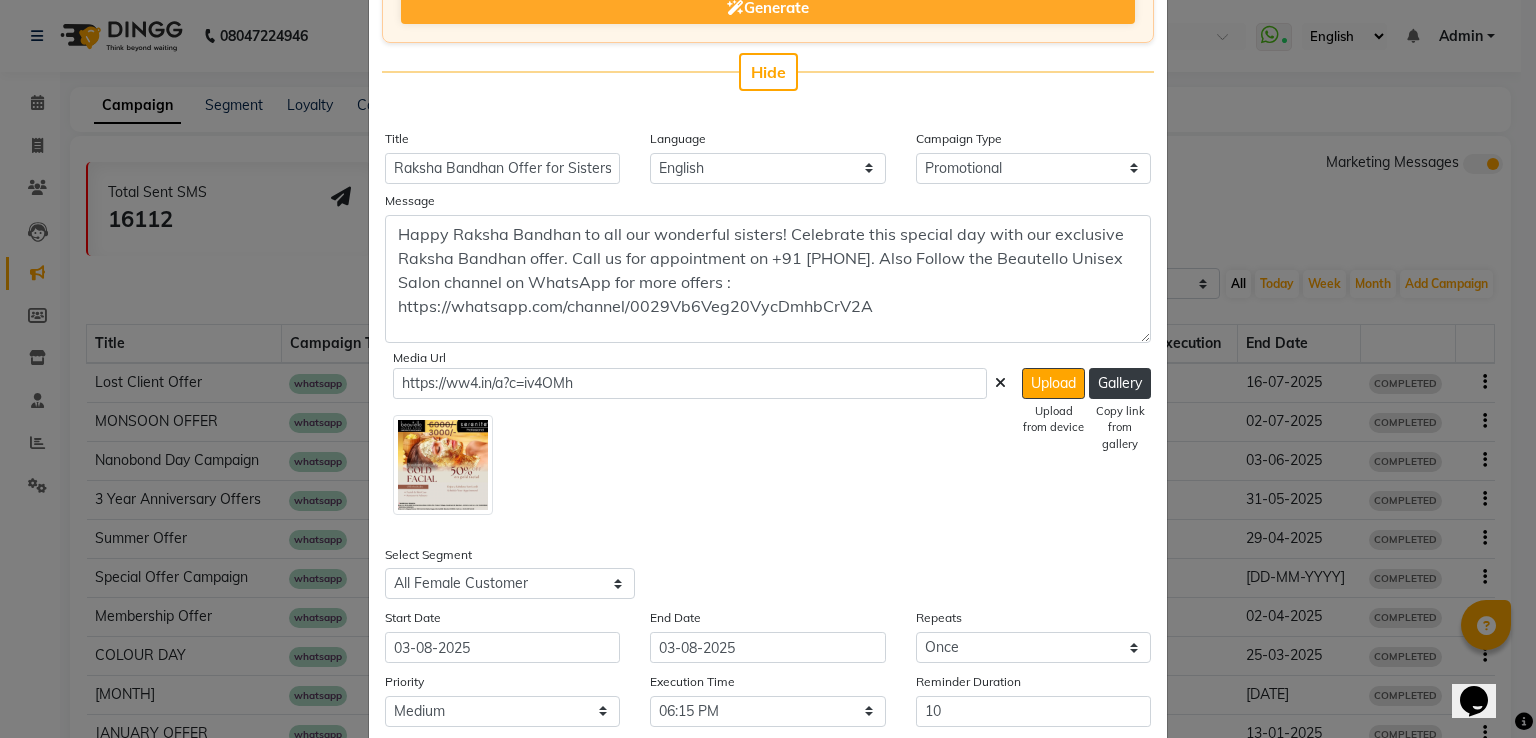 drag, startPoint x: 1134, startPoint y: 396, endPoint x: 1131, endPoint y: 337, distance: 59.07622 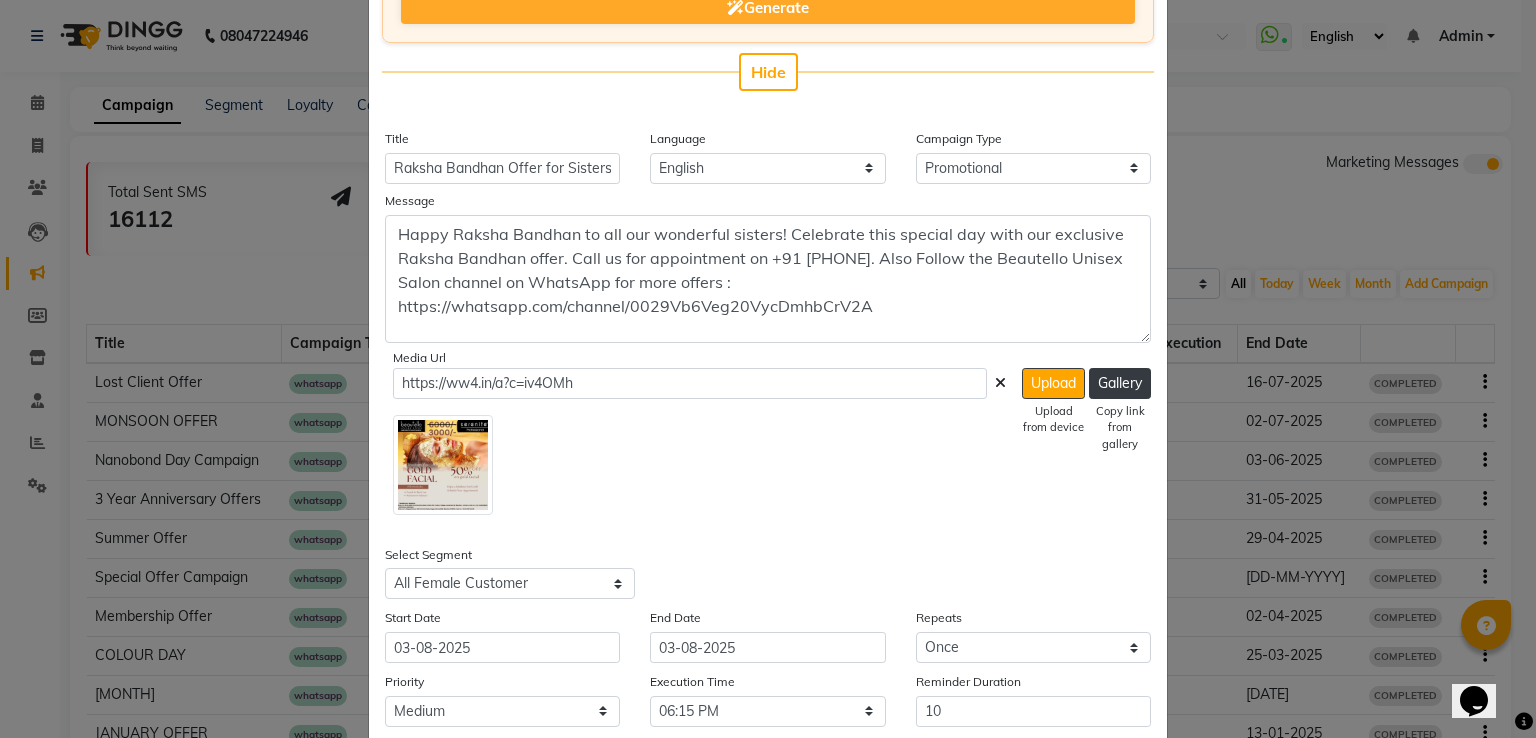 click on "Happy Raksha Bandhan to all our wonderful sisters! Celebrate this special day with our exclusive Raksha Bandhan offer. Call us for appointment on +91 [PHONE]. Also Follow the Beautello Unisex Salon channel on WhatsApp for more offers : https://whatsapp.com/channel/0029Vb6Veg20VycDmhbCrV2A" at bounding box center [768, 279] 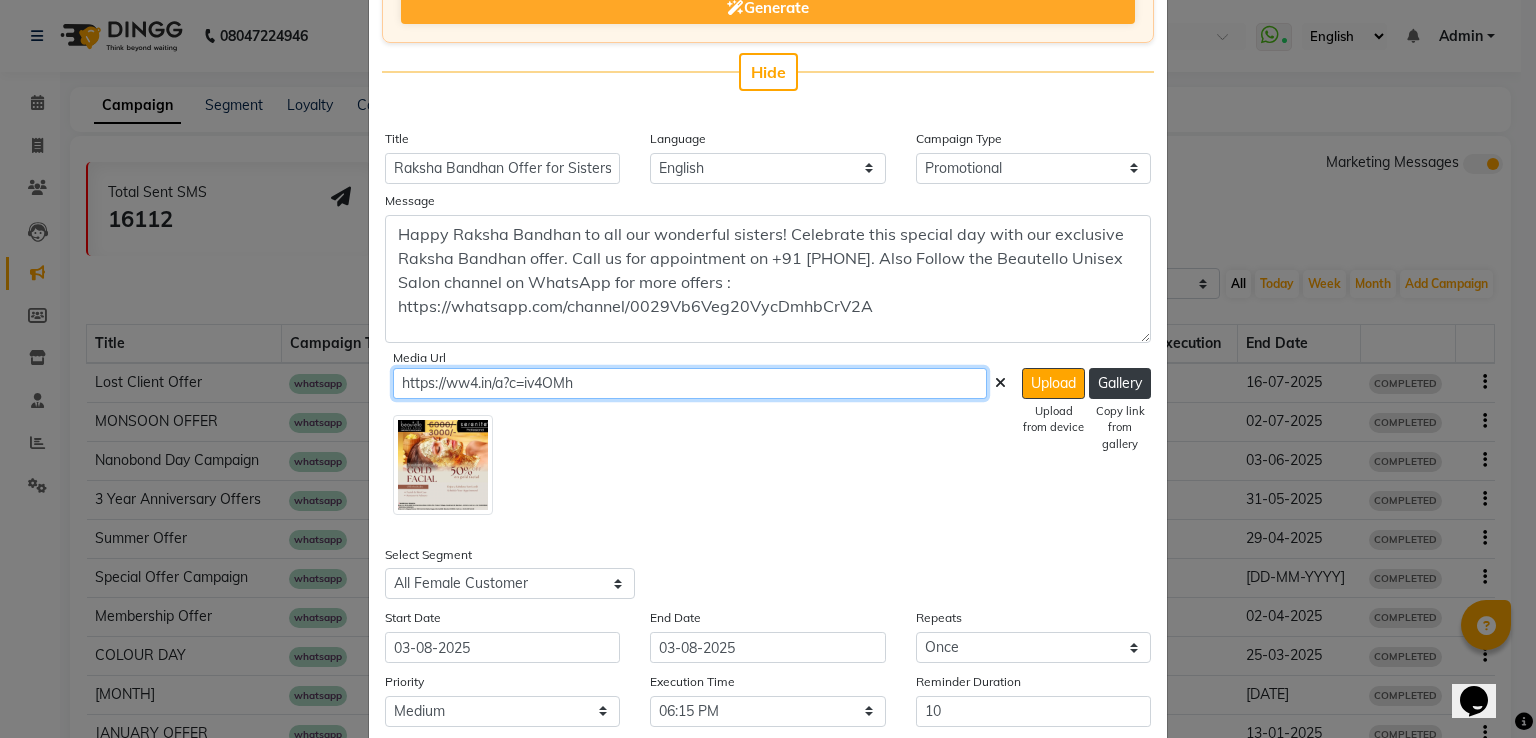 drag, startPoint x: 738, startPoint y: 379, endPoint x: 258, endPoint y: 437, distance: 483.49146 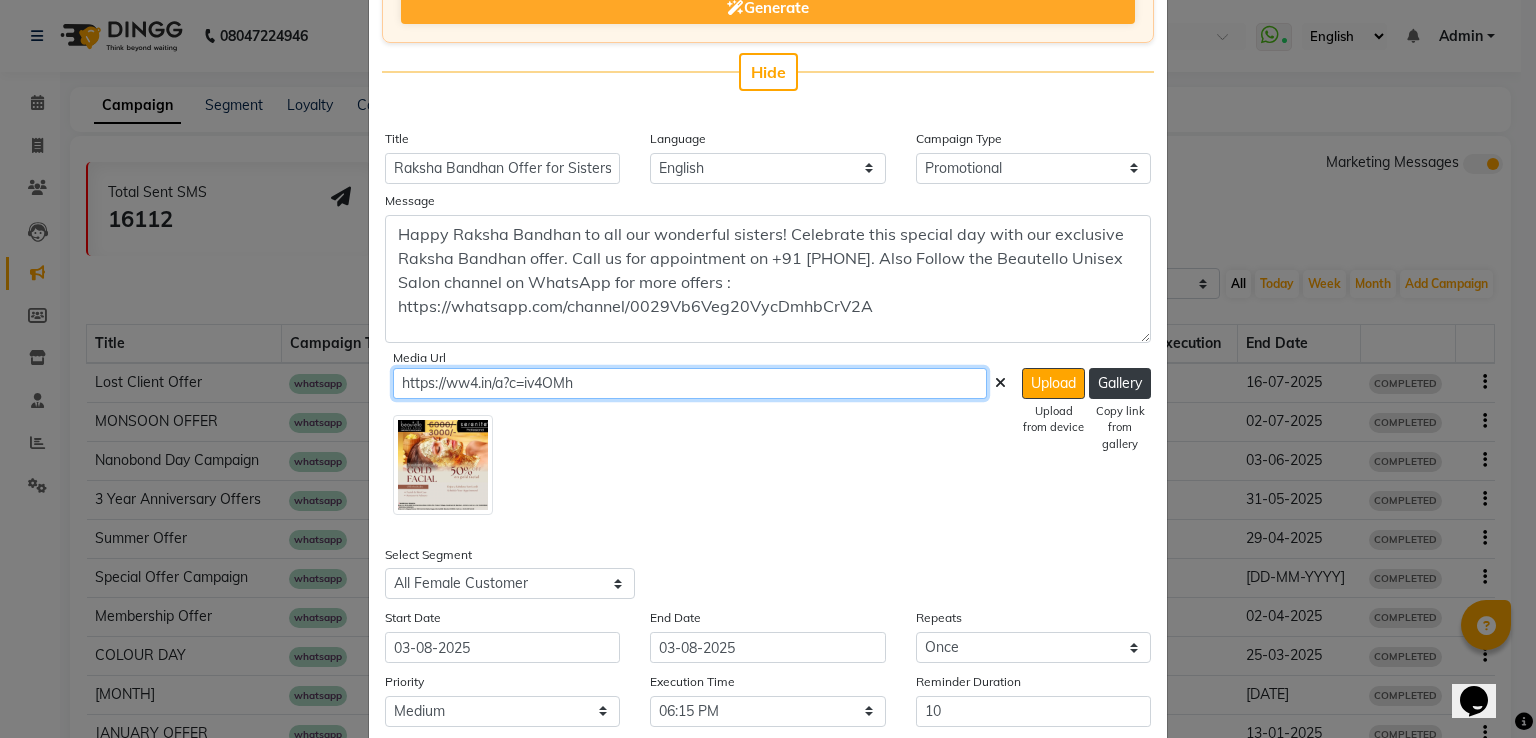 click on "Add WhatsApp (Direct) × Enter your prompt BETA  Limited to 5 AI generations per business during beta.            Generate Hide Title Raksha Bandhan Offer for Sisters Language English Campaign Type Select Birthday Anniversary Promotional Service reminder Message Happy Raksha Bandhan to all our wonderful sisters! Celebrate this special day with our exclusive Raksha Bandhan offer. Call us for appointment on +91 [PHONE]. Also Follow the Beautello Unisex Salon channel on WhatsApp for more offers : https://whatsapp.com/channel/0029Vb6Veg20VycDmhbCrV2A Media Url https://ww4.in/a?c=iv4OMh  Upload   Upload from device   Gallery   Copy link from gallery  Select Segment Select All Customers All Male Customer All Female Customer All Members All Customers Visited in last 30 days All Customers Visited in last 60 days but not in last 30 days Inactive/Lost Customers High Ticket Customers Low Ticket Customers Frequent Customers Regular Customers New Customers All Customers with Valid Birthdays Hair Cut & Beard Clients" 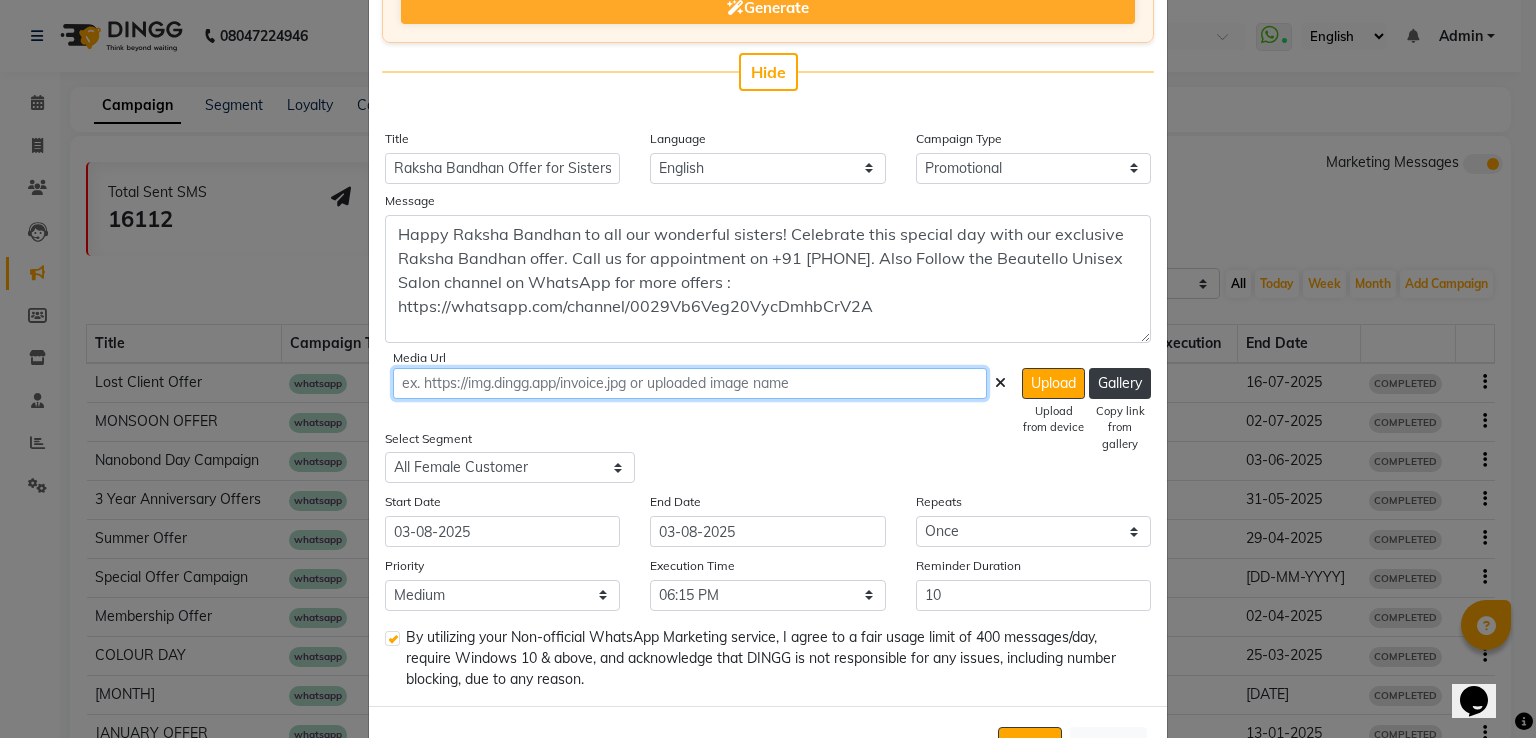 type 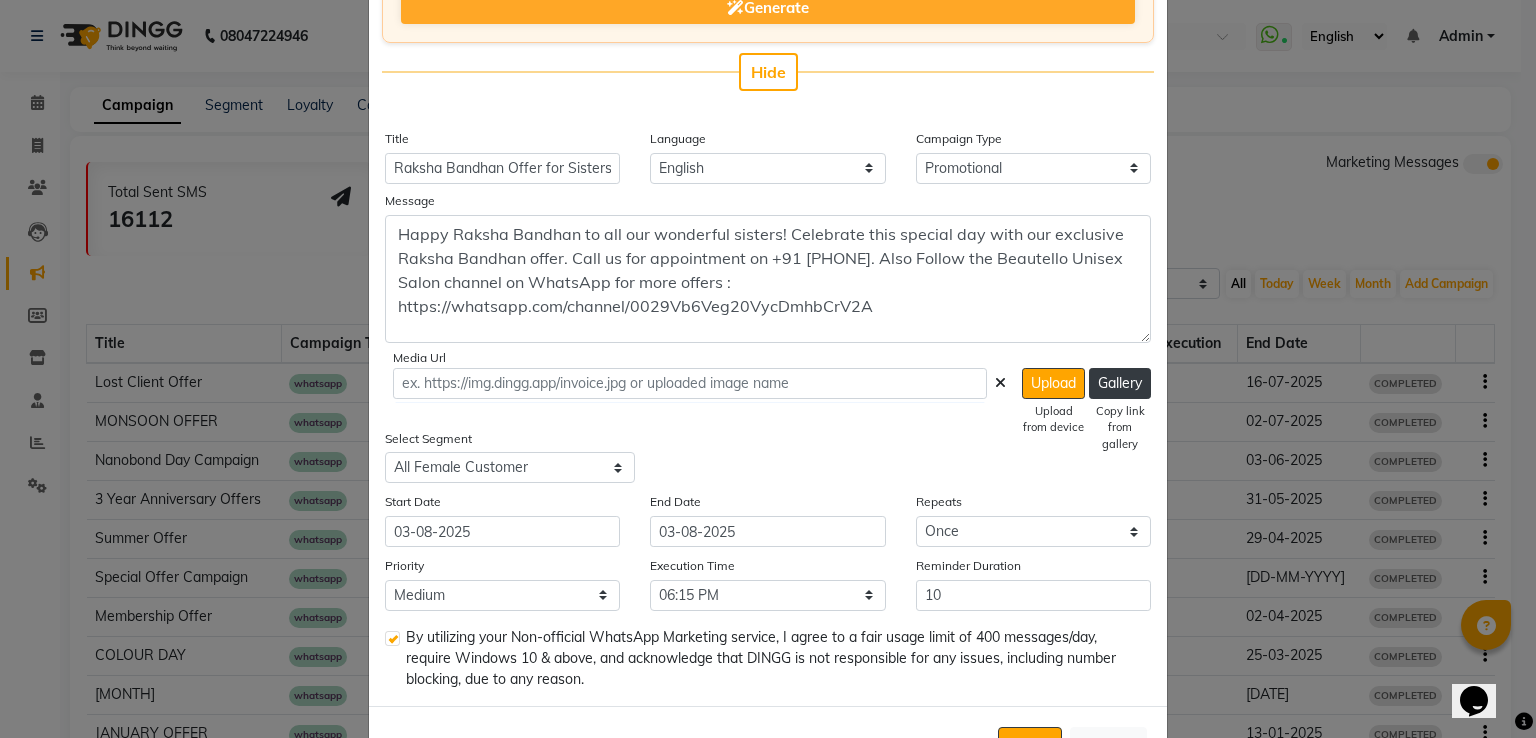 click 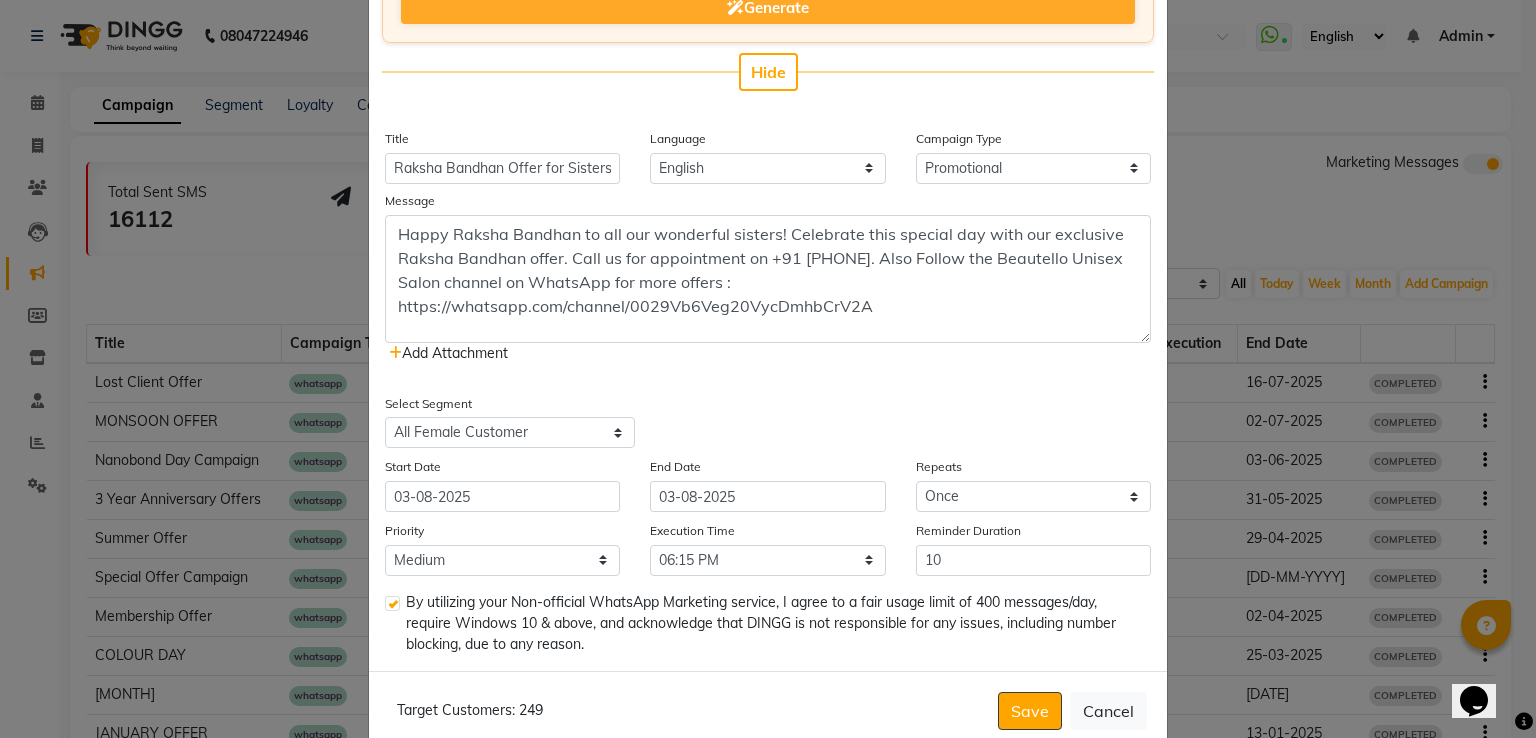 click on "Add Attachment" 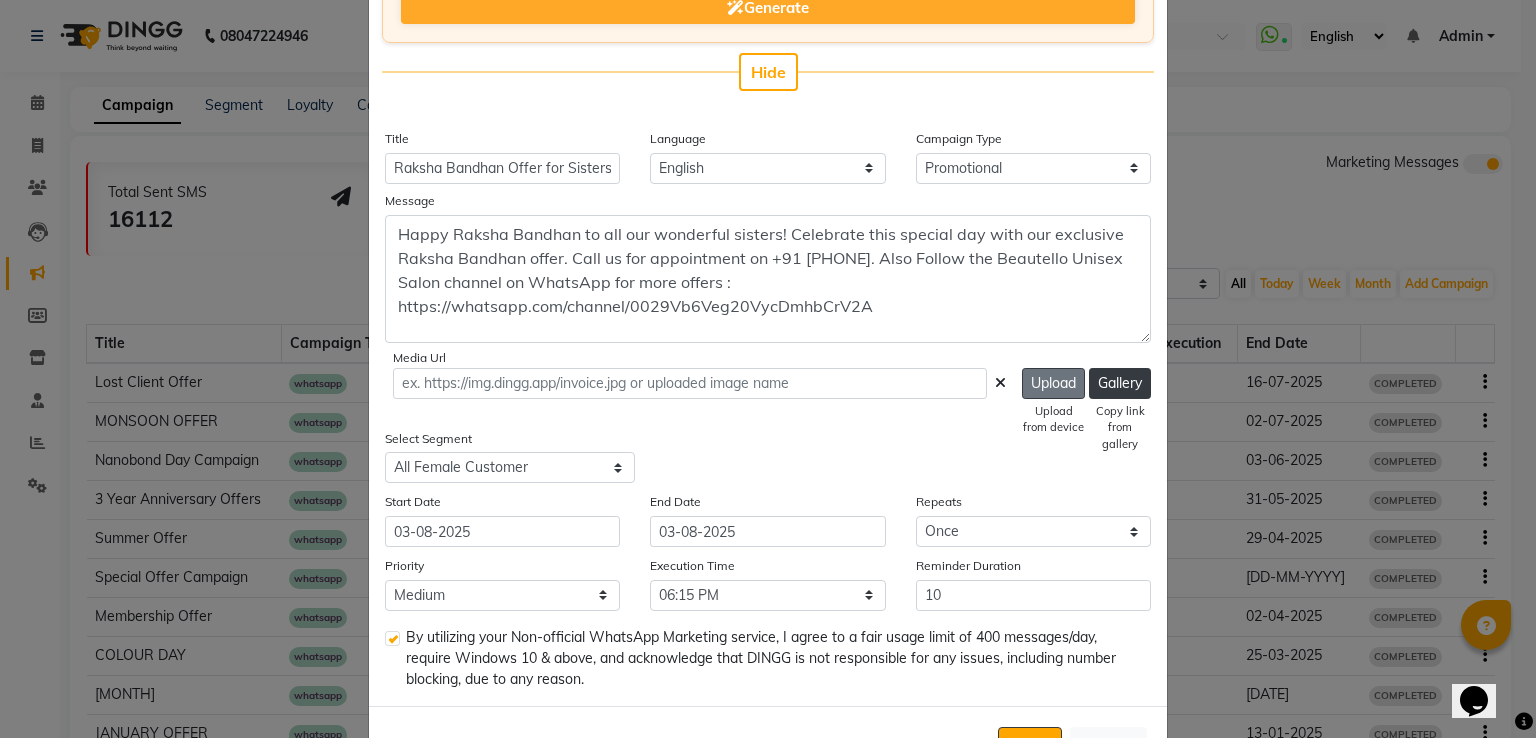 click on "Upload" 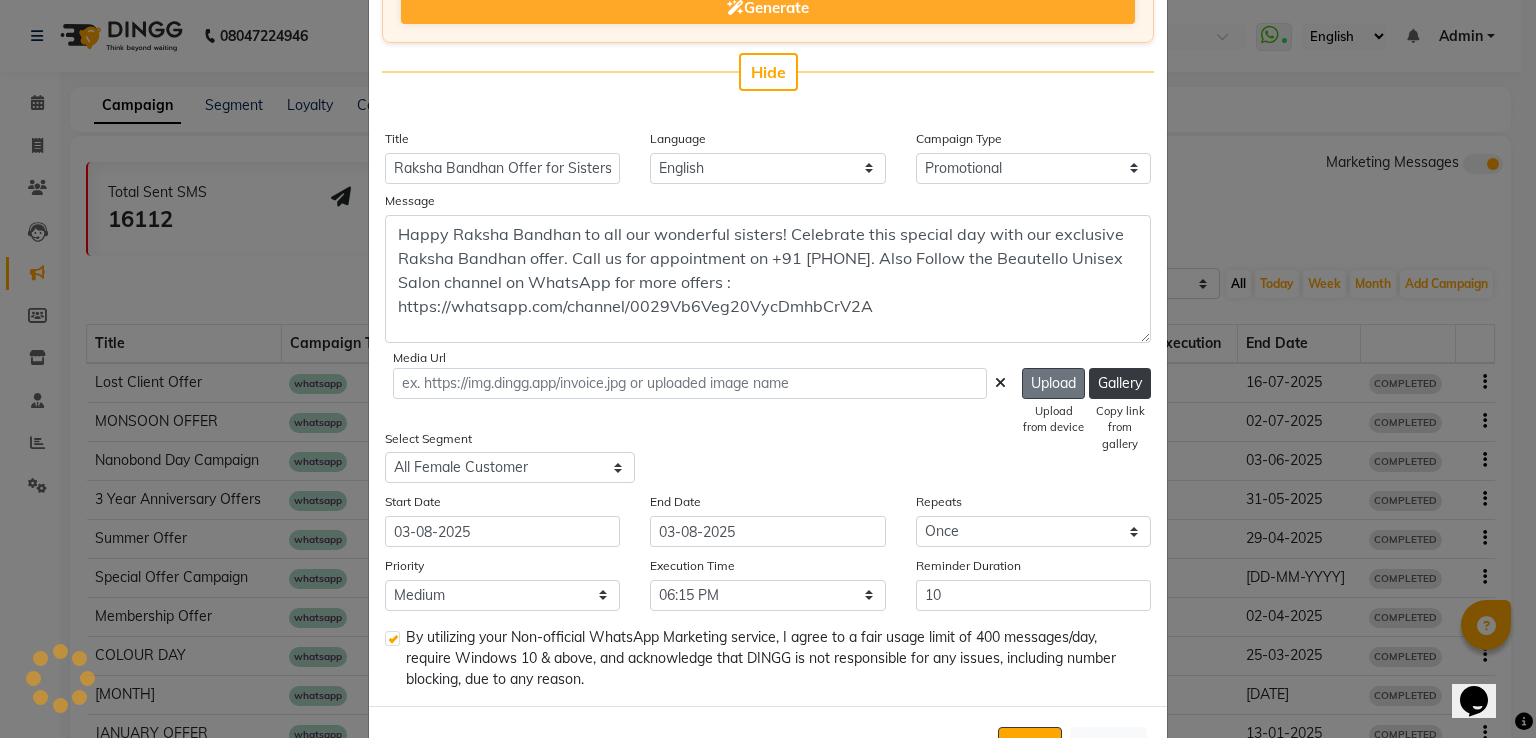 type on "https://ww4.in/a?c=iv4OMh" 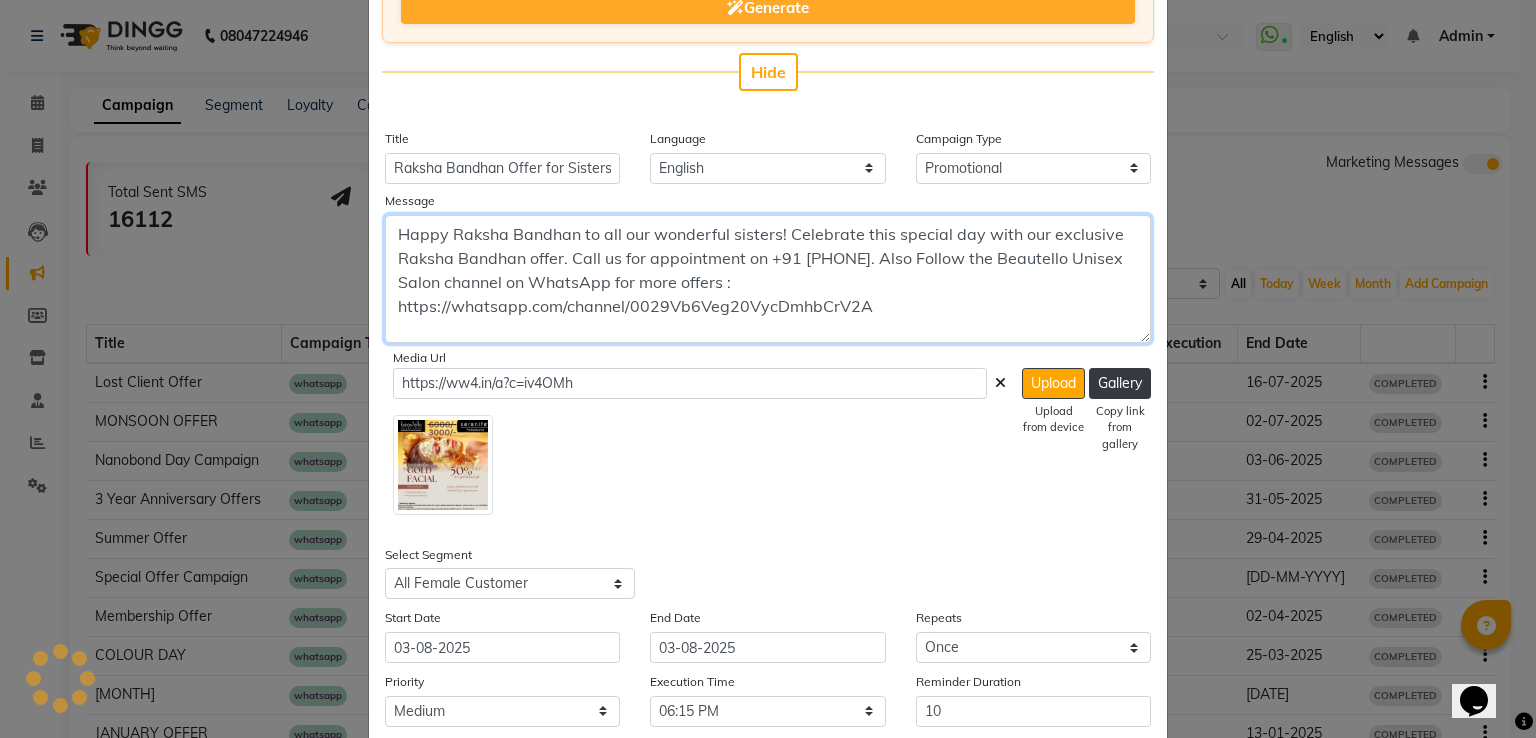click on "Happy Raksha Bandhan to all our wonderful sisters! Celebrate this special day with our exclusive Raksha Bandhan offer. Call us for appointment on +91 [PHONE]. Also Follow the Beautello Unisex Salon channel on WhatsApp for more offers : https://whatsapp.com/channel/0029Vb6Veg20VycDmhbCrV2A" at bounding box center [768, 279] 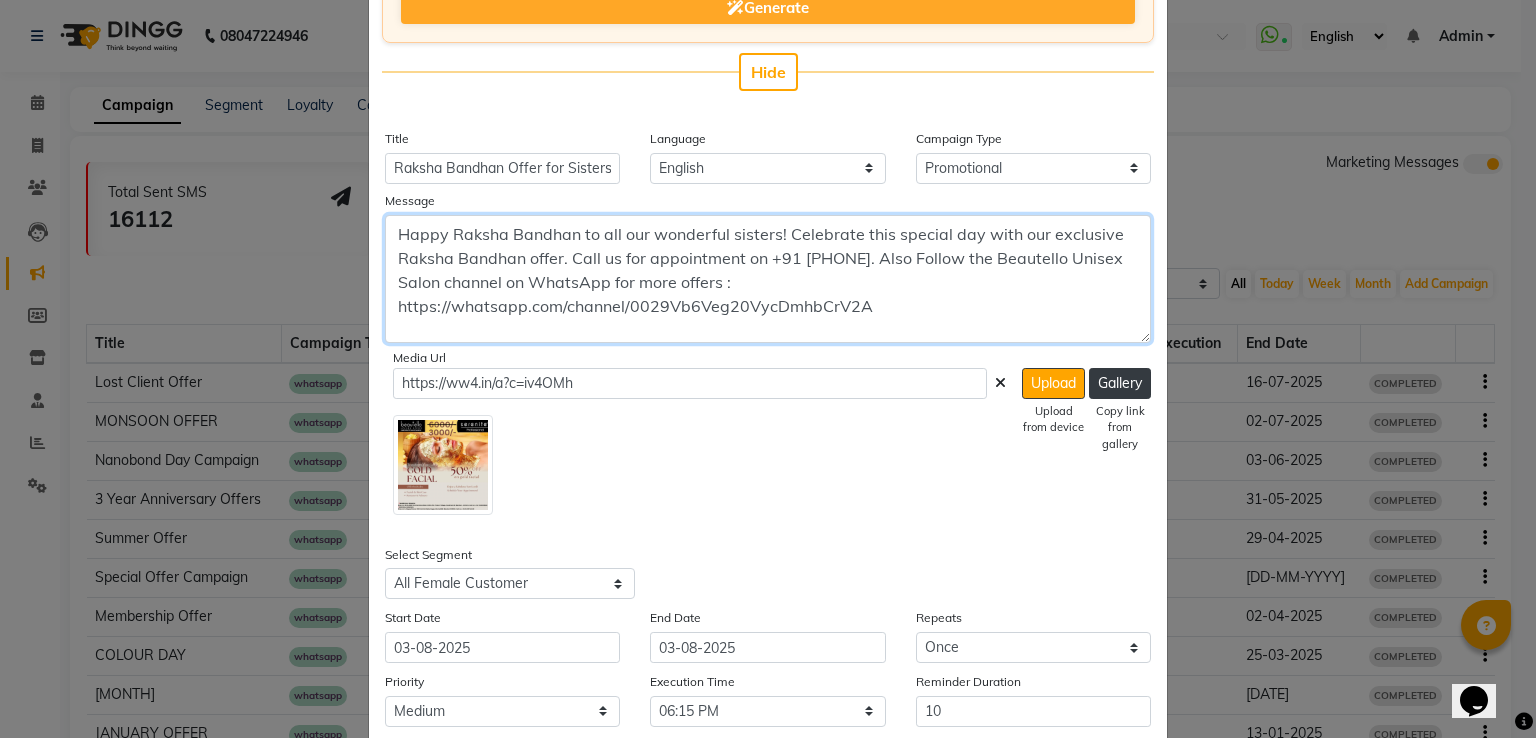 click on "Happy Raksha Bandhan to all our wonderful sisters! Celebrate this special day with our exclusive Raksha Bandhan offer. Call us for appointment on +91 [PHONE]. Also Follow the Beautello Unisex Salon channel on WhatsApp for more offers : https://whatsapp.com/channel/0029Vb6Veg20VycDmhbCrV2A" at bounding box center [768, 279] 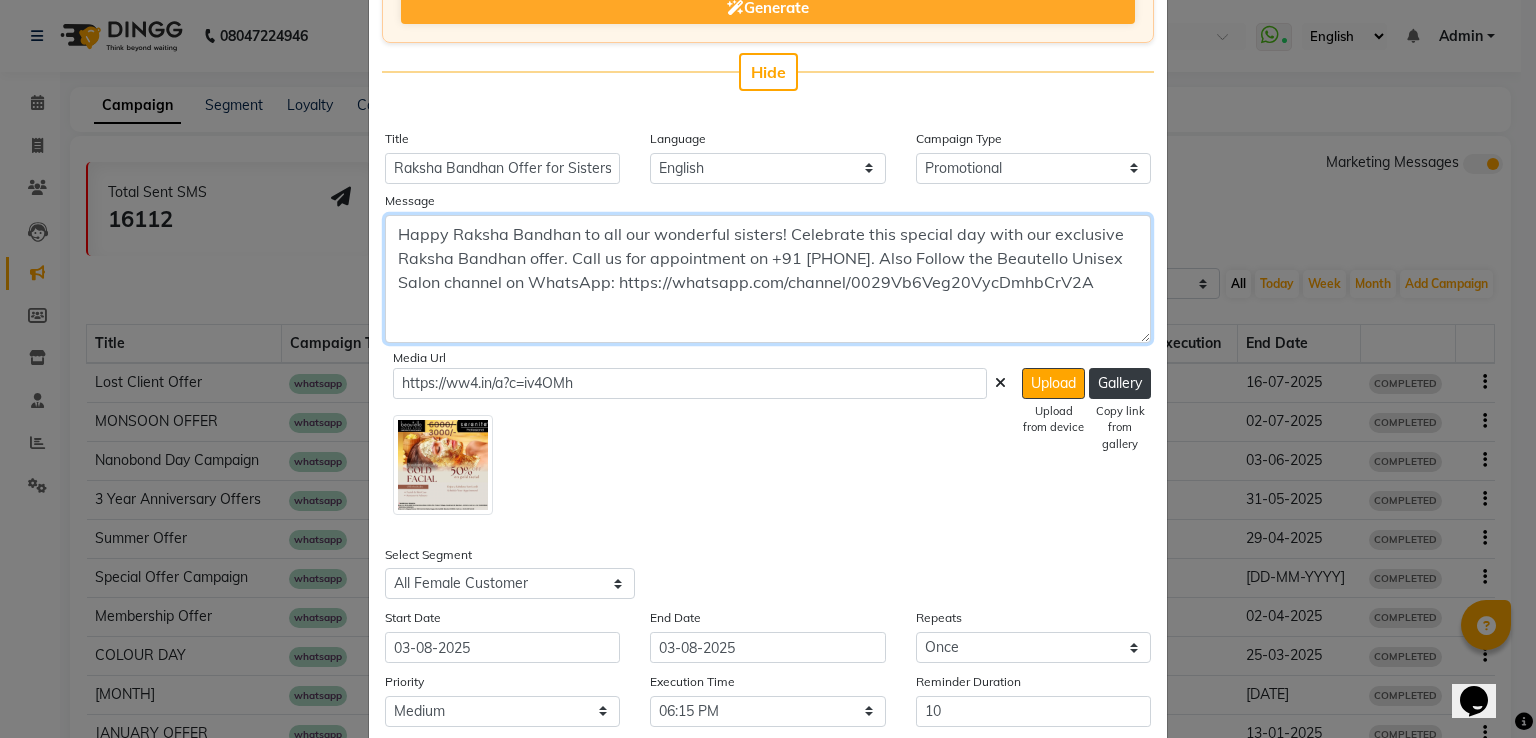 drag, startPoint x: 1141, startPoint y: 337, endPoint x: 1130, endPoint y: 330, distance: 13.038404 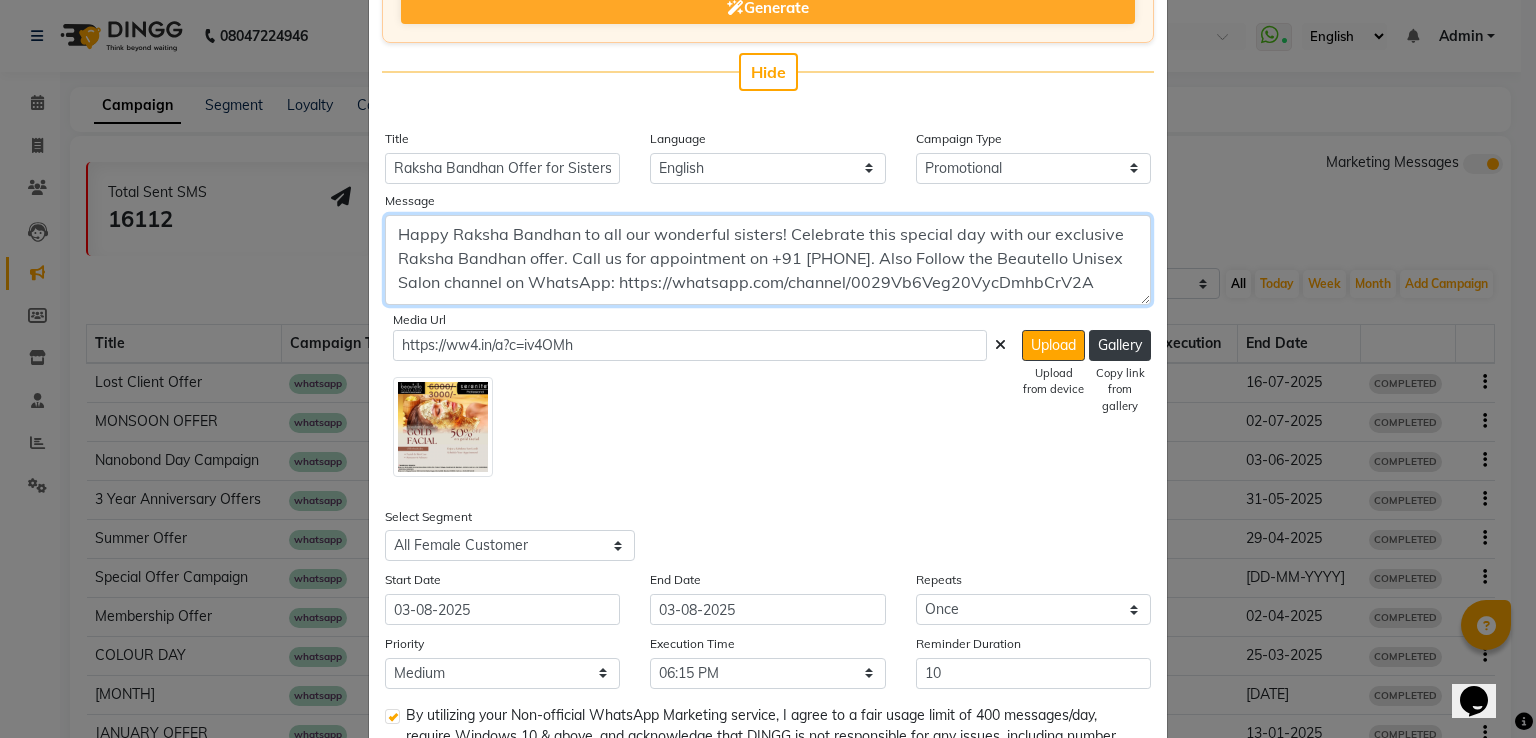 drag, startPoint x: 1138, startPoint y: 337, endPoint x: 1128, endPoint y: 300, distance: 38.327538 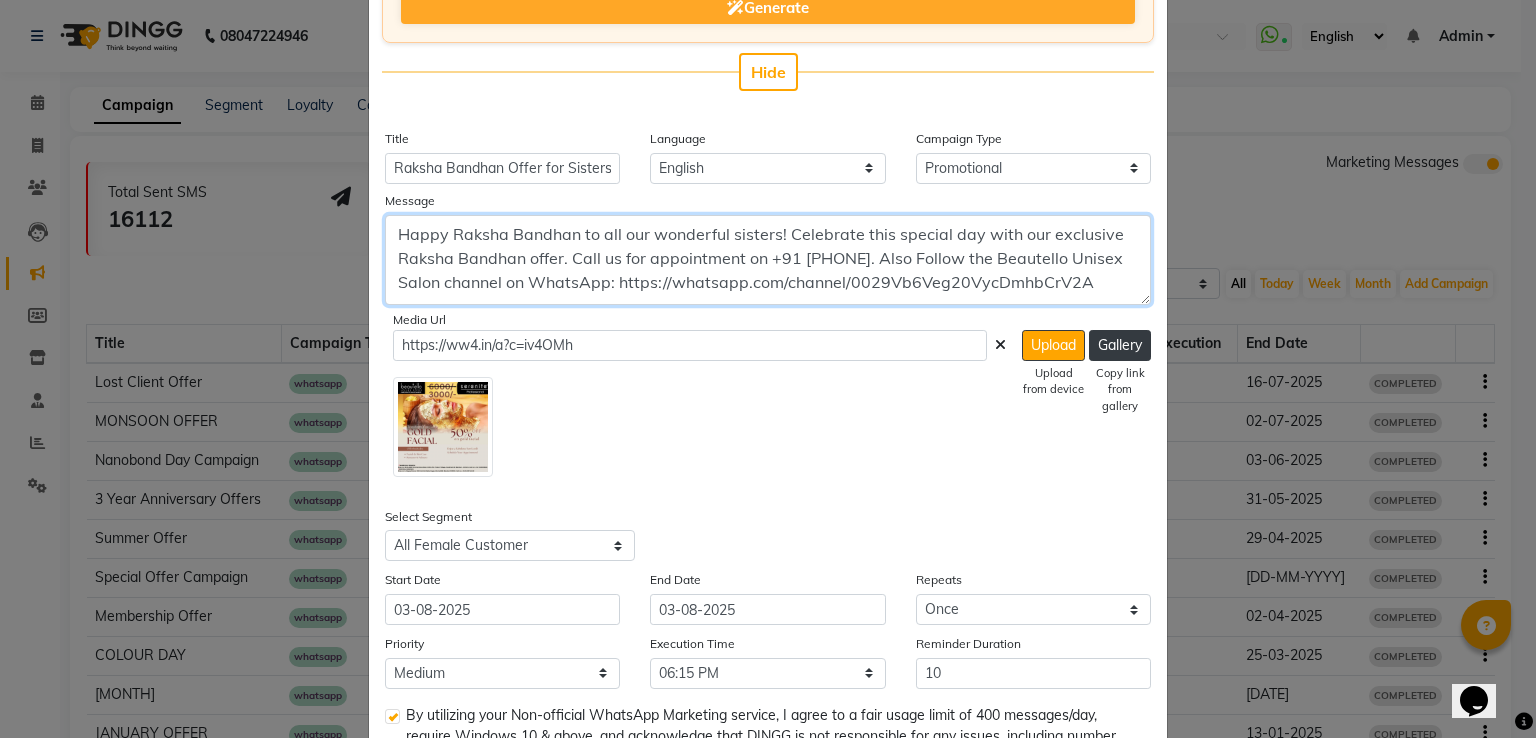 click on "Happy Raksha Bandhan to all our wonderful sisters! Celebrate this special day with our exclusive Raksha Bandhan offer. Call us for appointment on +91 [PHONE]. Also Follow the Beautello Unisex Salon channel on WhatsApp: https://whatsapp.com/channel/0029Vb6Veg20VycDmhbCrV2A" at bounding box center [768, 260] 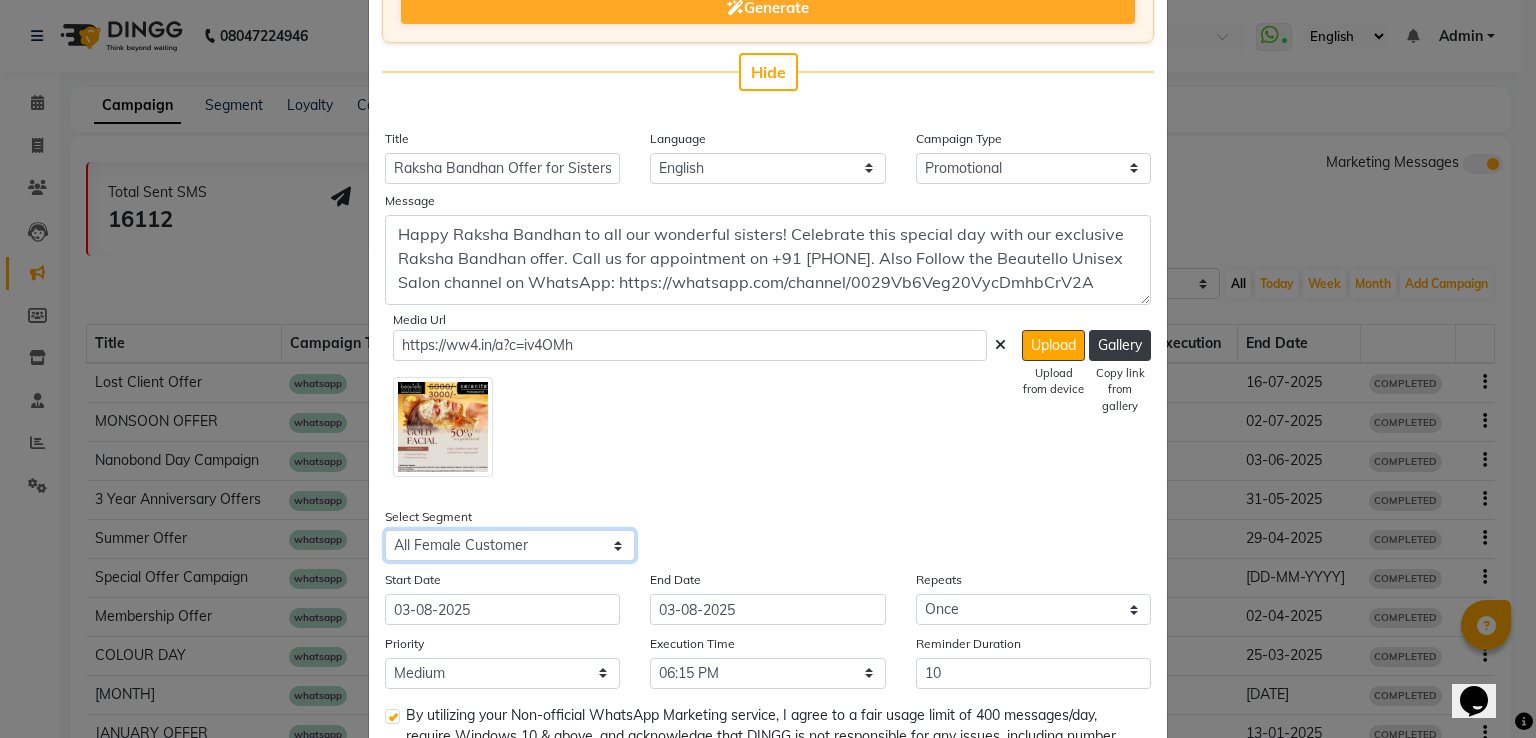 click on "Select All Customers All Male Customer All Female Customer All Members All Customers Visited in last 30 days All Customers Visited in last 60 days but not in last 30 days Inactive/Lost Customers High Ticket Customers Low Ticket Customers Frequent Customers Regular Customers New Customers All Customers with Valid Birthdays All Customers with Valid Anniversary All Customer Visited in 2020 Hair Cut & Beard Clients" at bounding box center (510, 545) 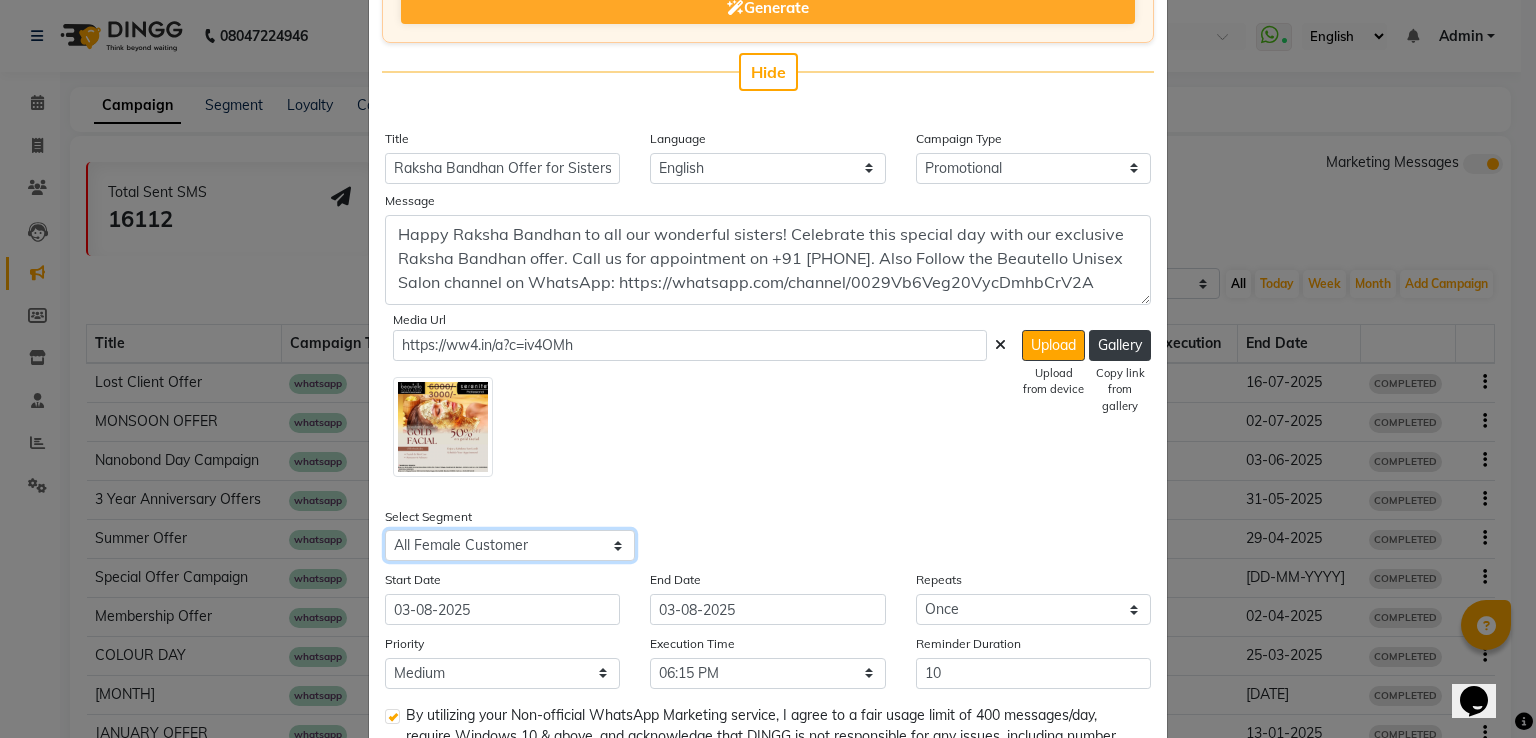 select on "19042" 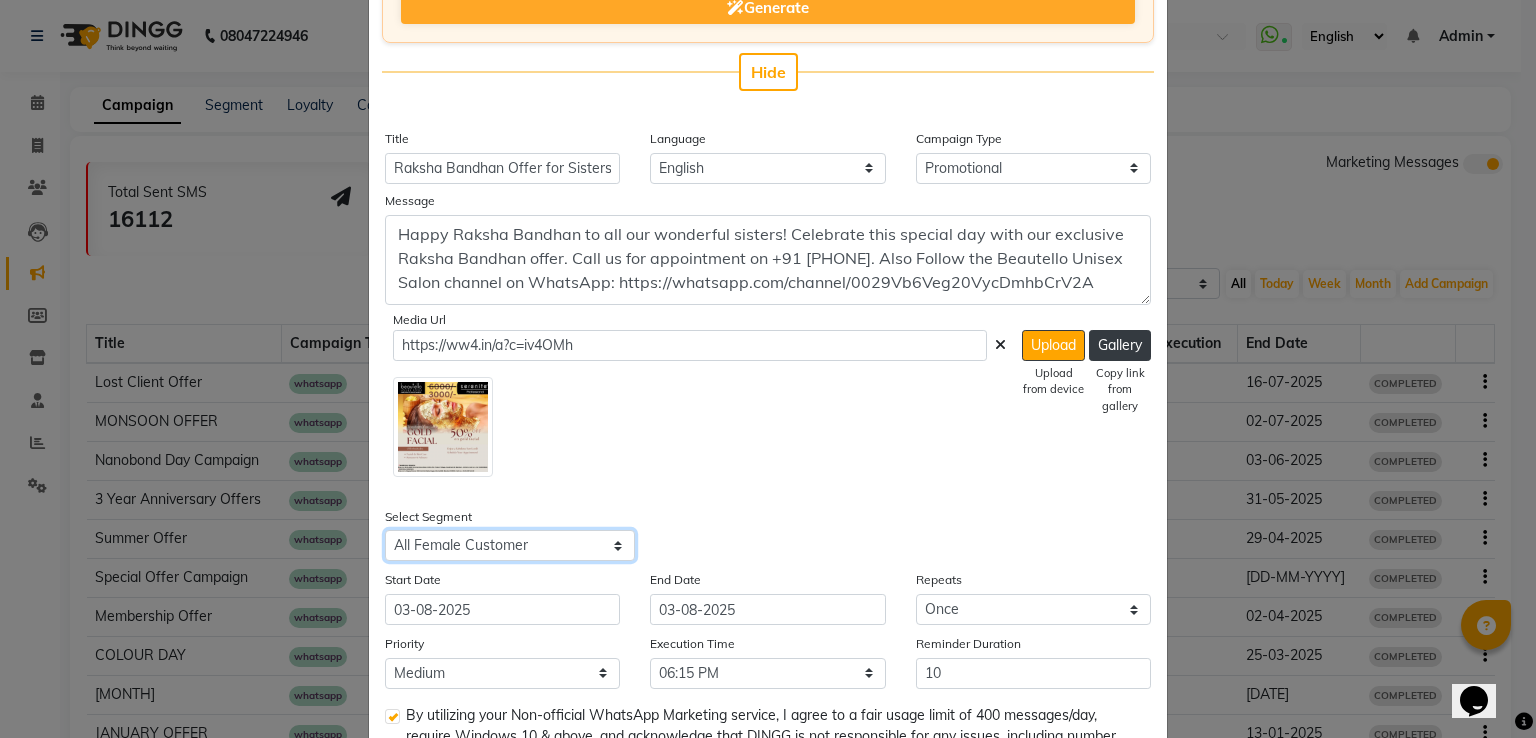 click on "Select All Customers All Male Customer All Female Customer All Members All Customers Visited in last 30 days All Customers Visited in last 60 days but not in last 30 days Inactive/Lost Customers High Ticket Customers Low Ticket Customers Frequent Customers Regular Customers New Customers All Customers with Valid Birthdays All Customers with Valid Anniversary All Customer Visited in 2020 Hair Cut & Beard Clients" at bounding box center (510, 545) 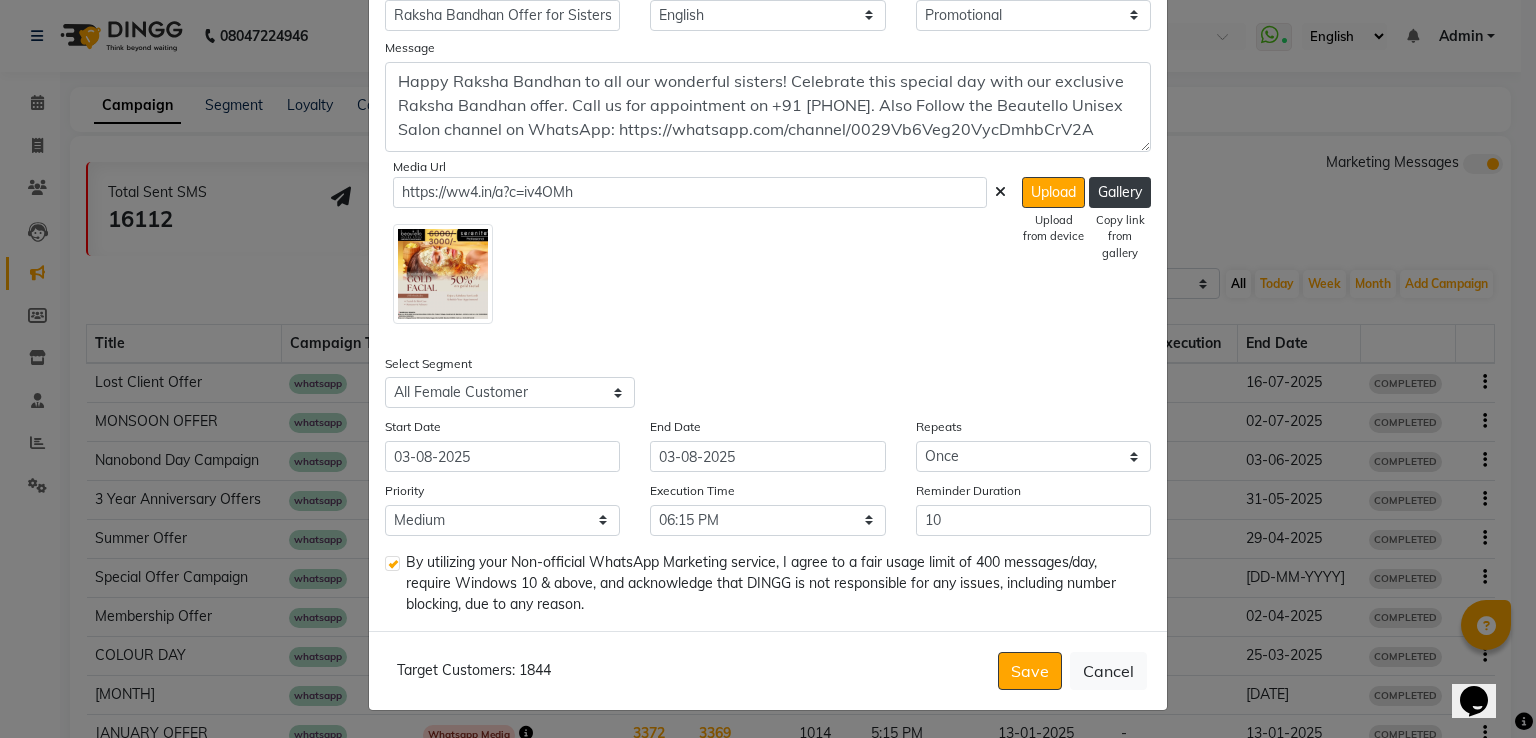 scroll, scrollTop: 502, scrollLeft: 0, axis: vertical 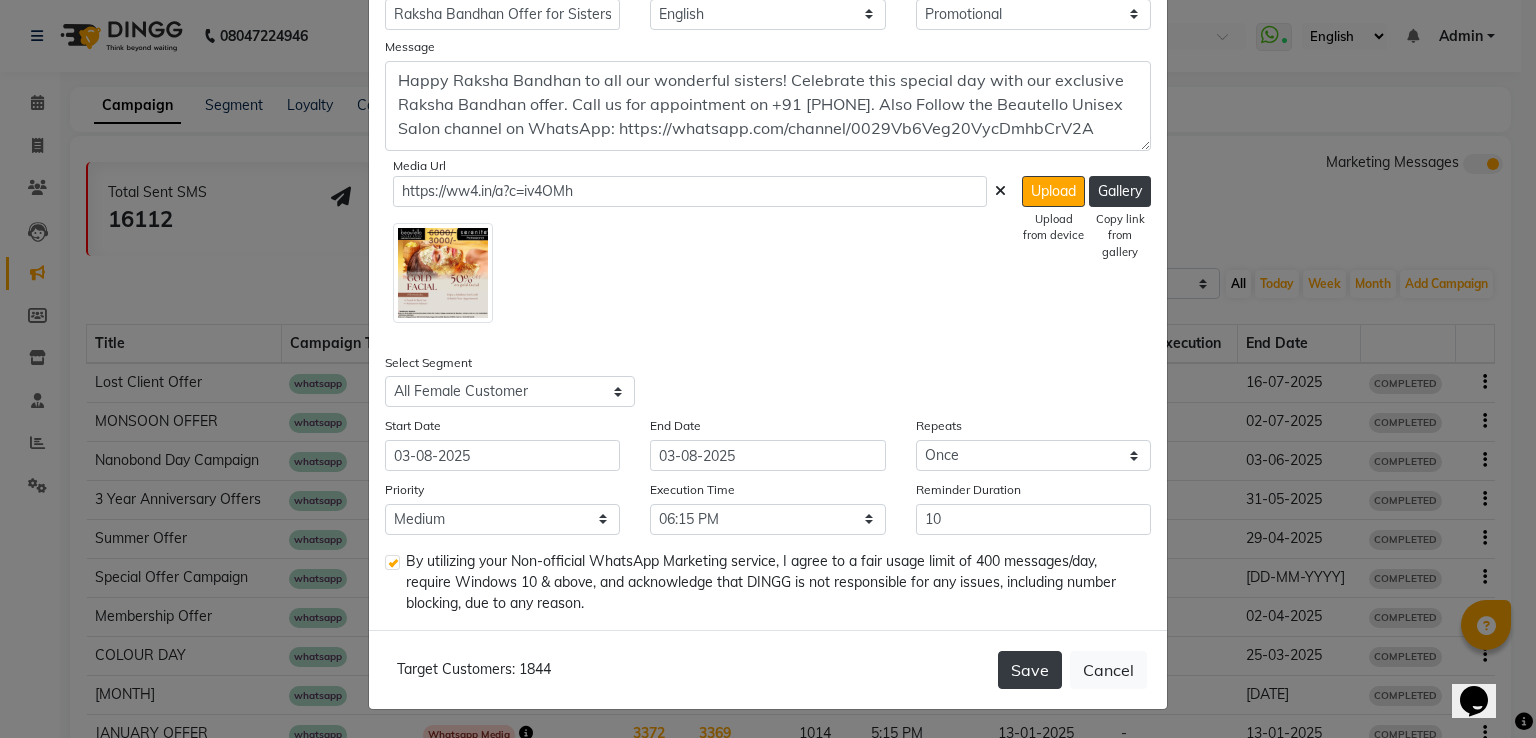 click on "Save" 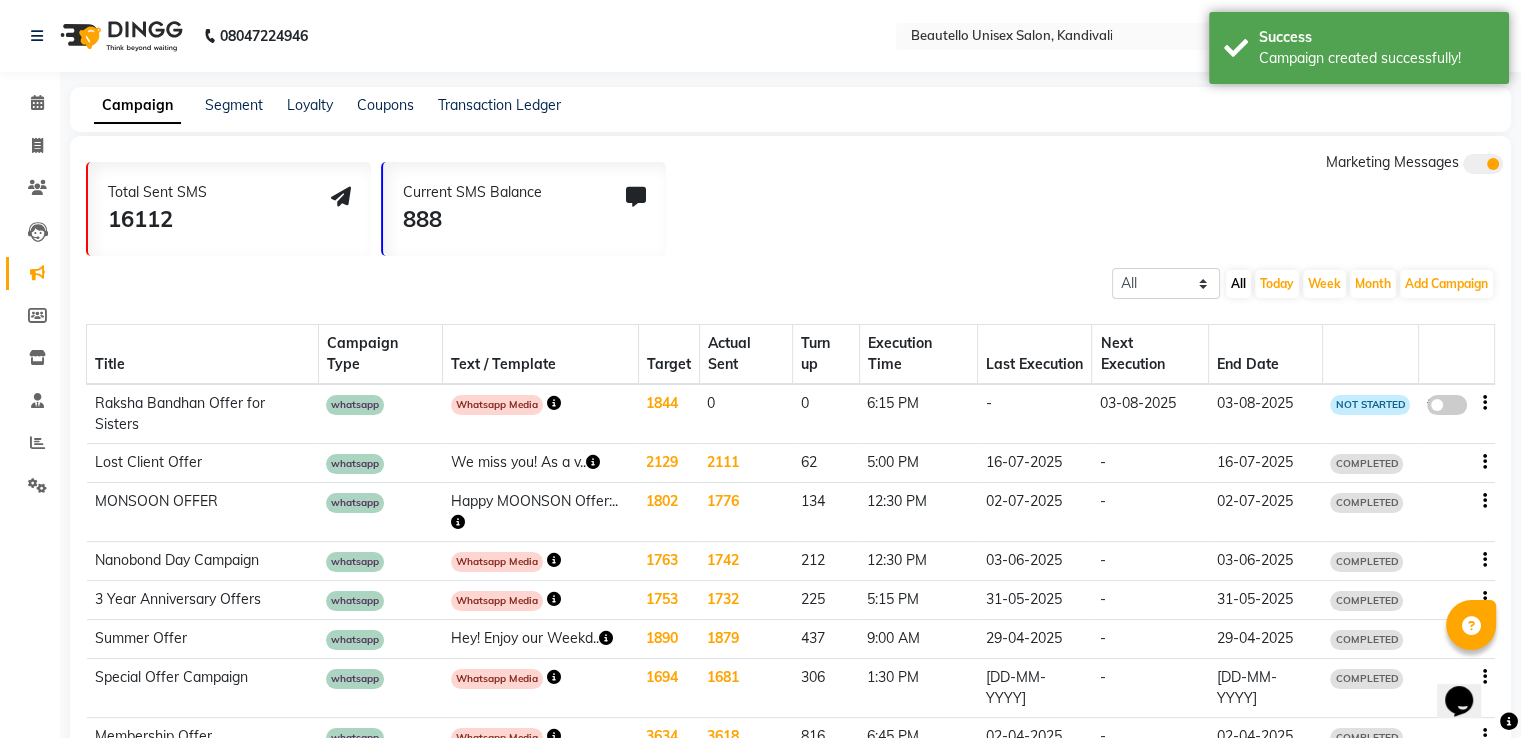 click 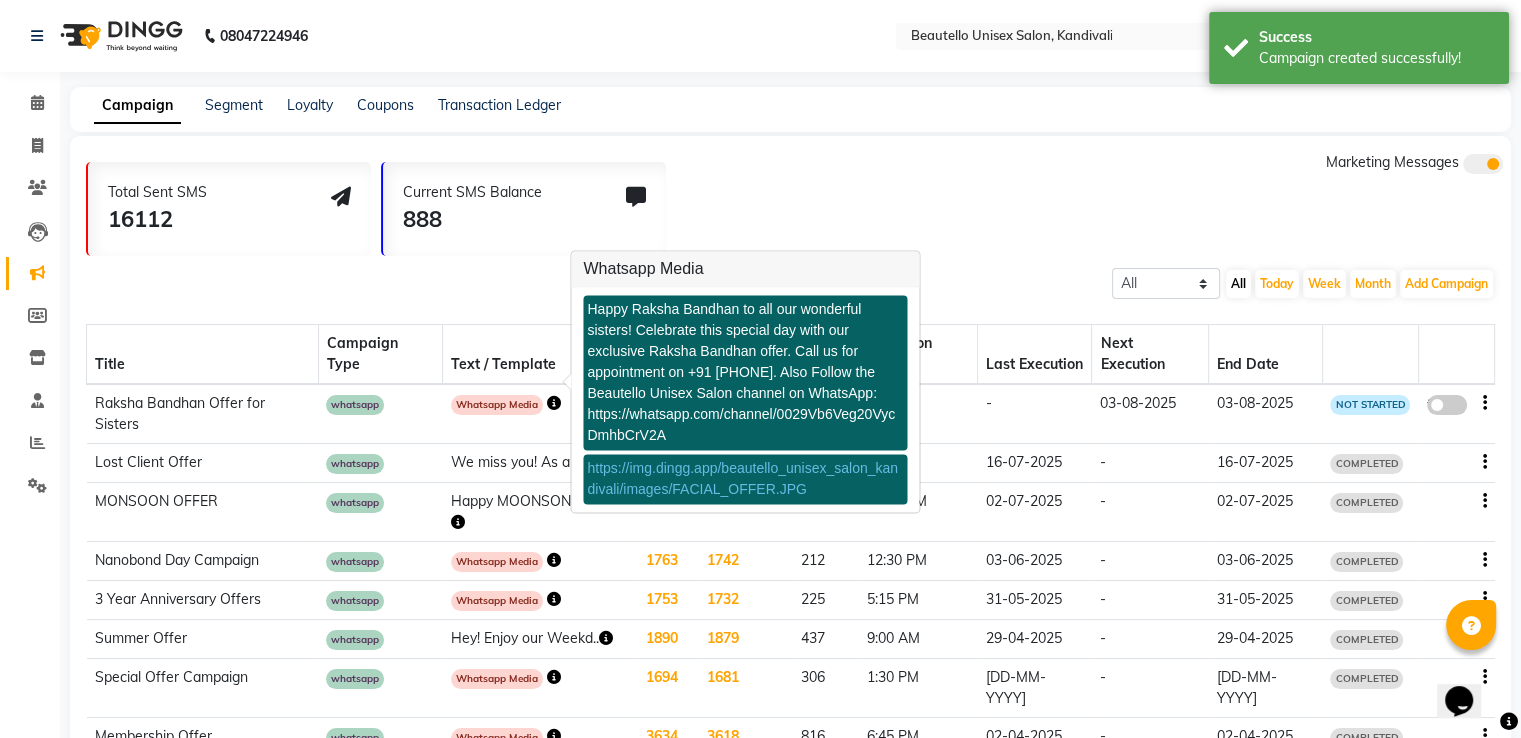 click on "https://img.dingg.app/beautello_unisex_salon_kandivali/images/FACIAL_OFFER.JPG" at bounding box center [742, 479] 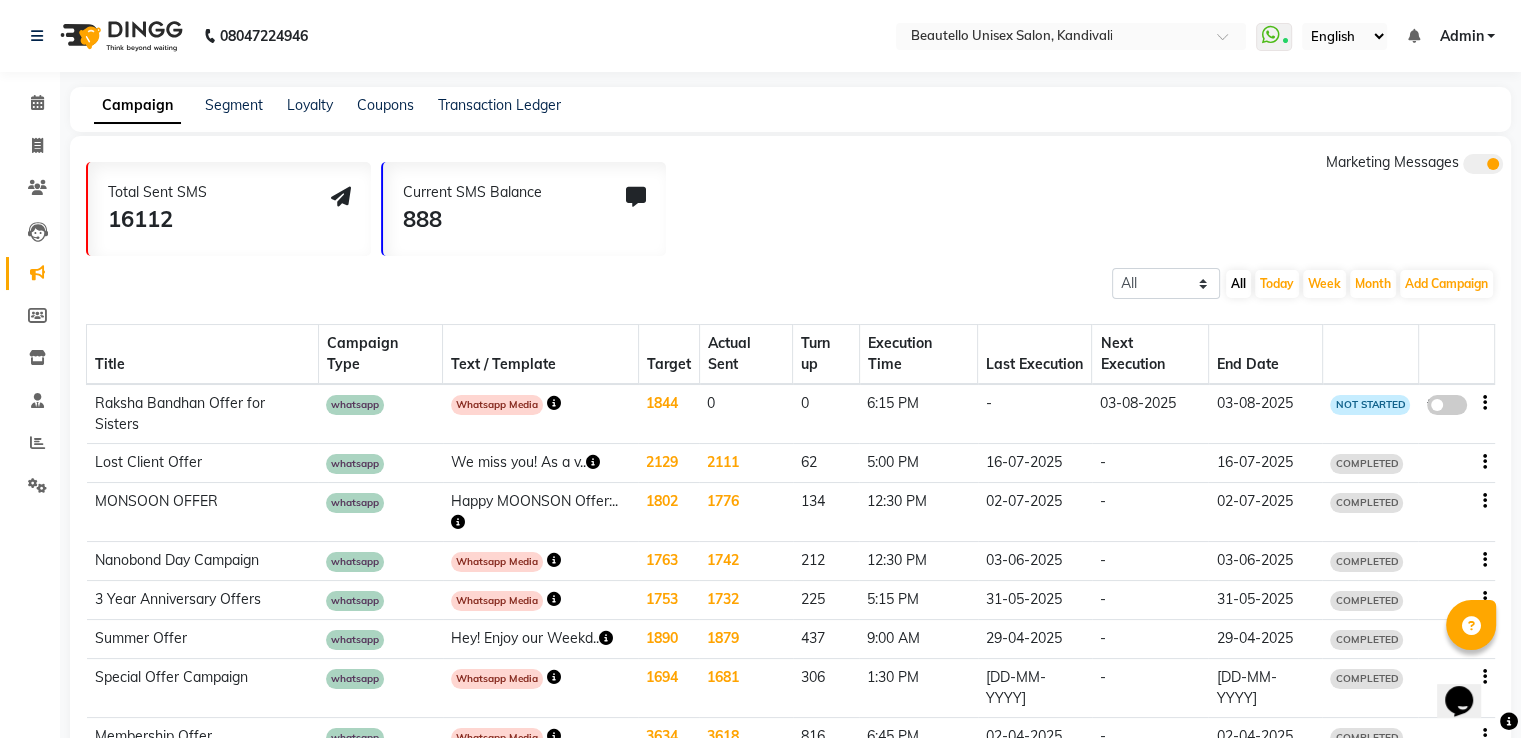 click 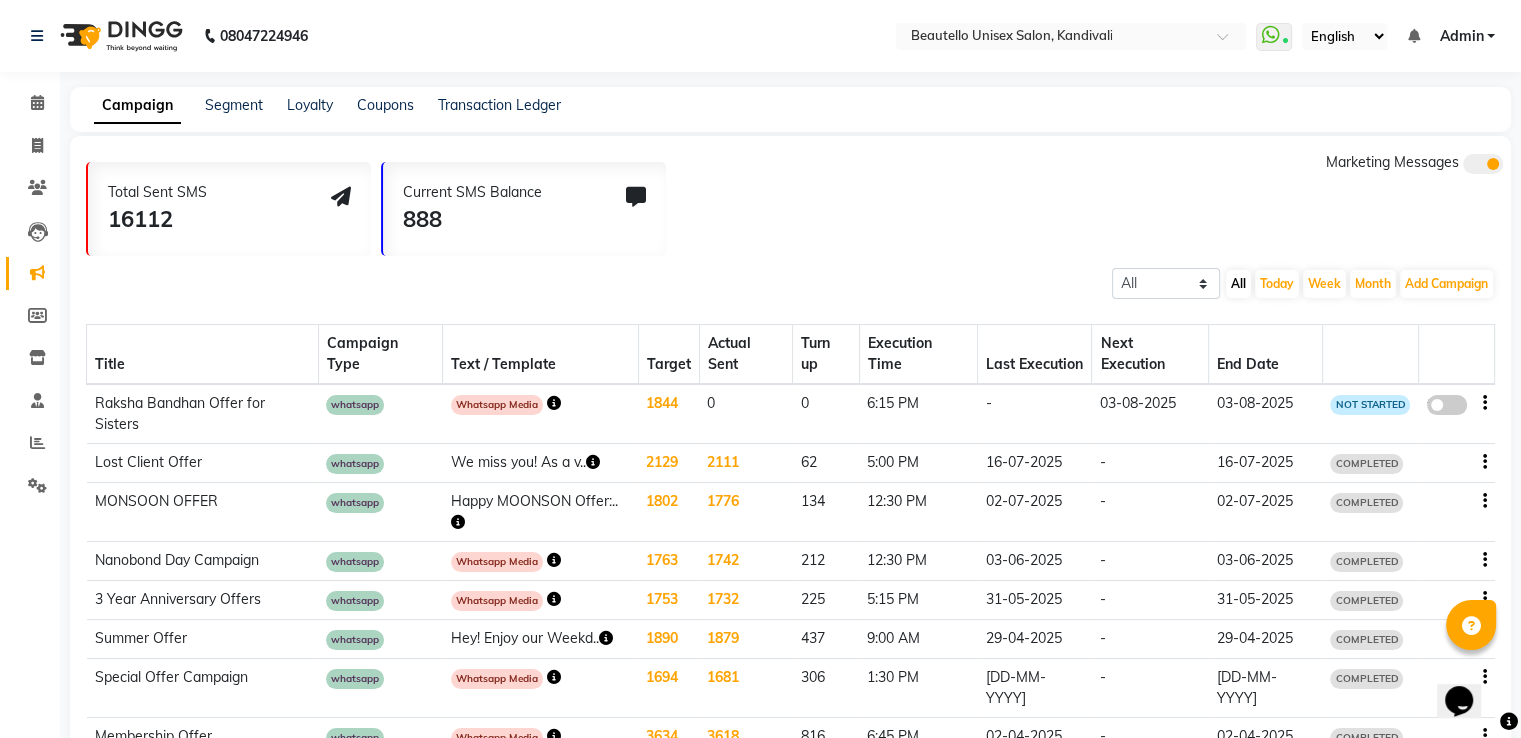 click on "false" 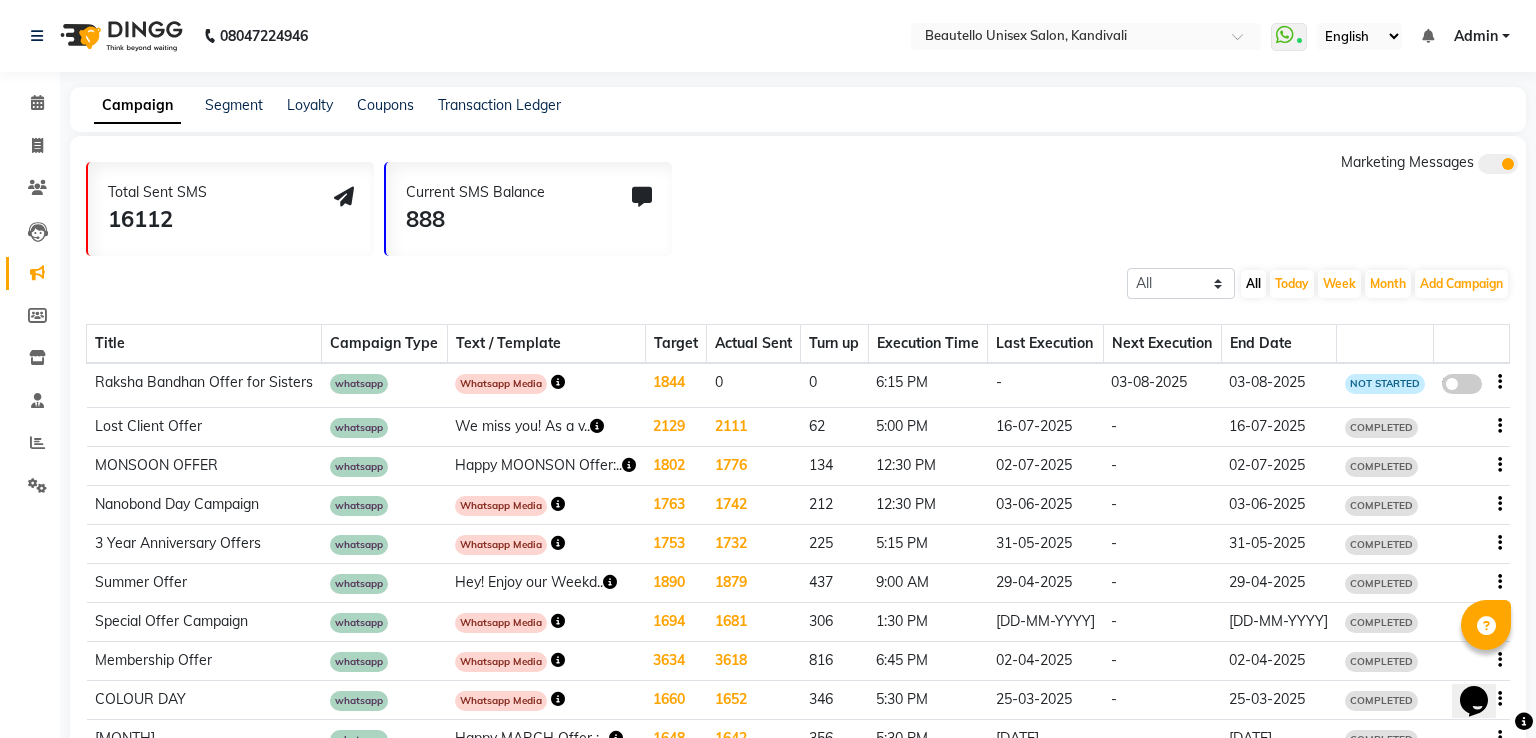 select on "3" 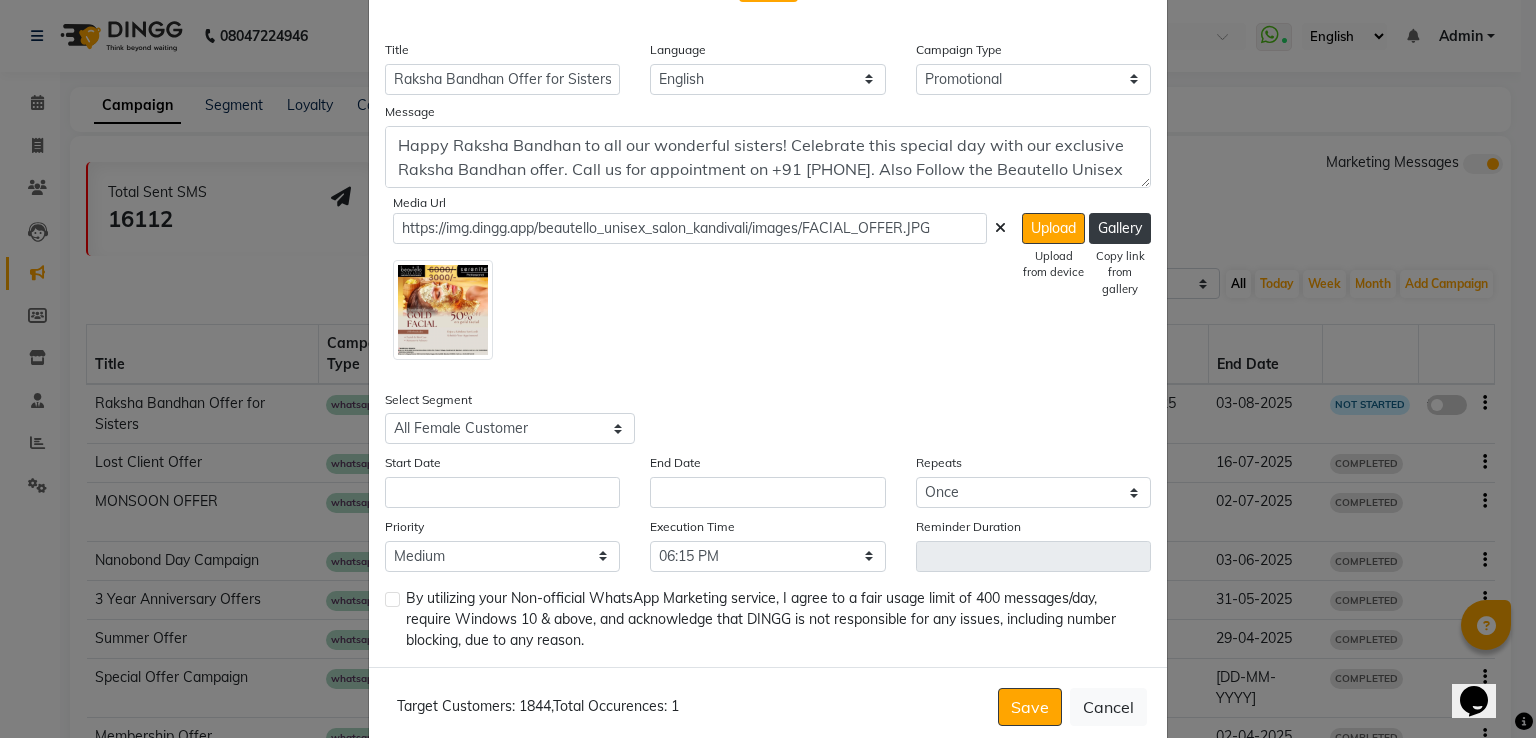 scroll, scrollTop: 440, scrollLeft: 0, axis: vertical 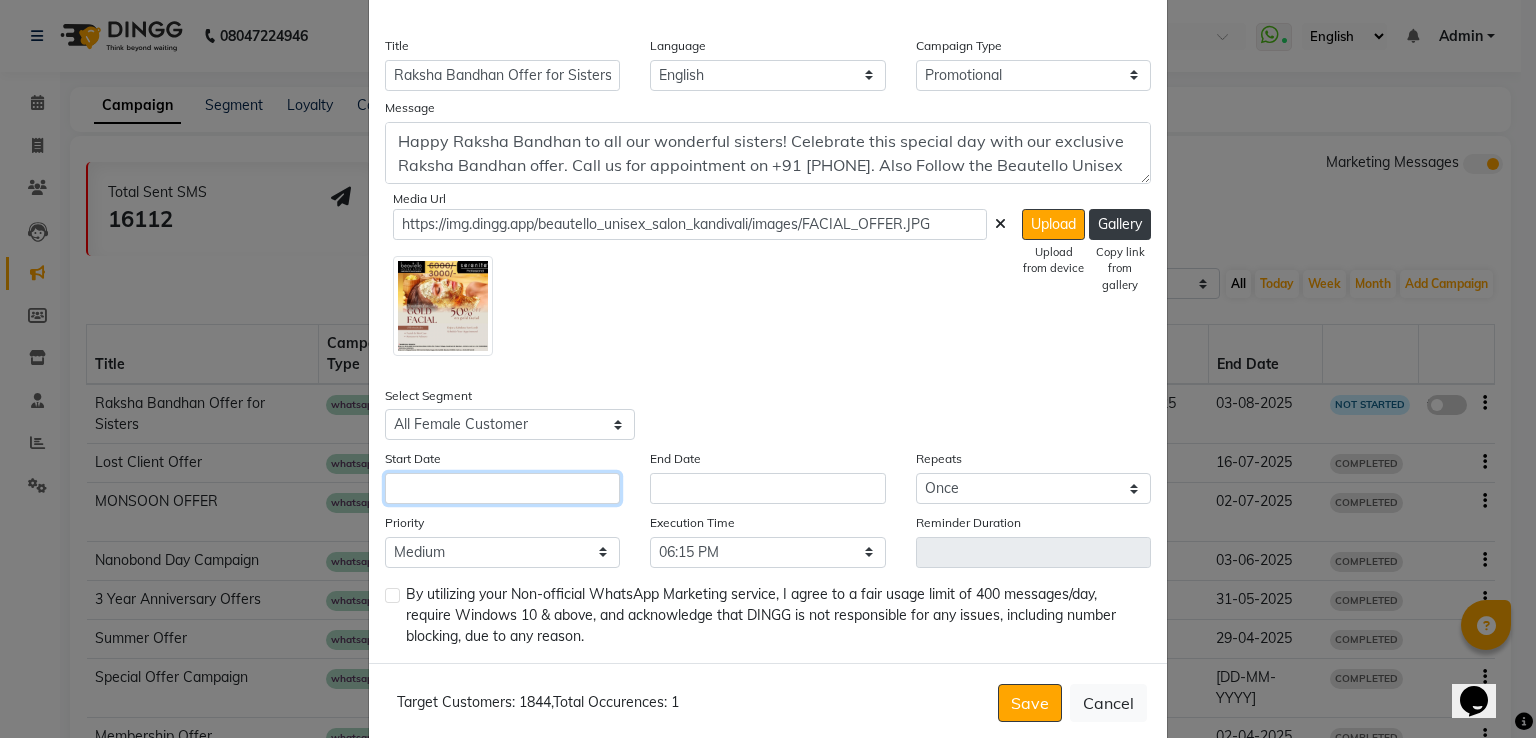 click 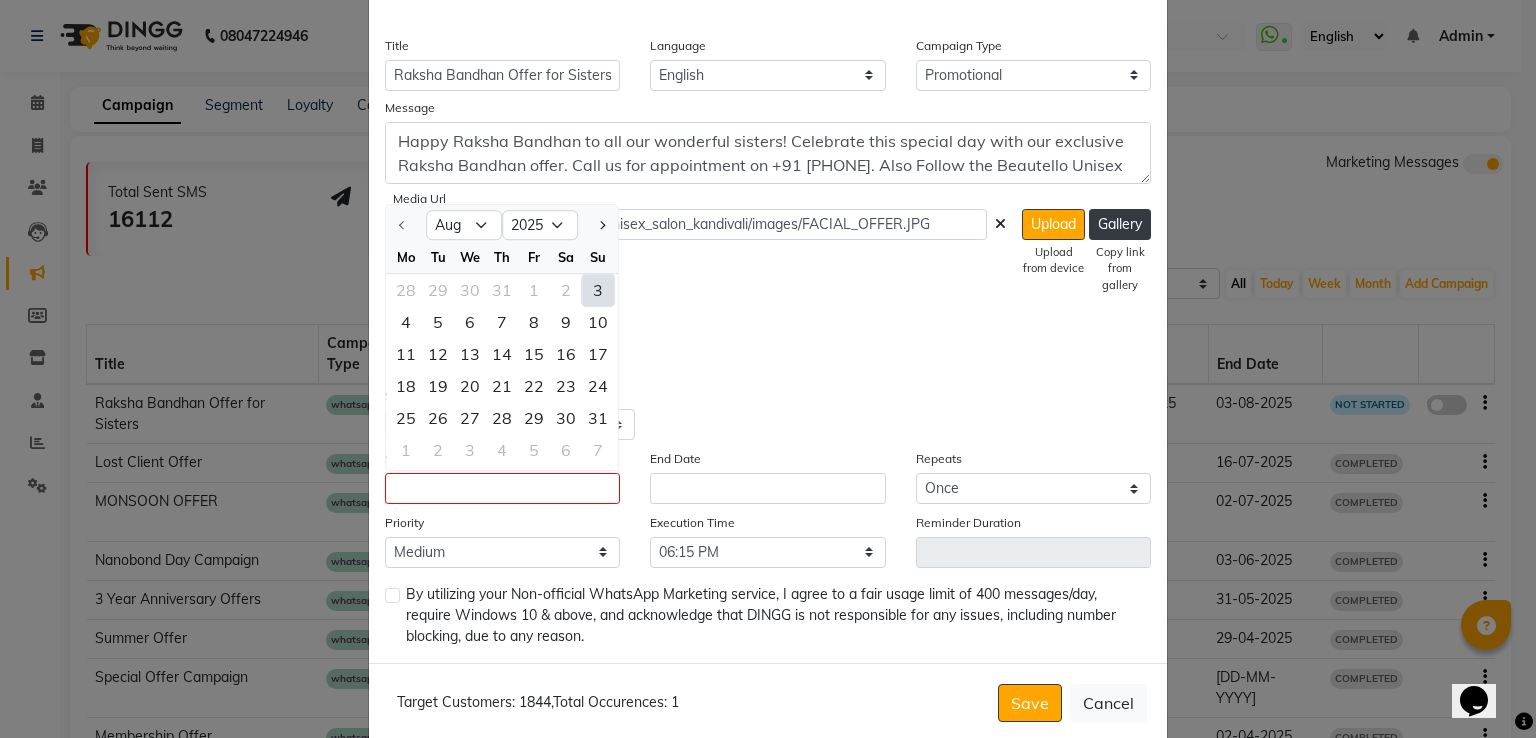 click on "3" 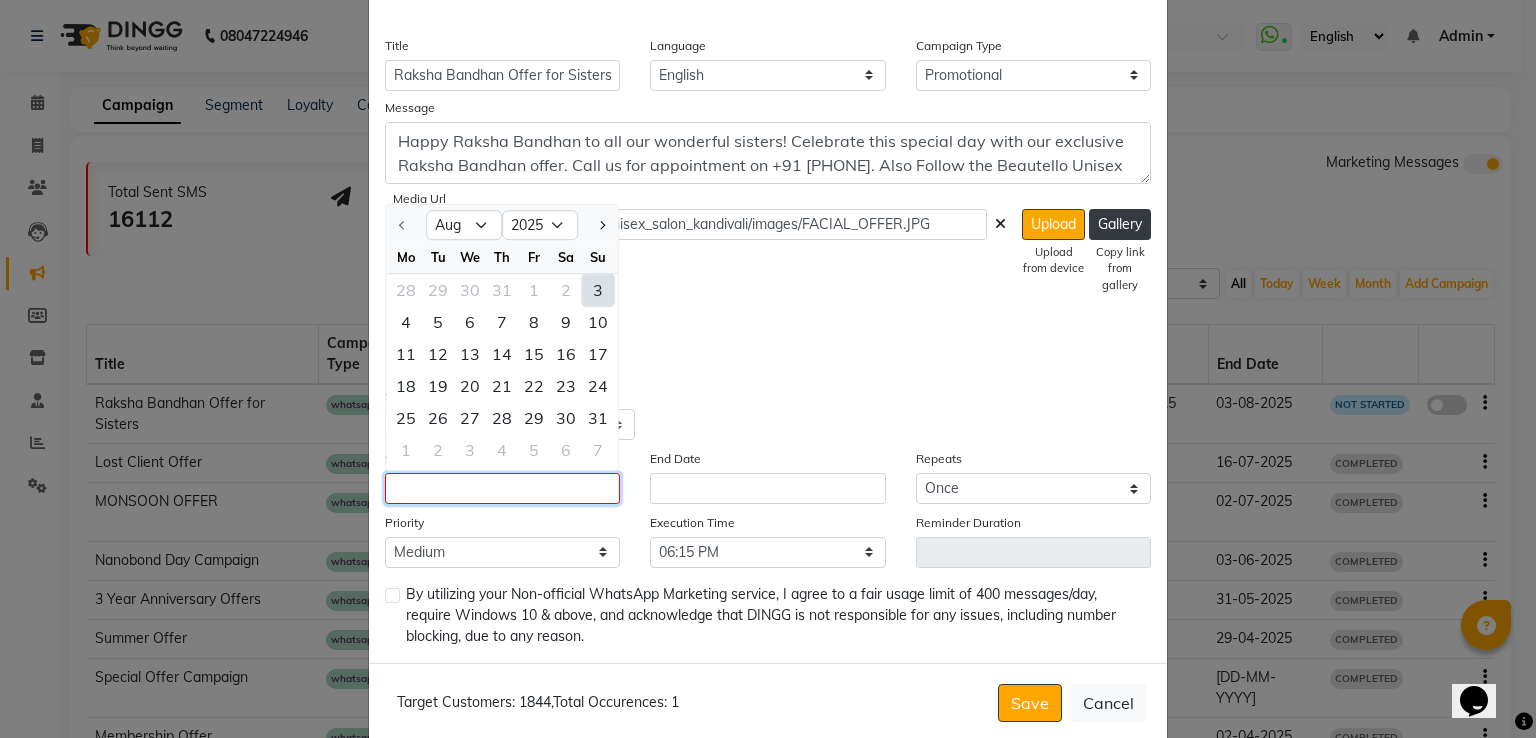 type on "03-08-2025" 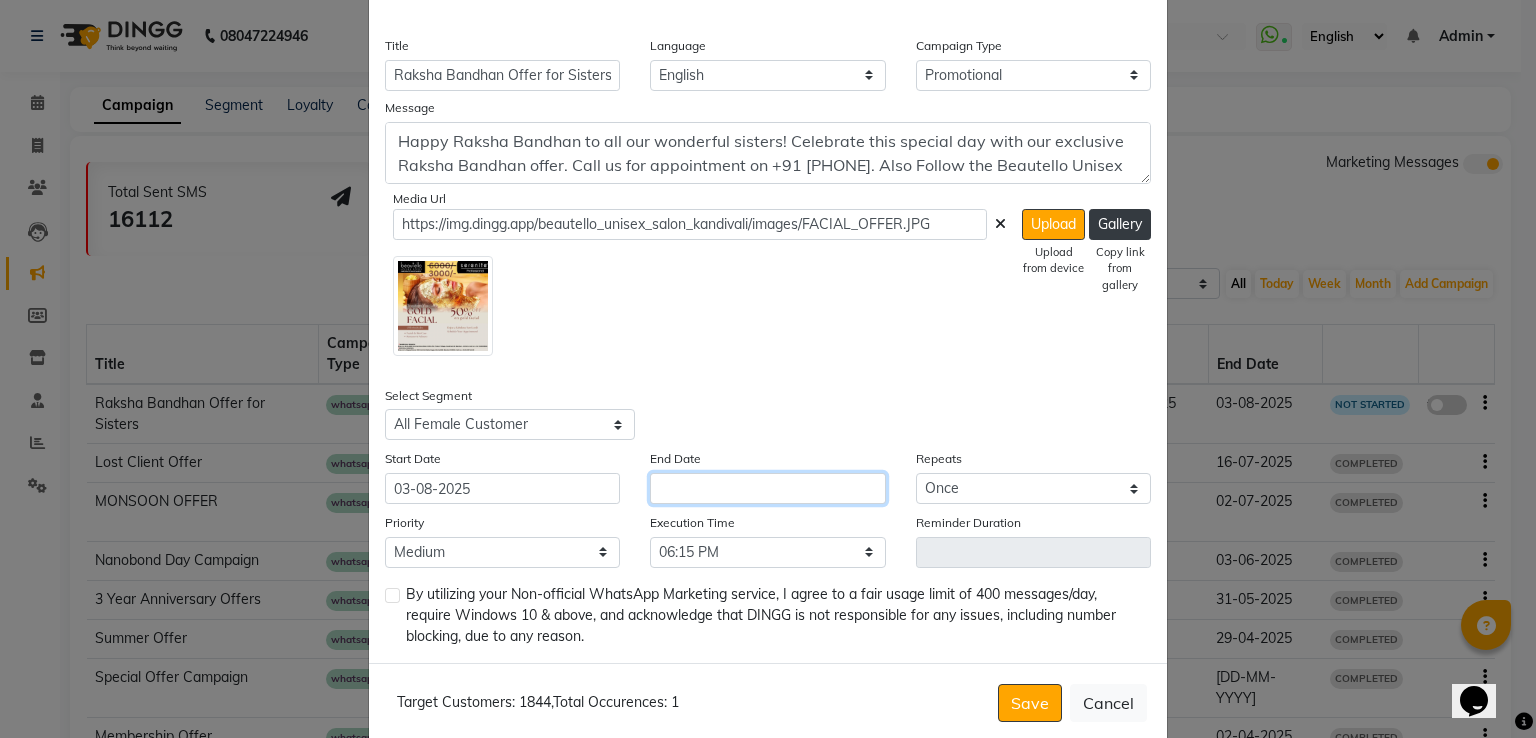 click 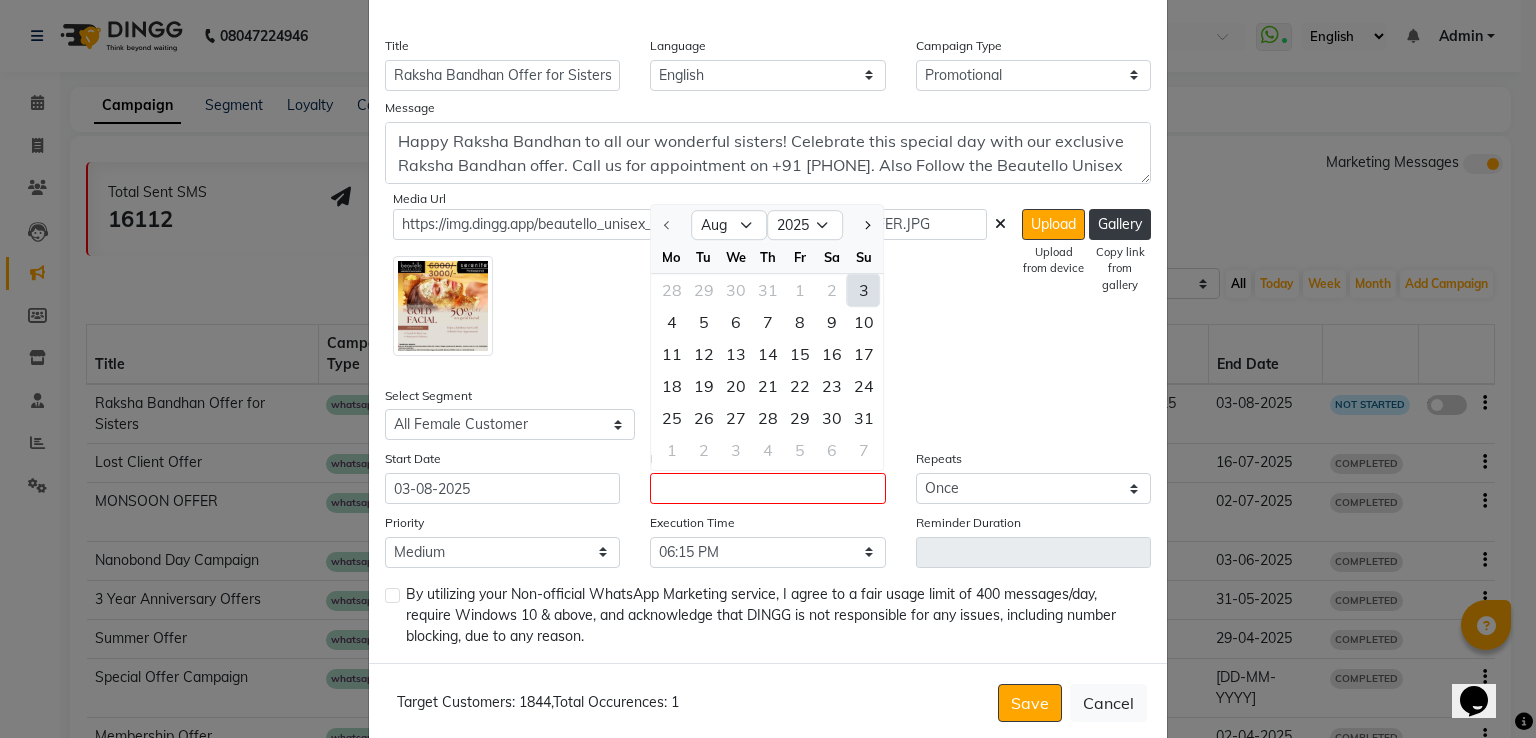 click on "3" 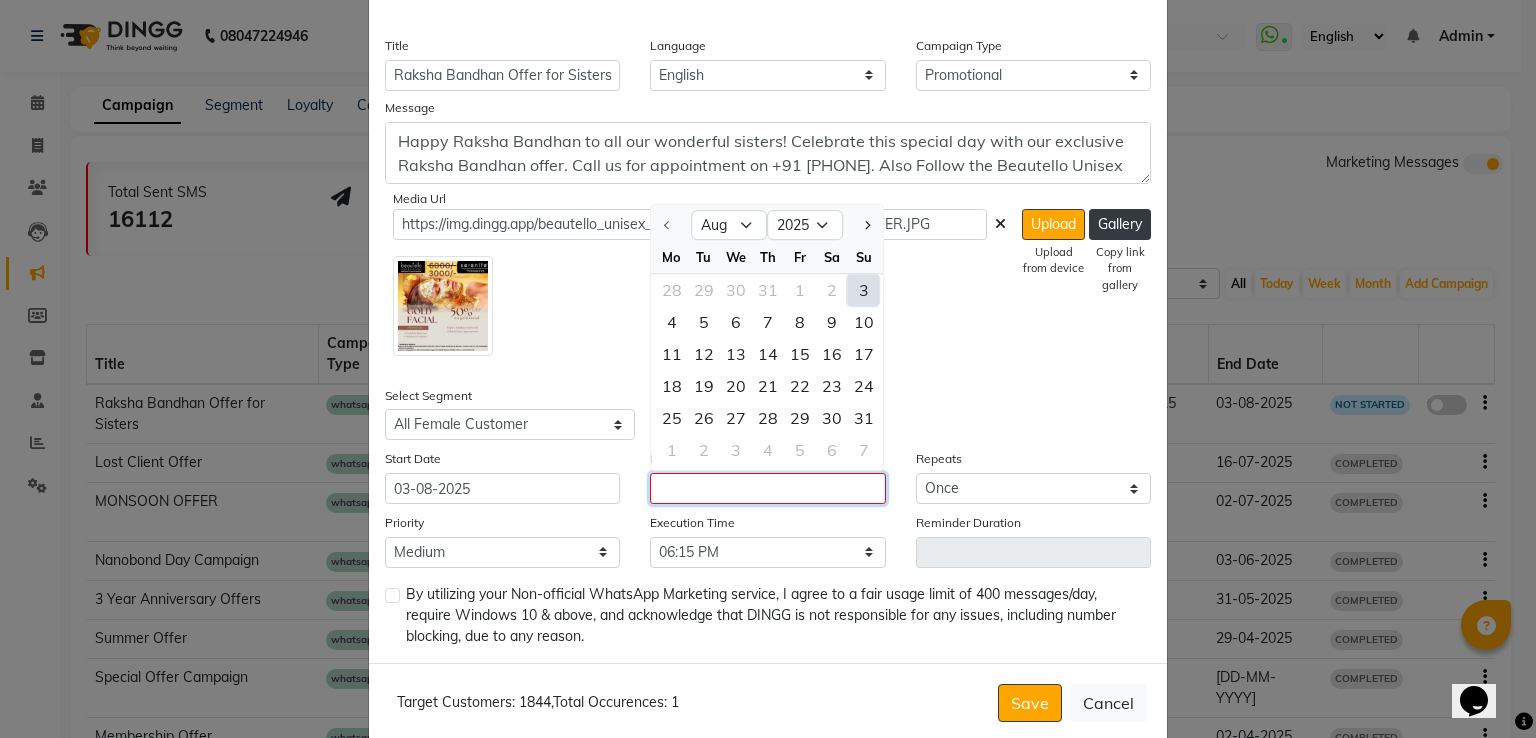 type on "03-08-2025" 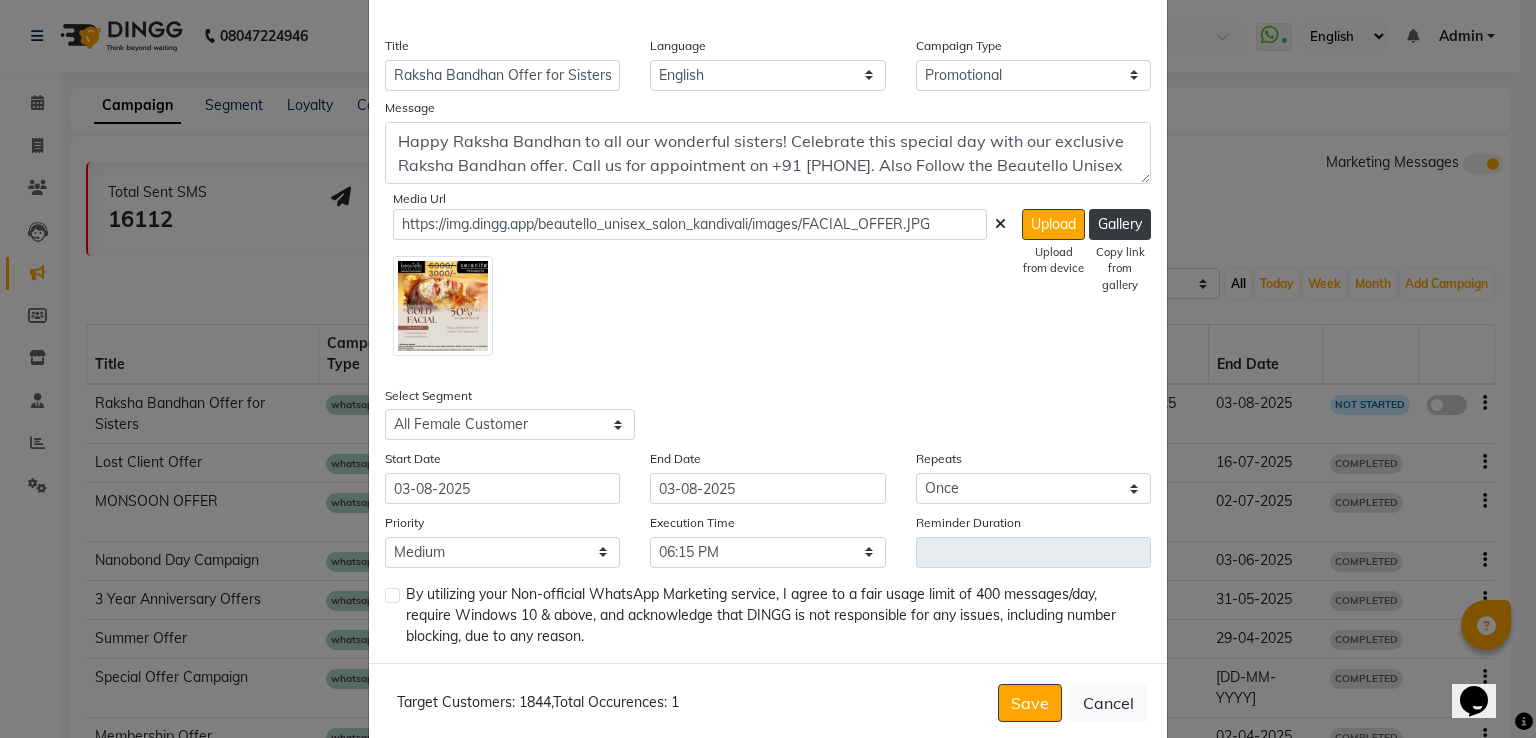 click 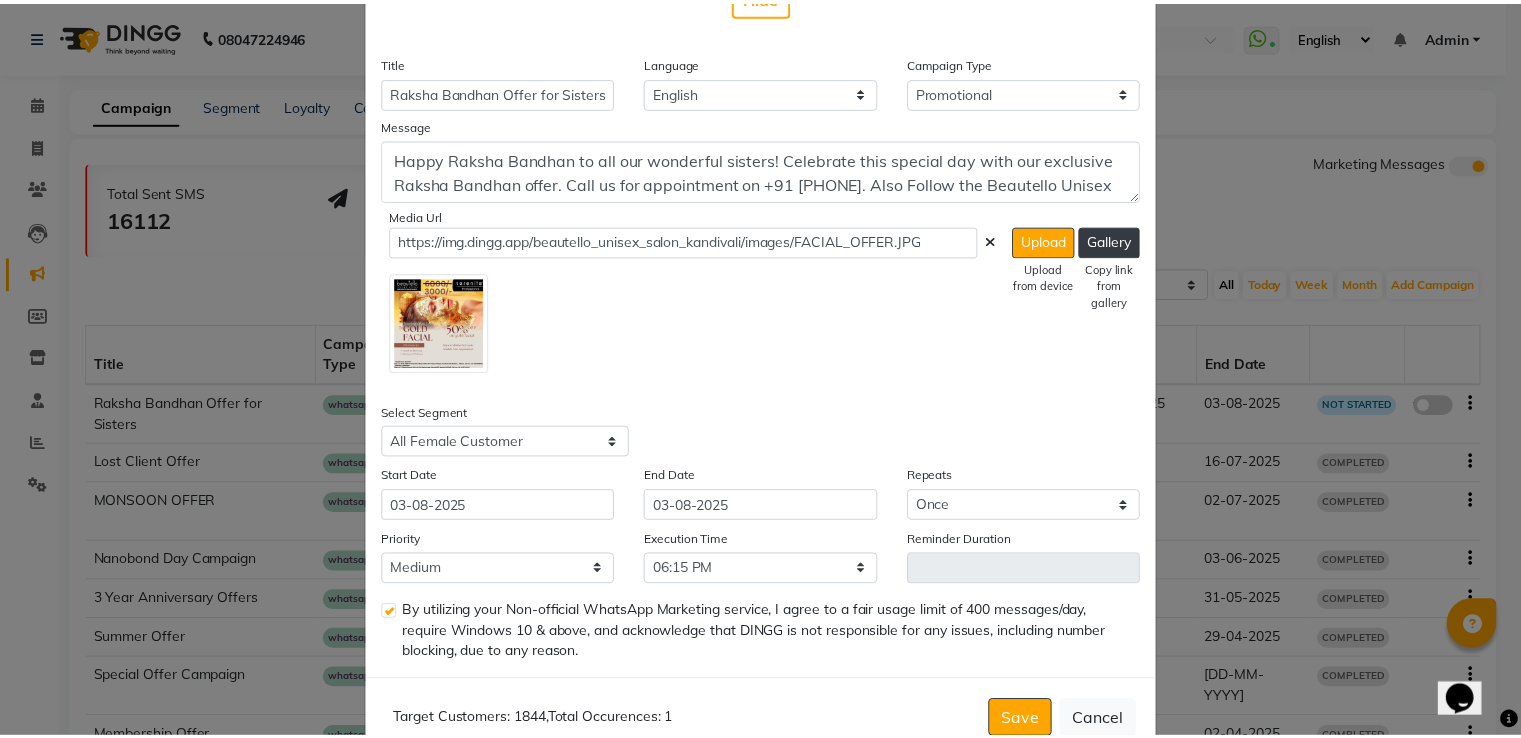 scroll, scrollTop: 475, scrollLeft: 0, axis: vertical 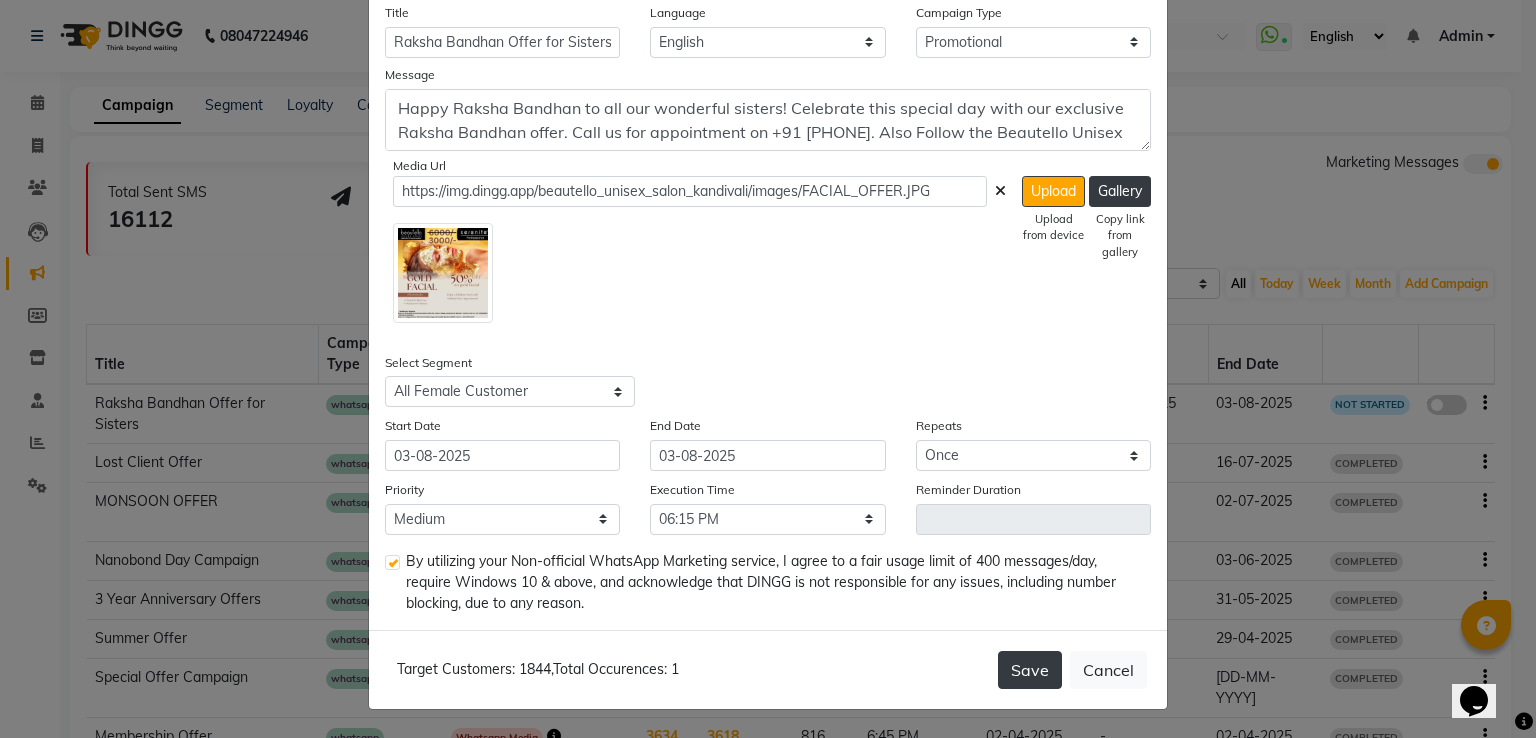 click on "Save" 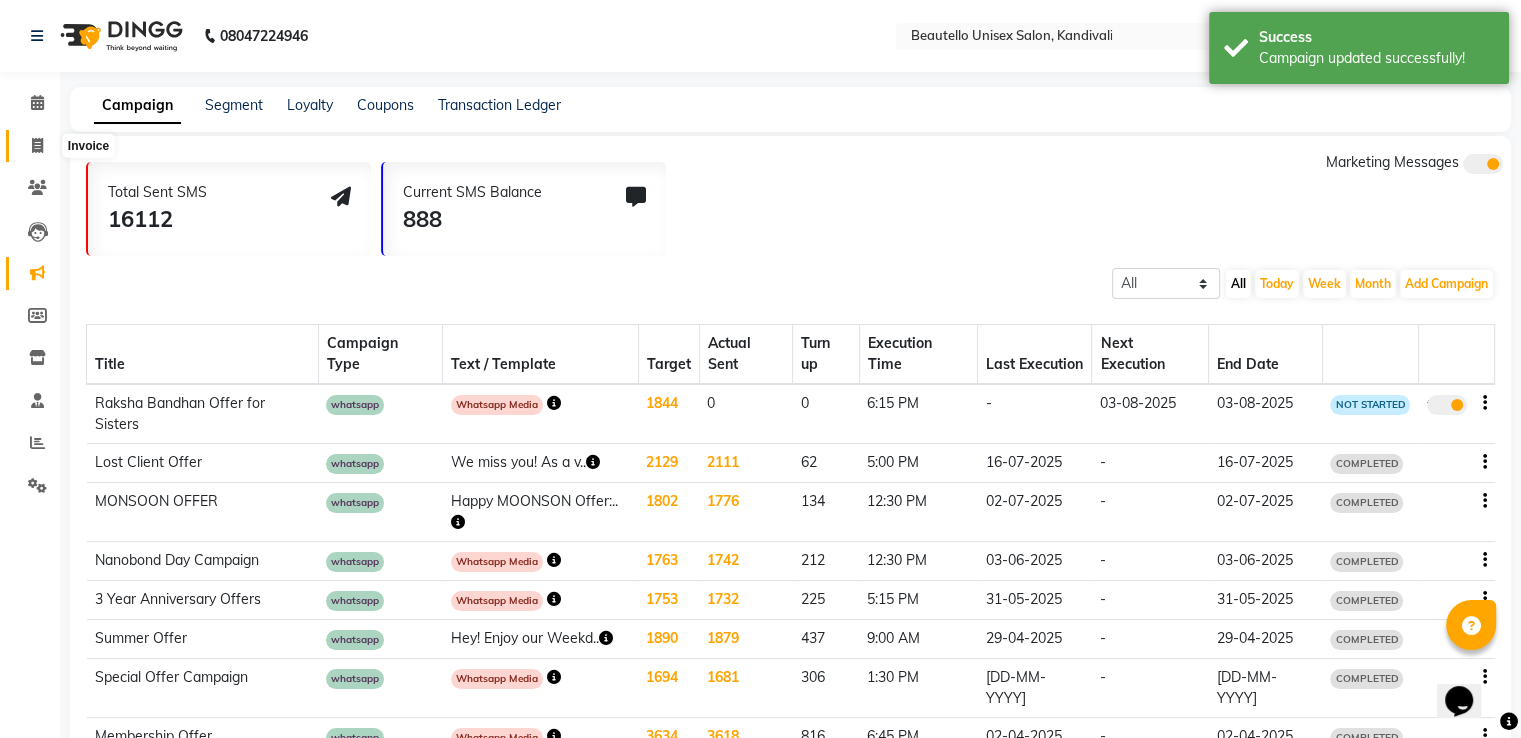 click 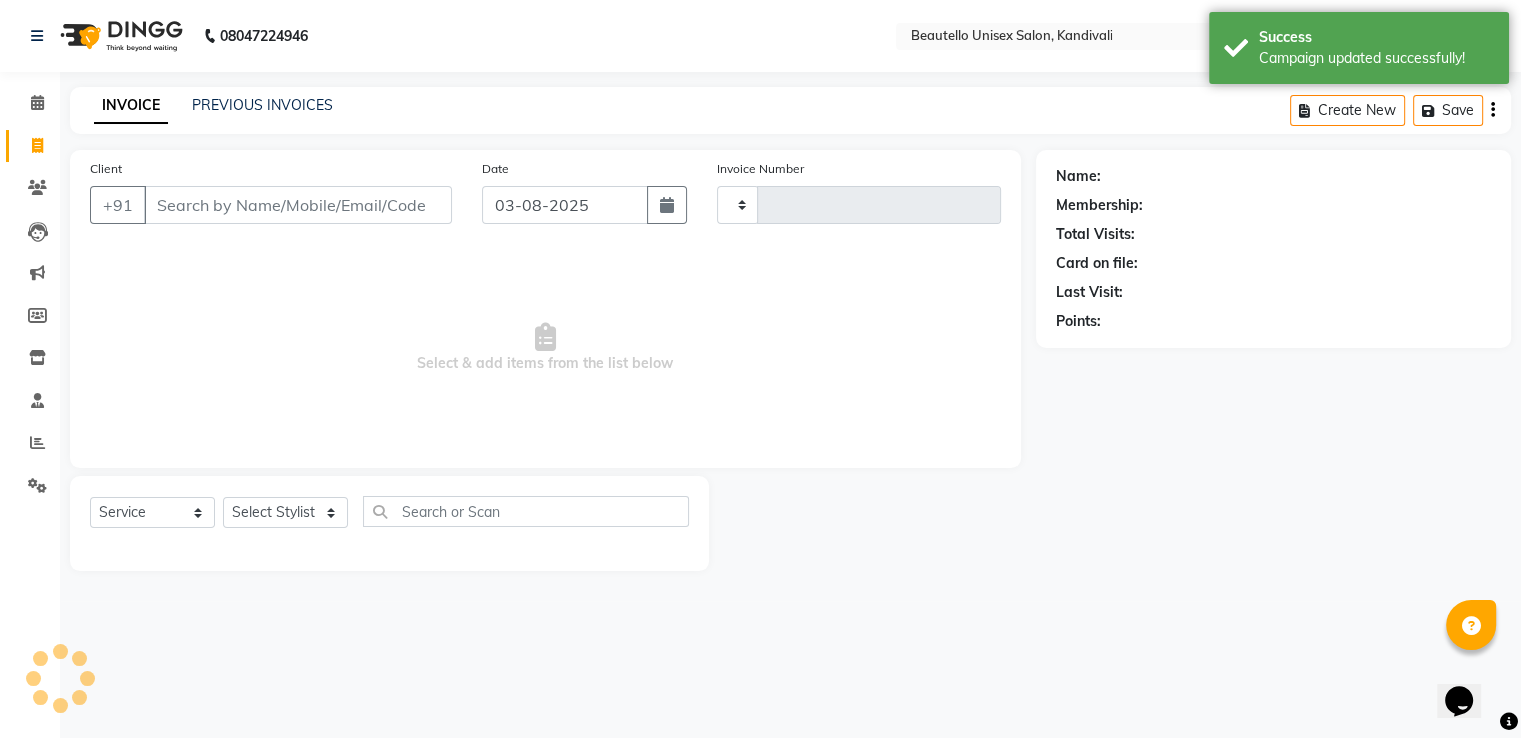 type on "2444" 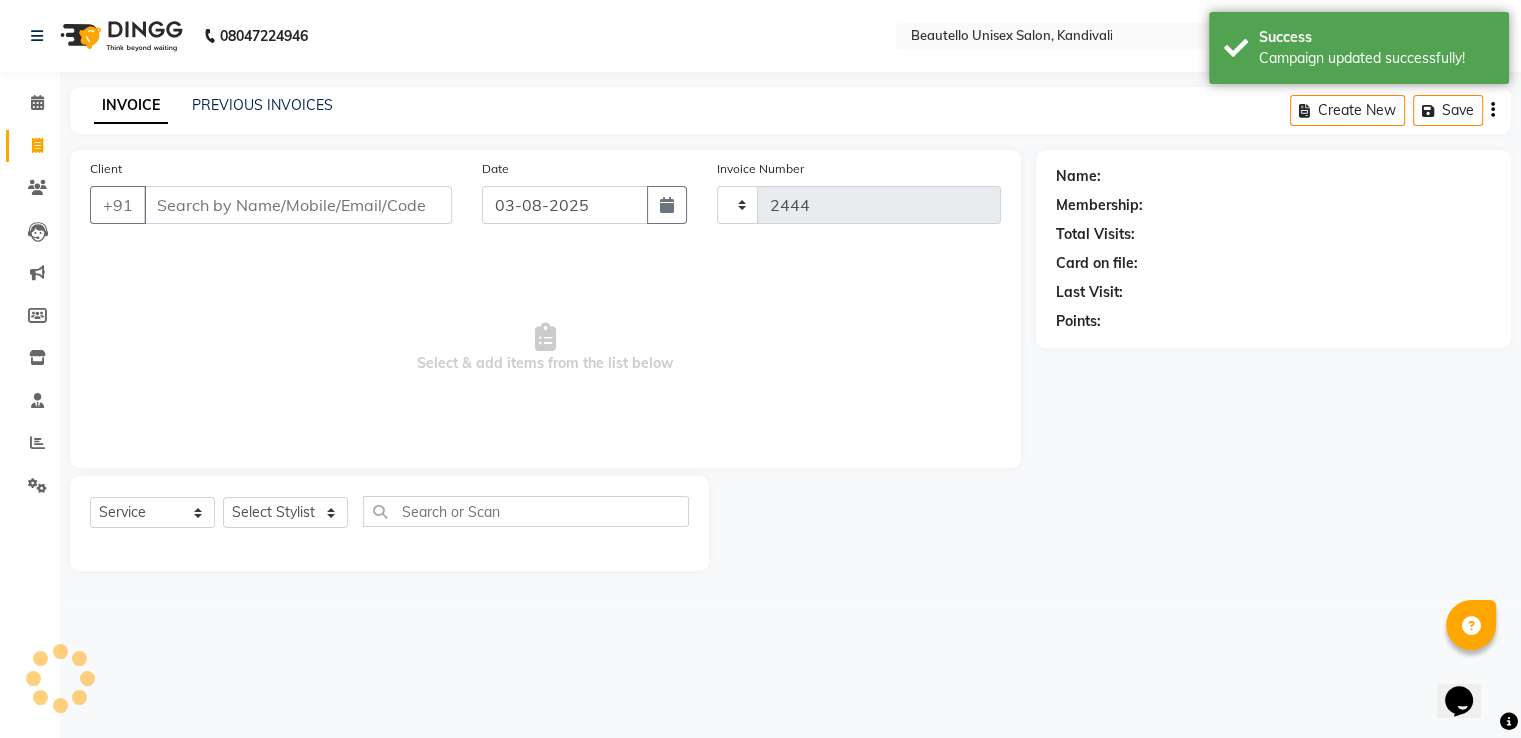 select on "5051" 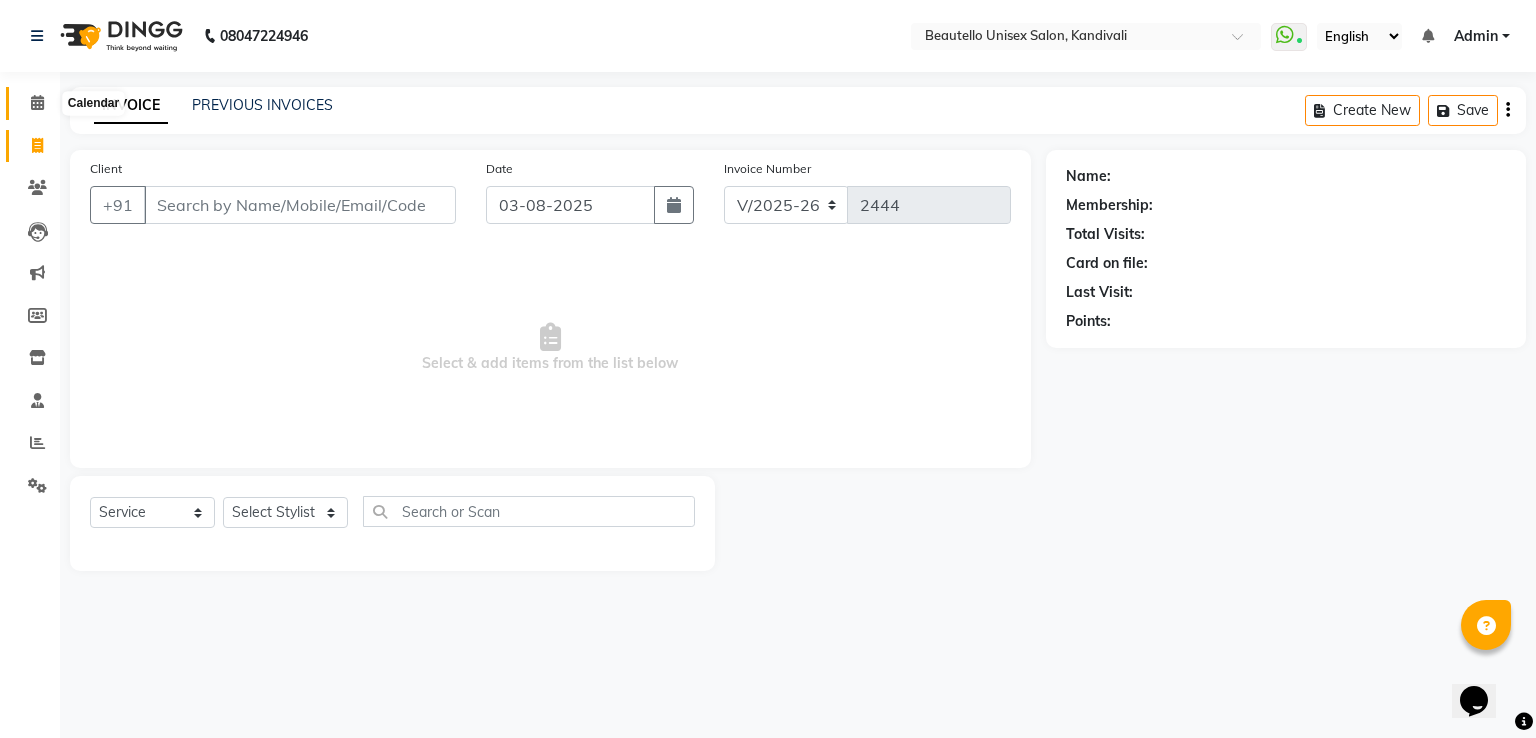 click 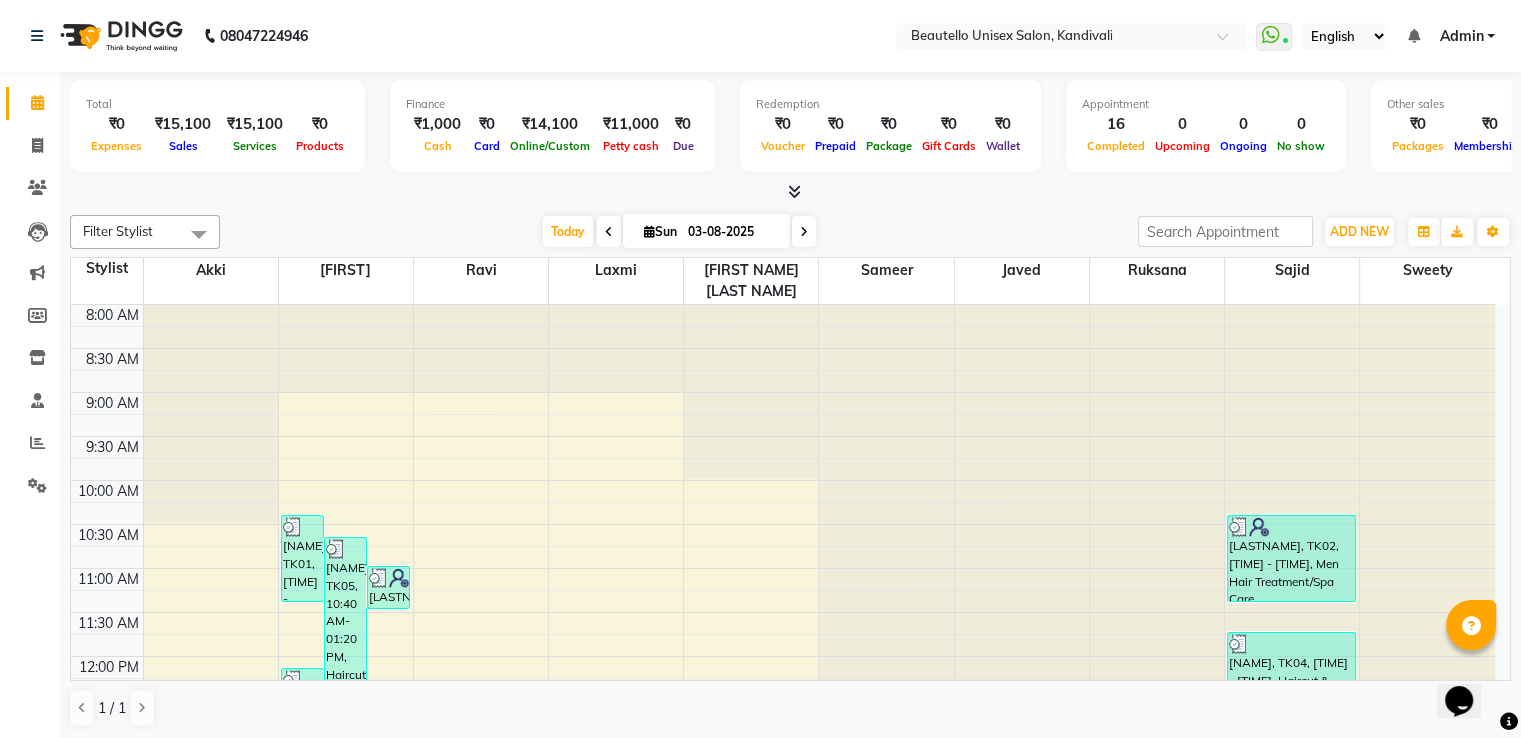 click at bounding box center [794, 191] 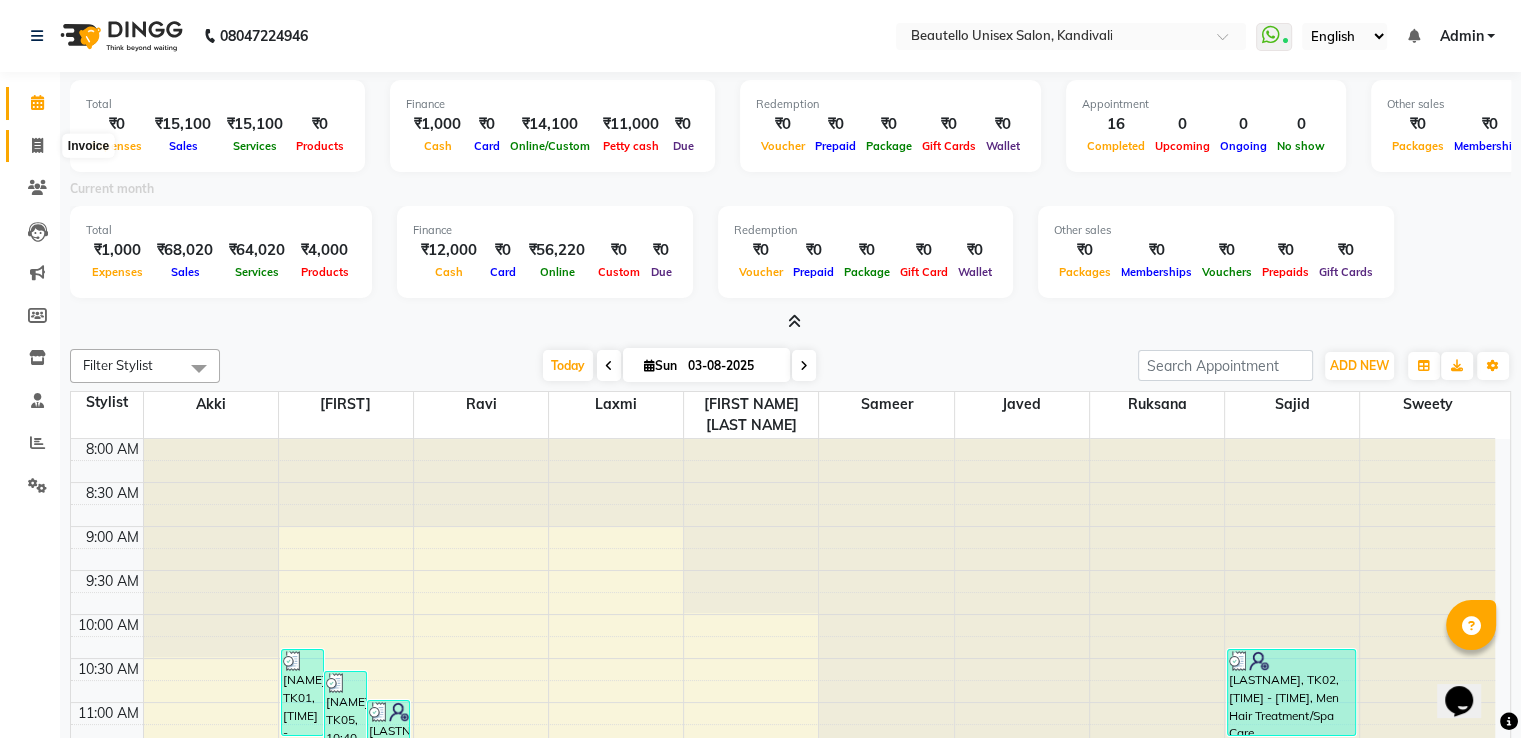 click 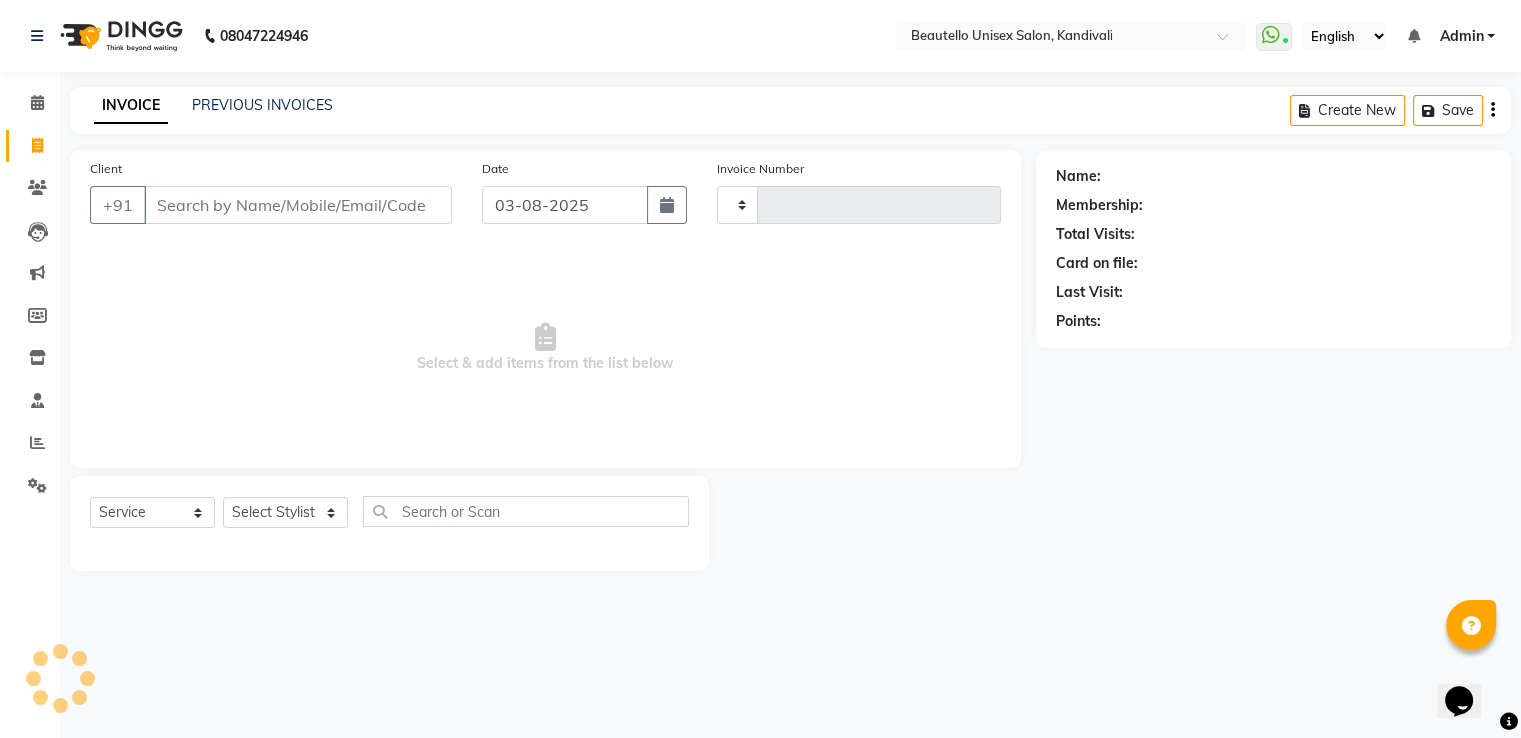 type on "2444" 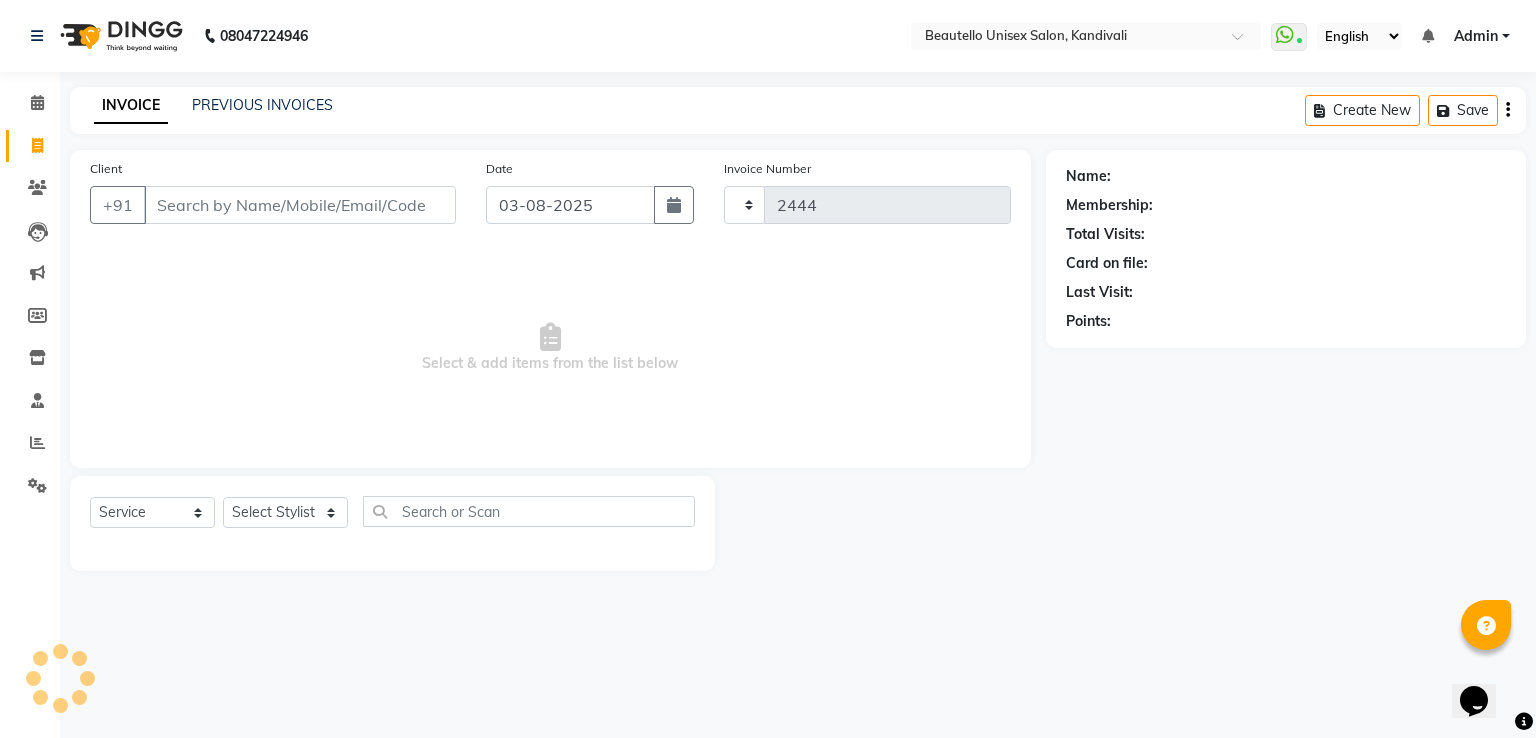 select on "5051" 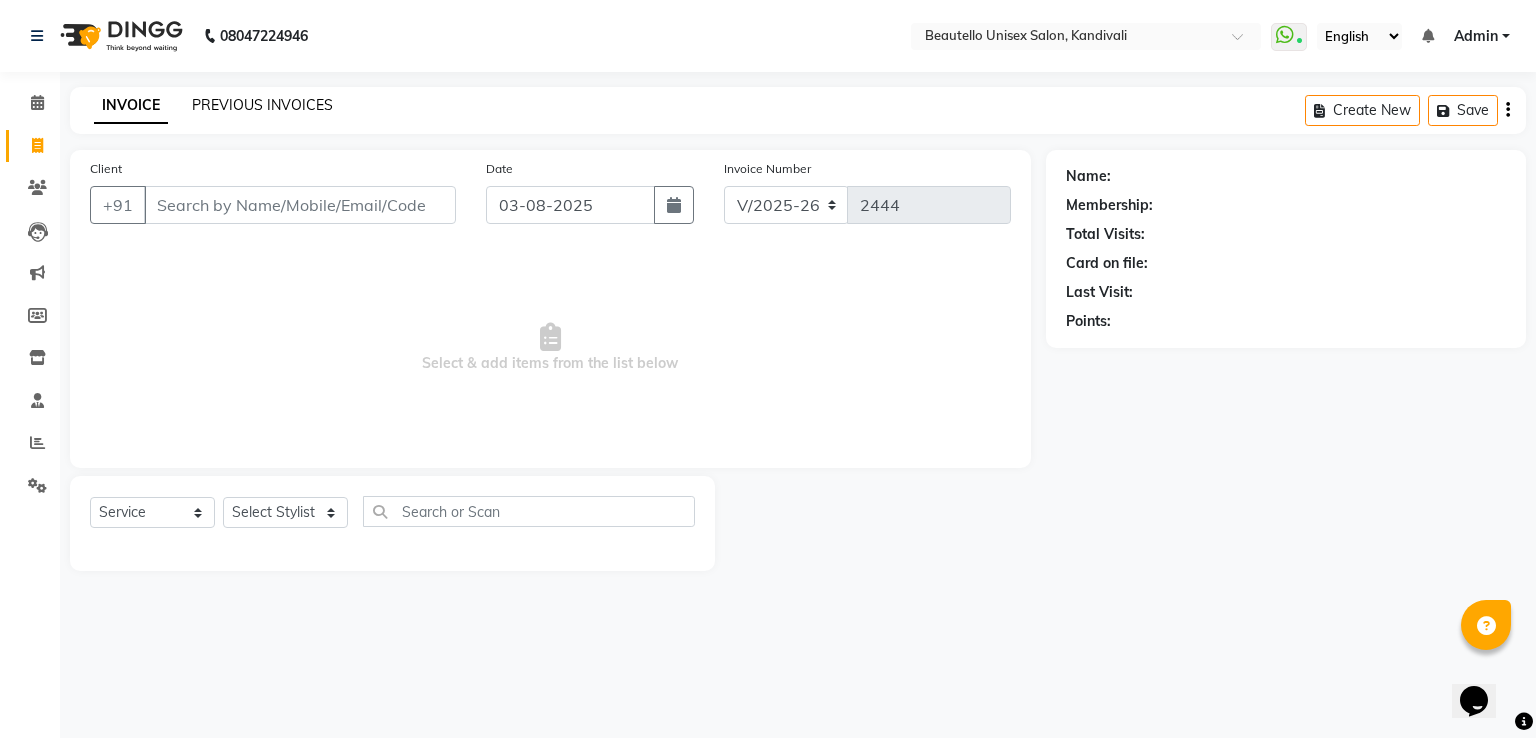 click on "PREVIOUS INVOICES" 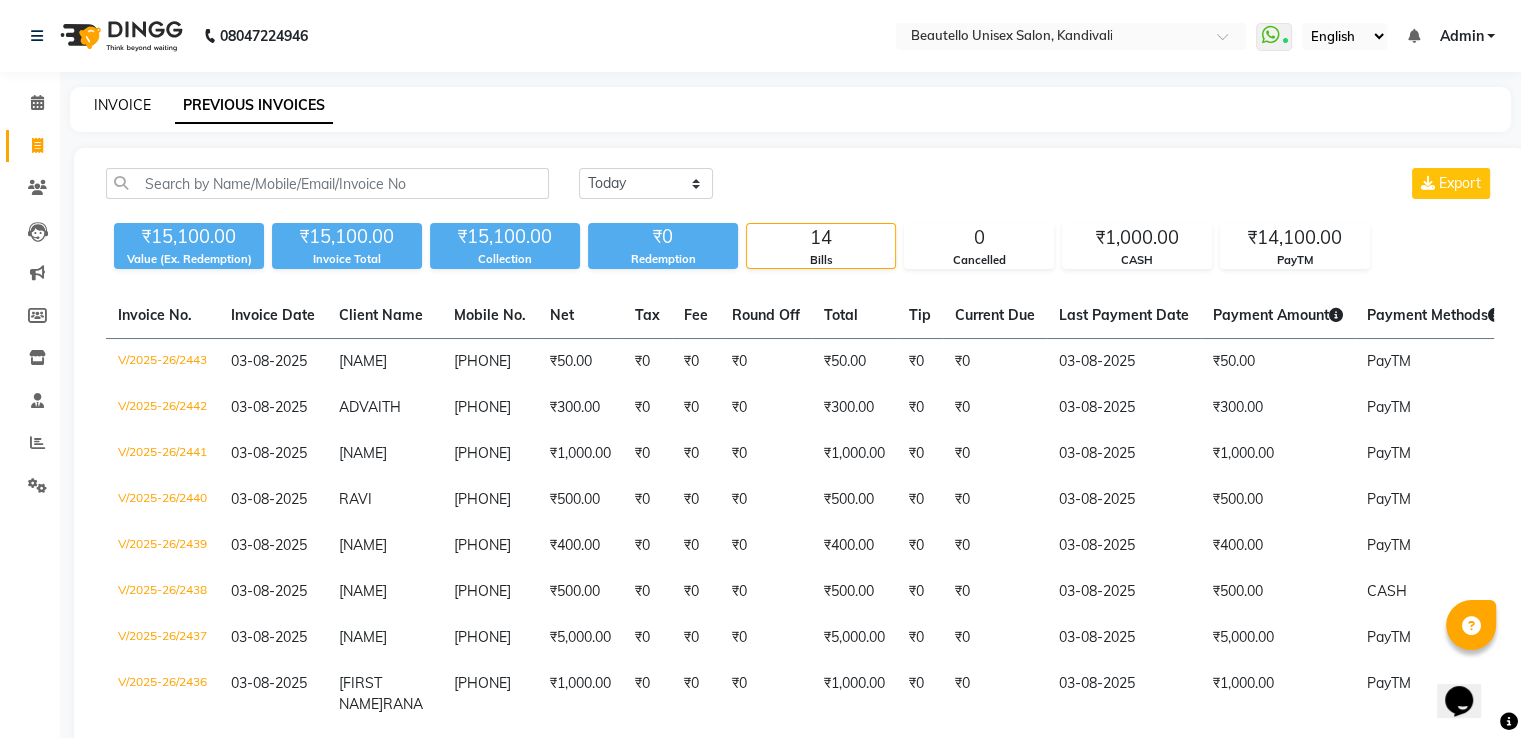 click on "INVOICE" 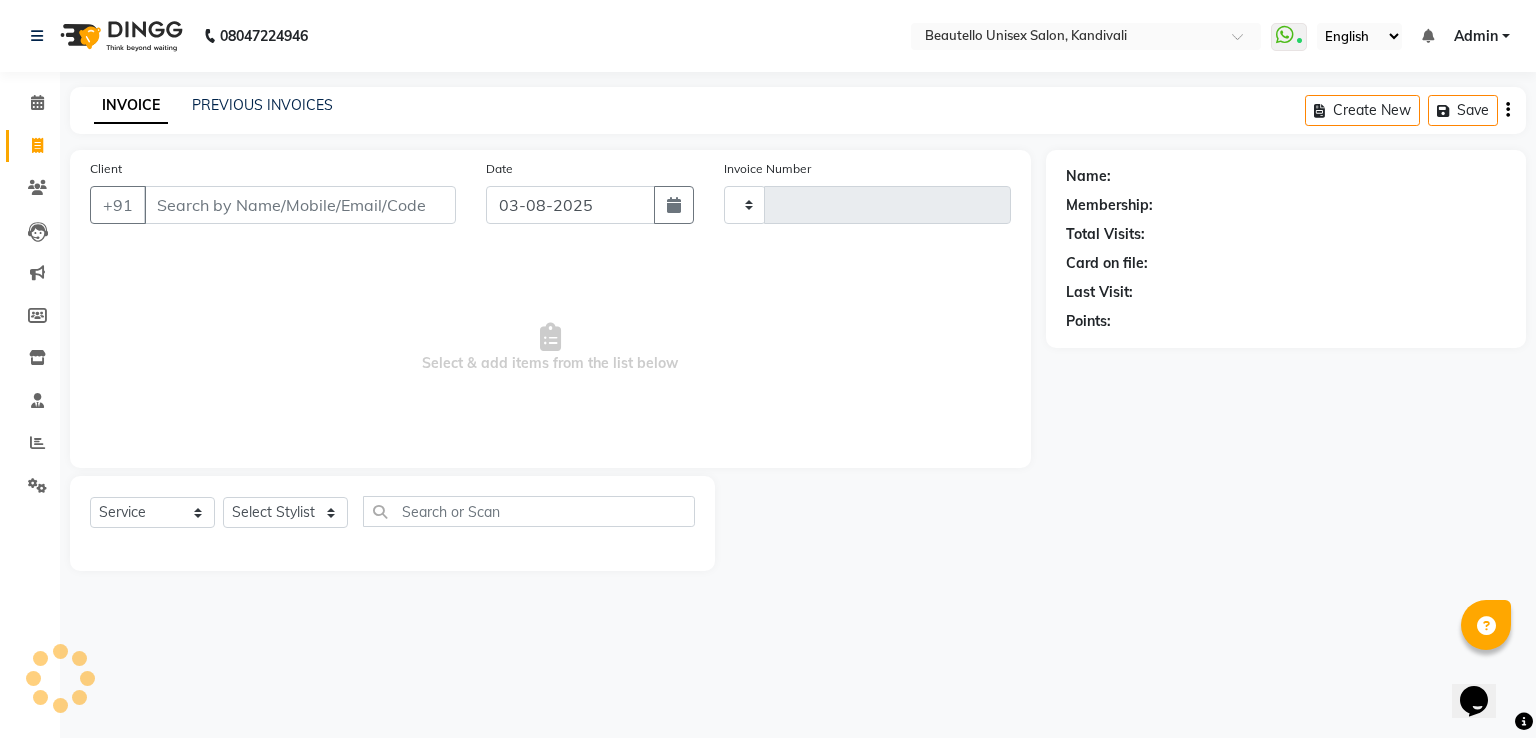 type on "2444" 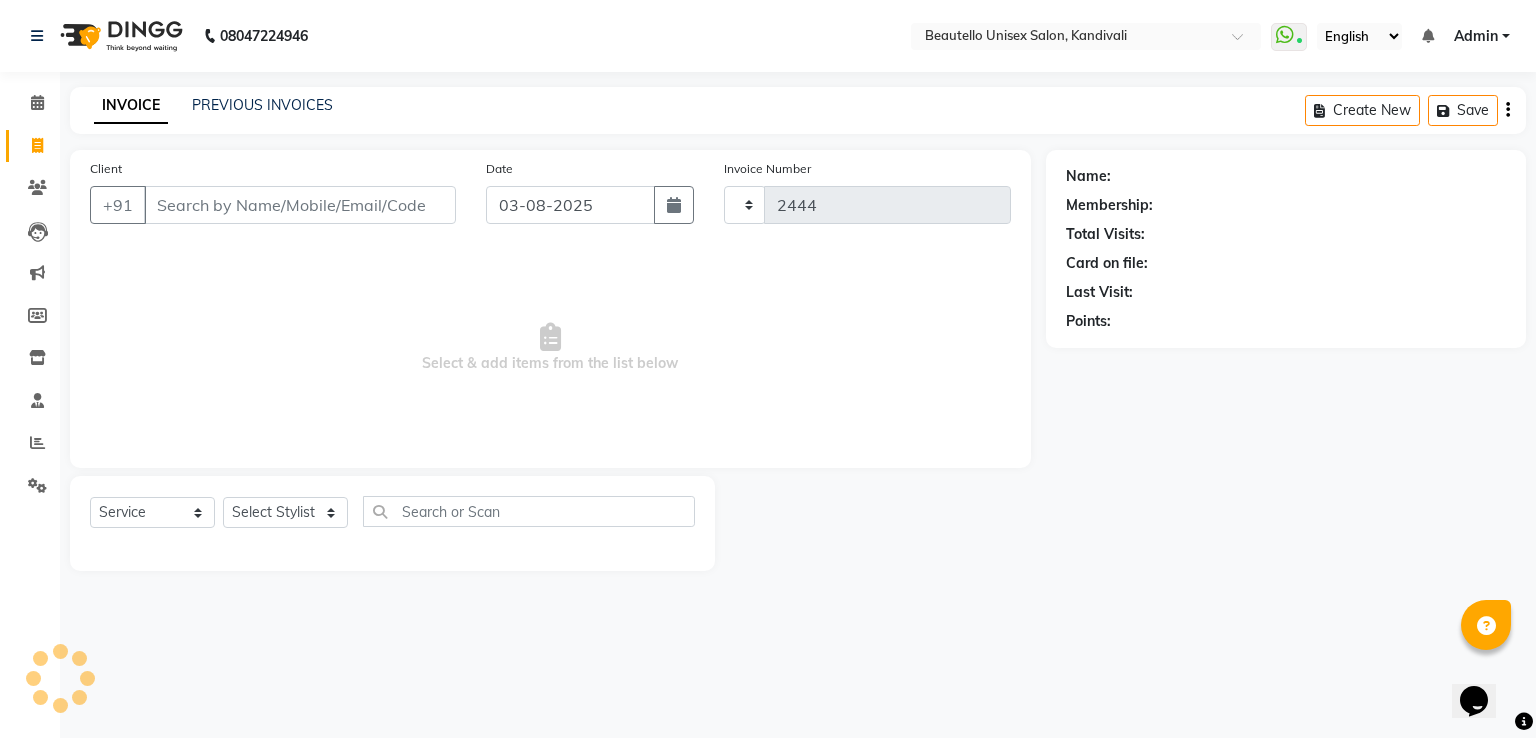 select on "5051" 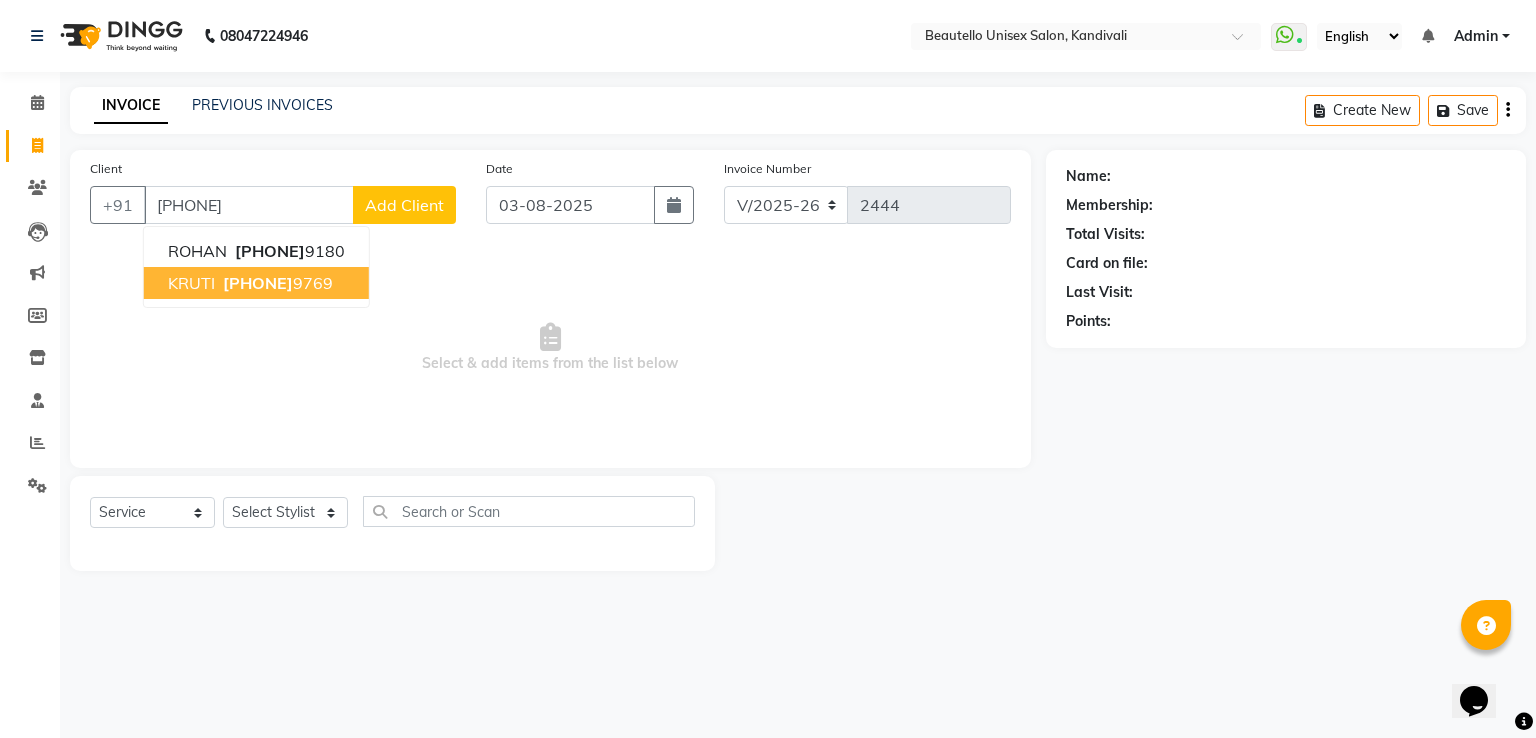 click on "[PHONE] [PHONE]" at bounding box center (276, 283) 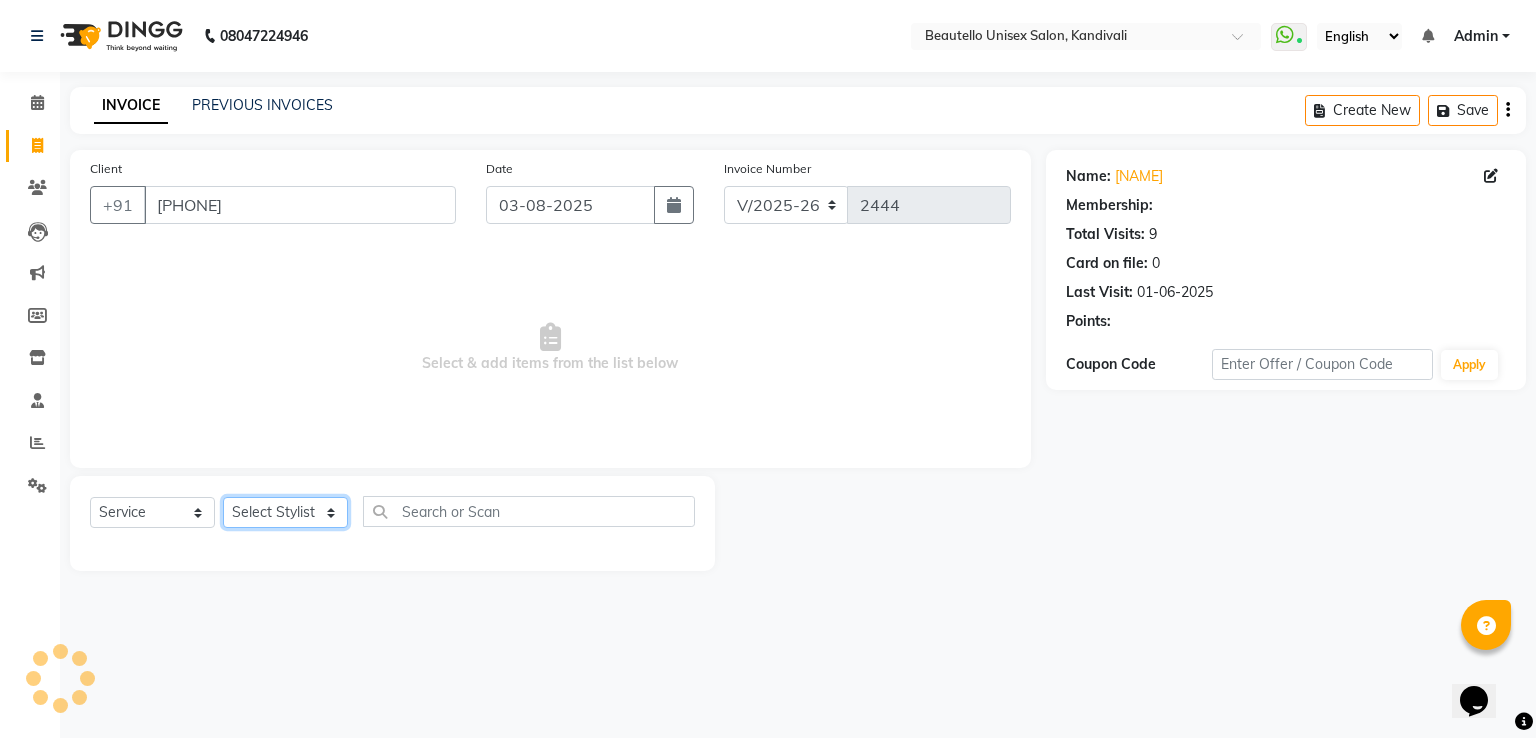 click on "Select Stylist [NAME] [NAME] [NAME] [NAME] [NAME] [NAME] [NAME] [NAME] [NAME] [NAME] [NAME] [NAME]" 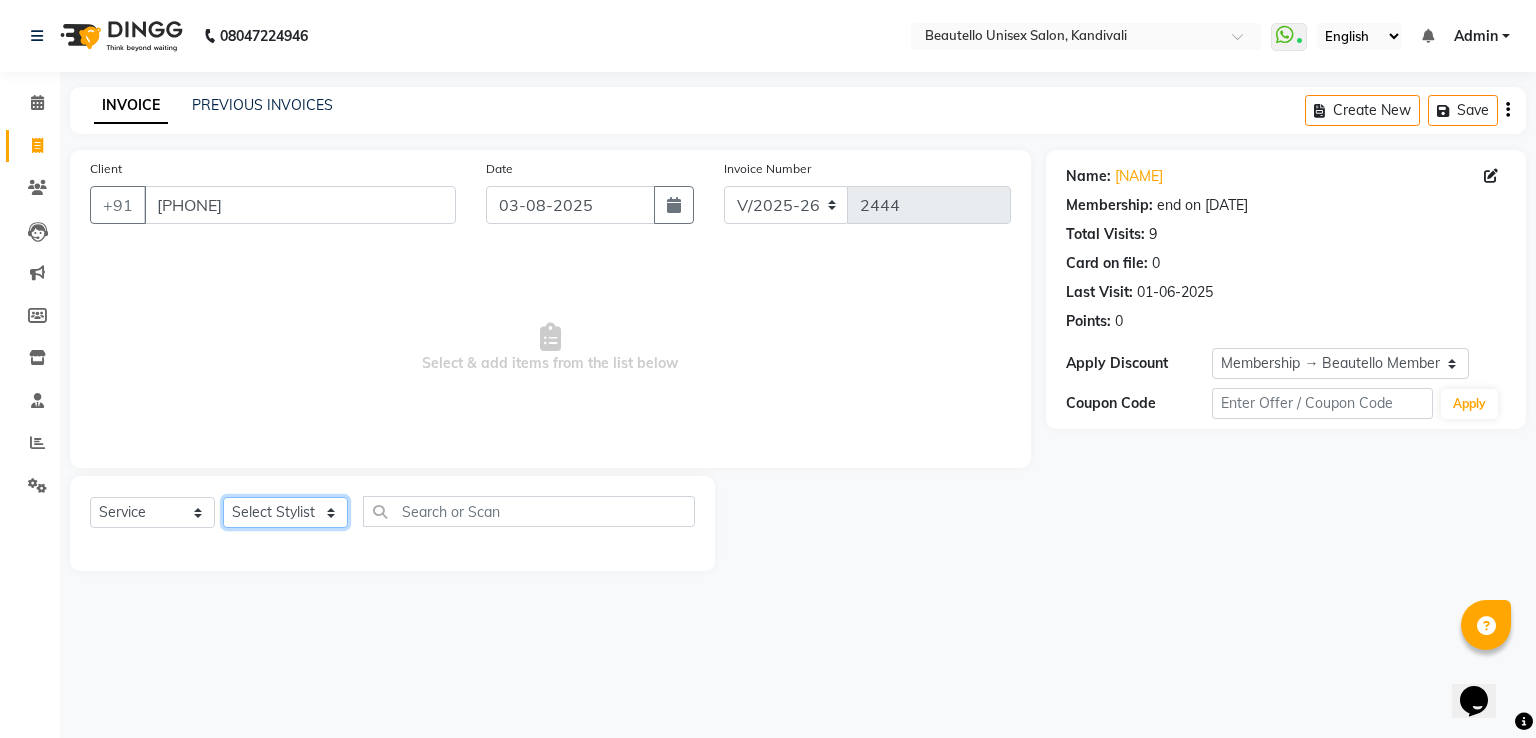 select on "87452" 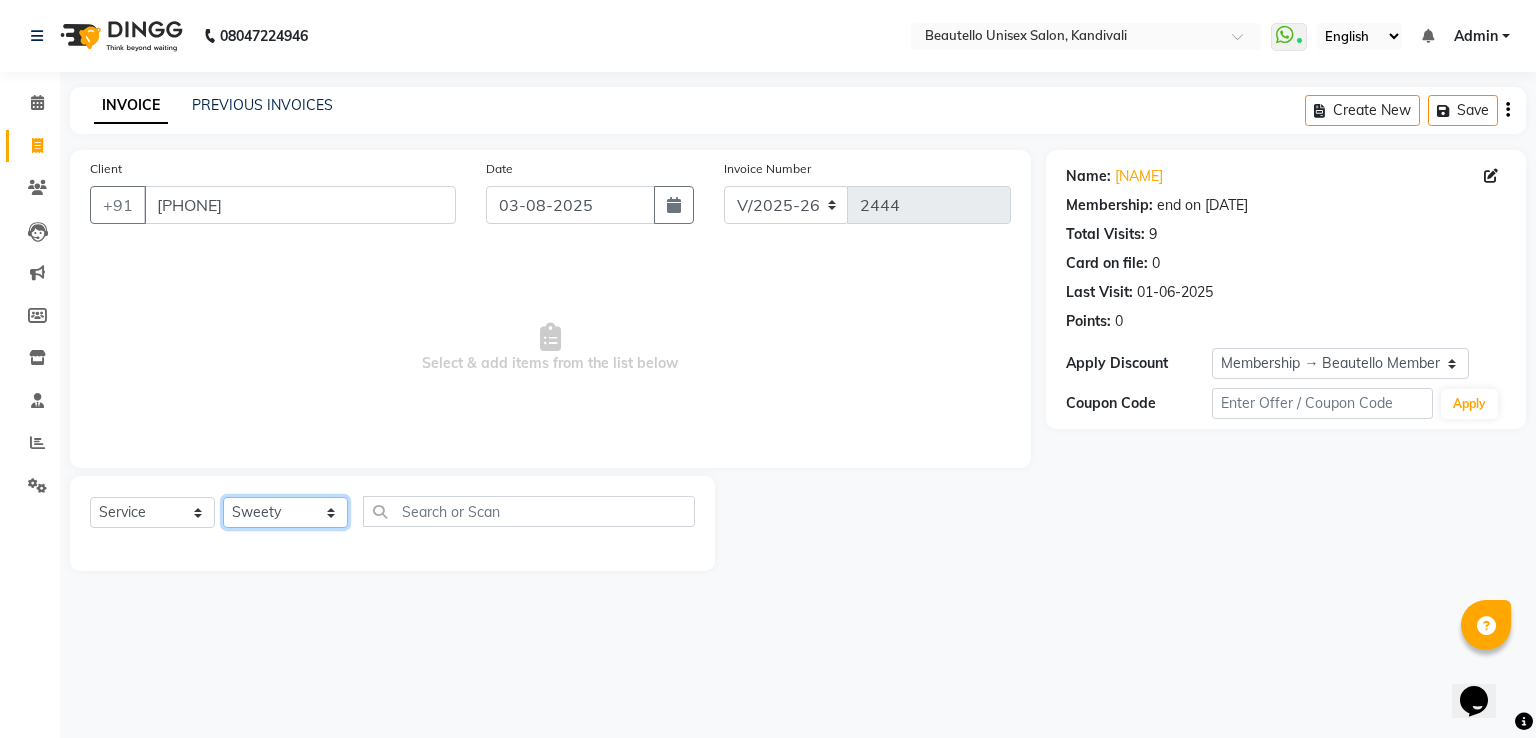click on "Select Stylist [NAME] [NAME] [NAME] [NAME] [NAME] [NAME] [NAME] [NAME] [NAME] [NAME] [NAME] [NAME]" 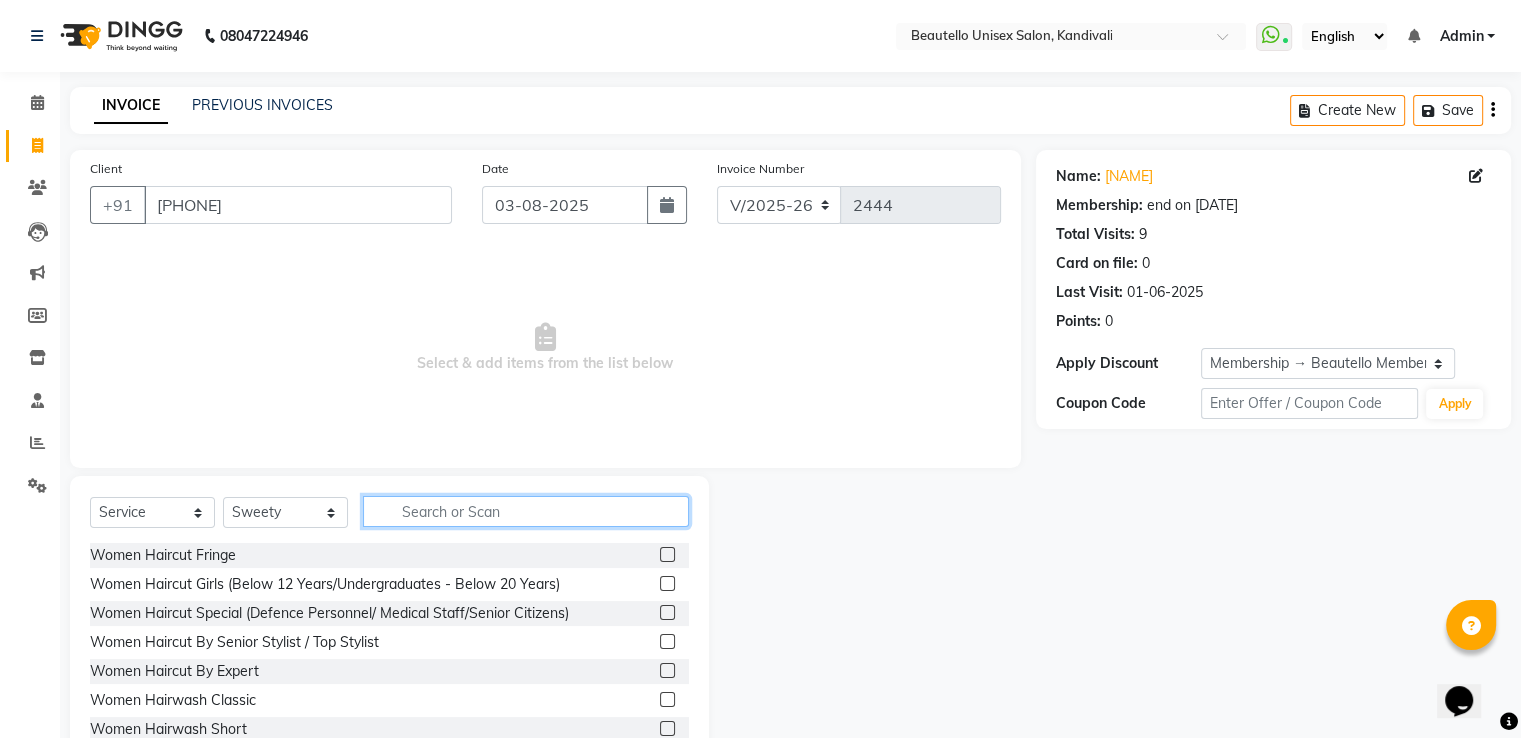 click 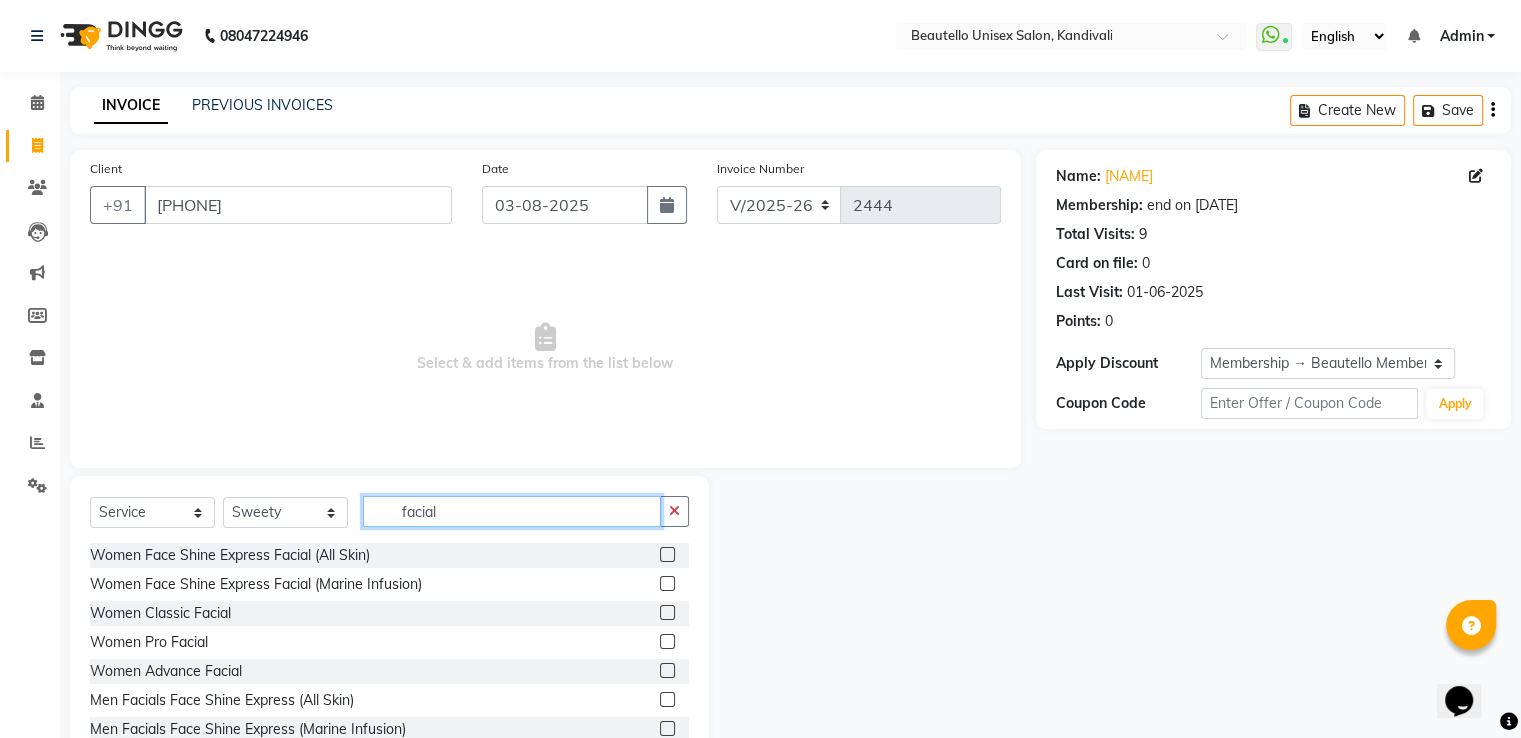 type on "facial" 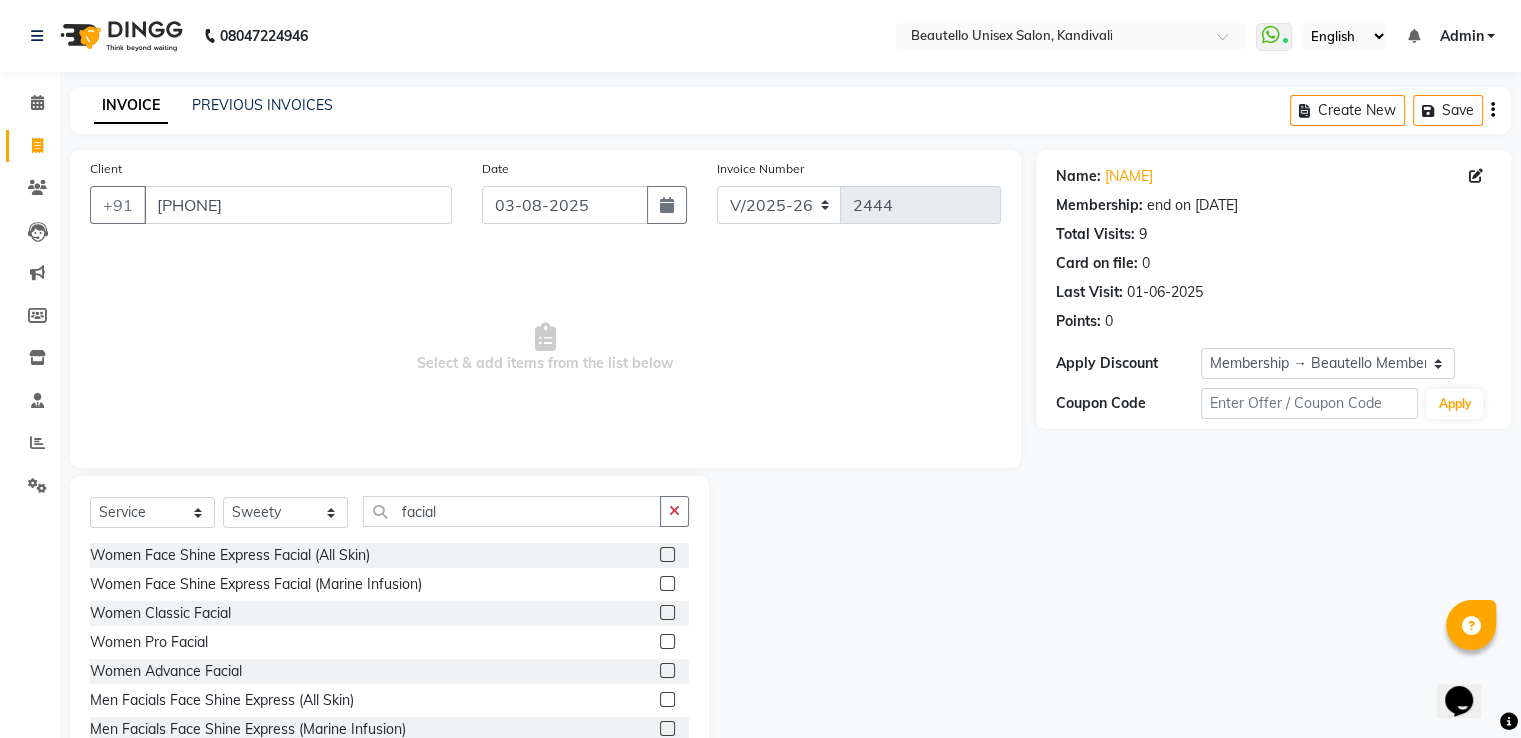 click 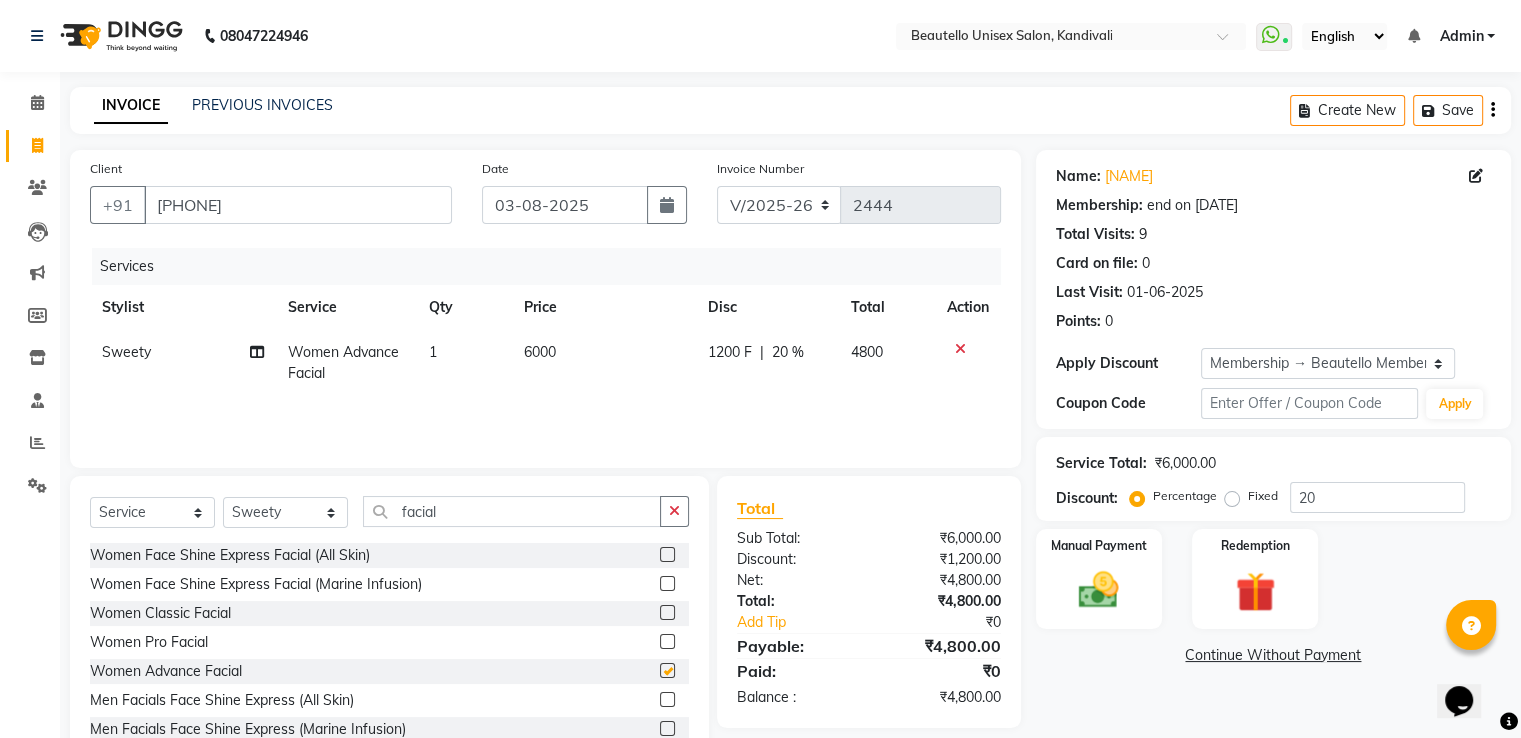 checkbox on "false" 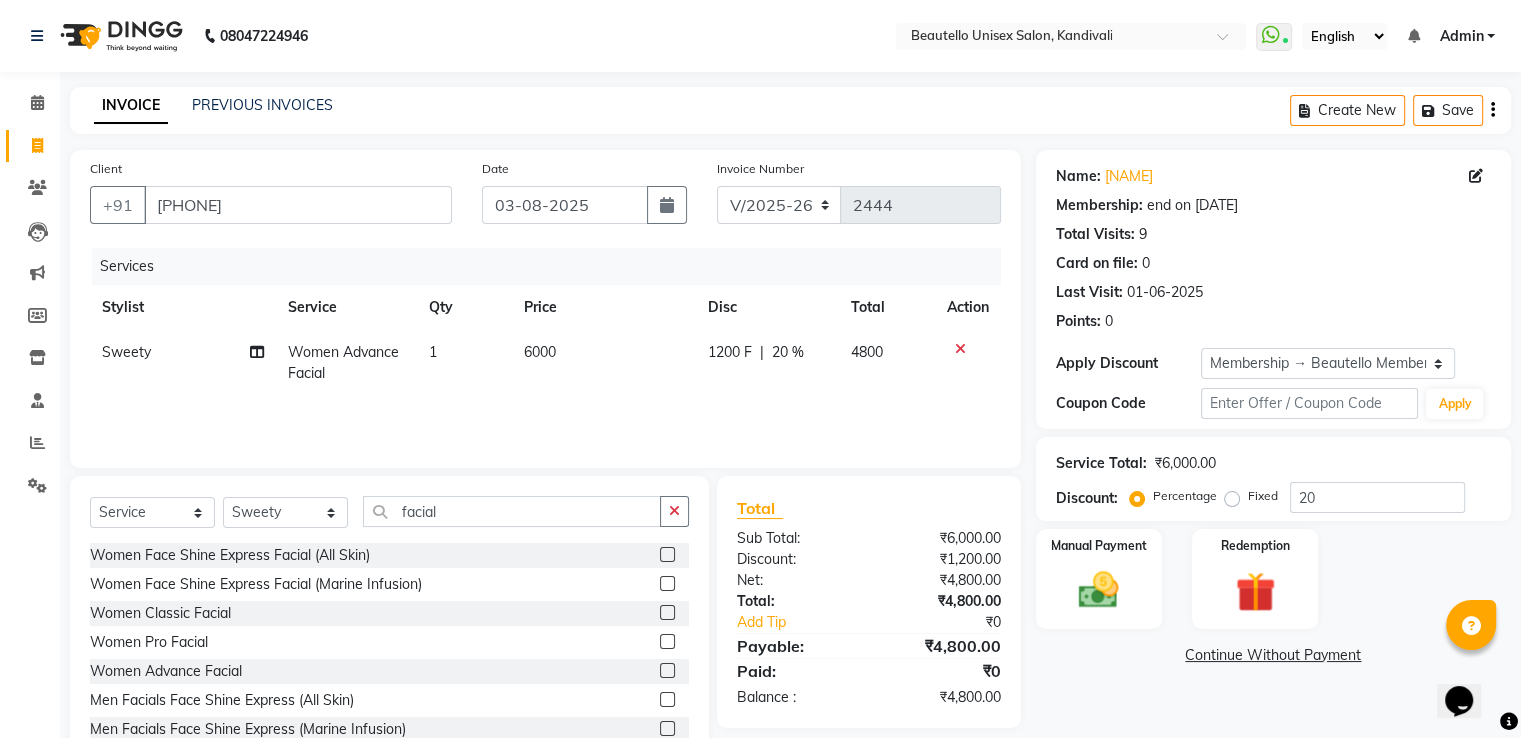 click on "1200 F" 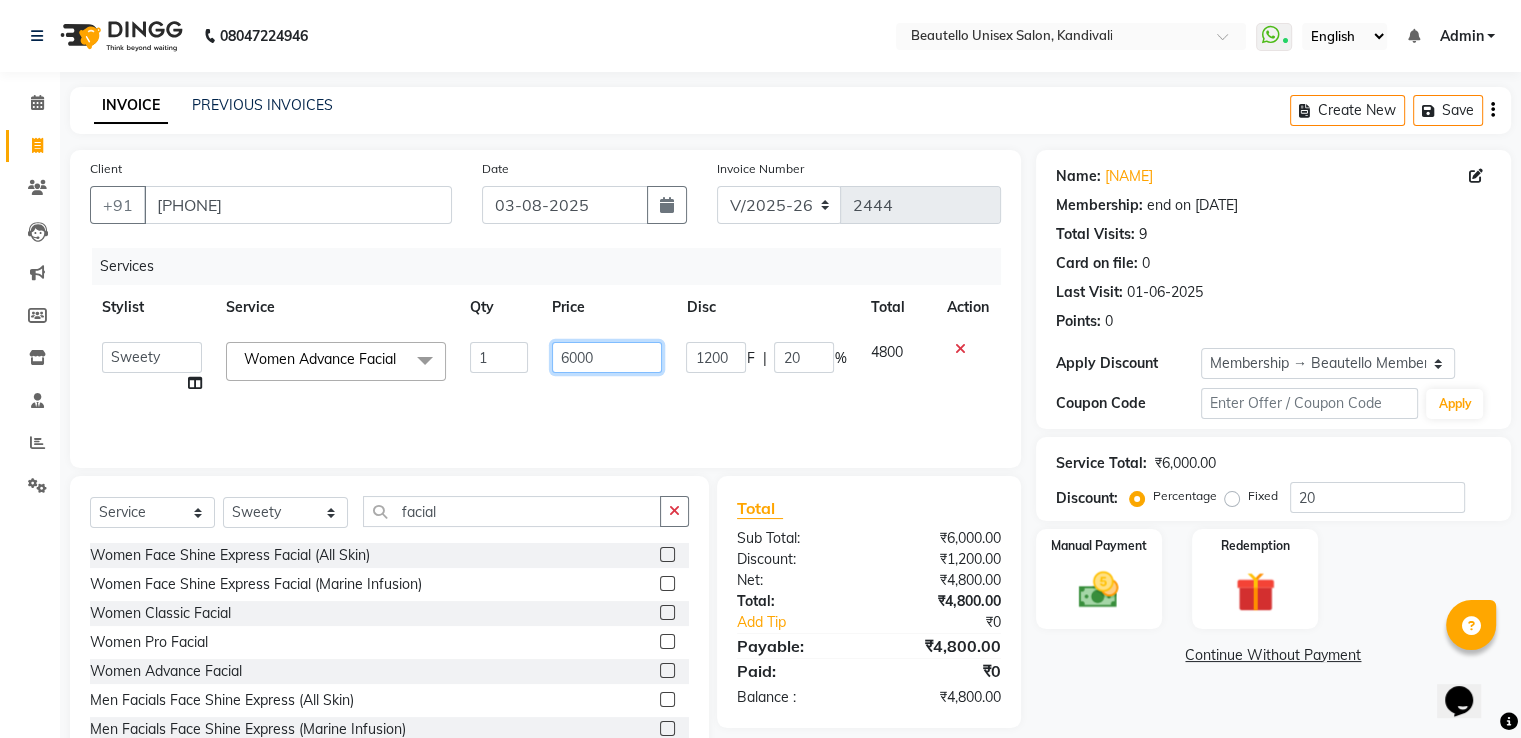 drag, startPoint x: 601, startPoint y: 357, endPoint x: 430, endPoint y: 371, distance: 171.57214 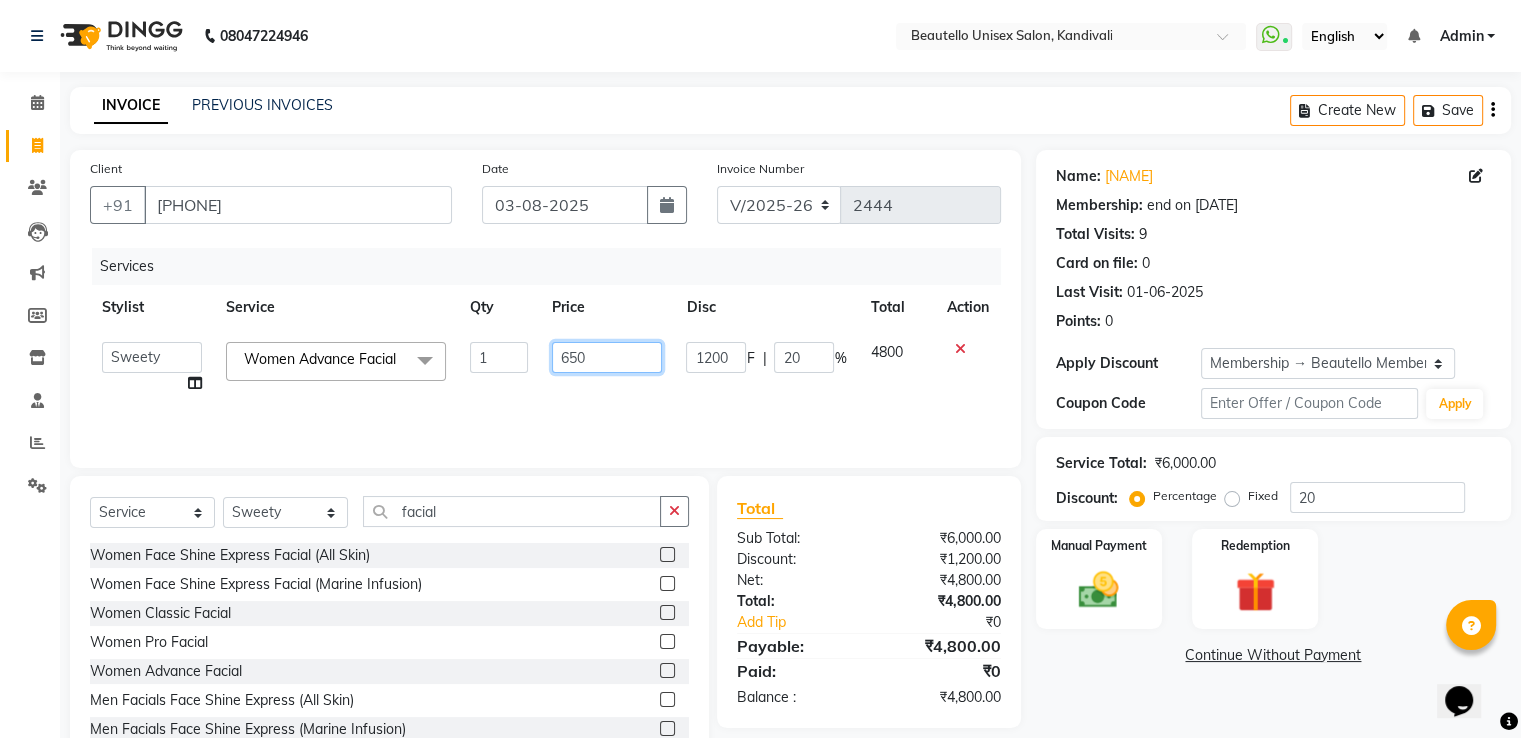 type on "6500" 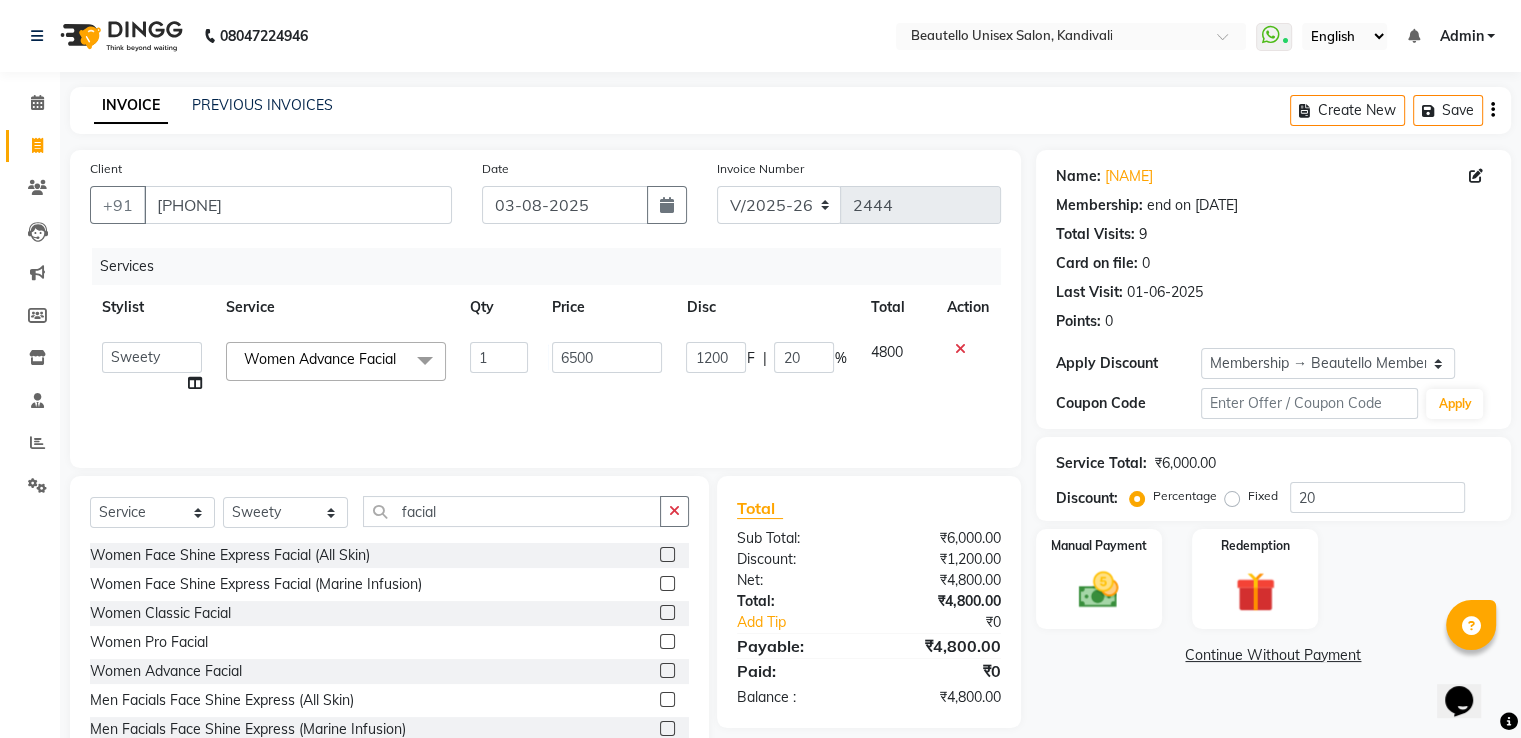 click on "Services" 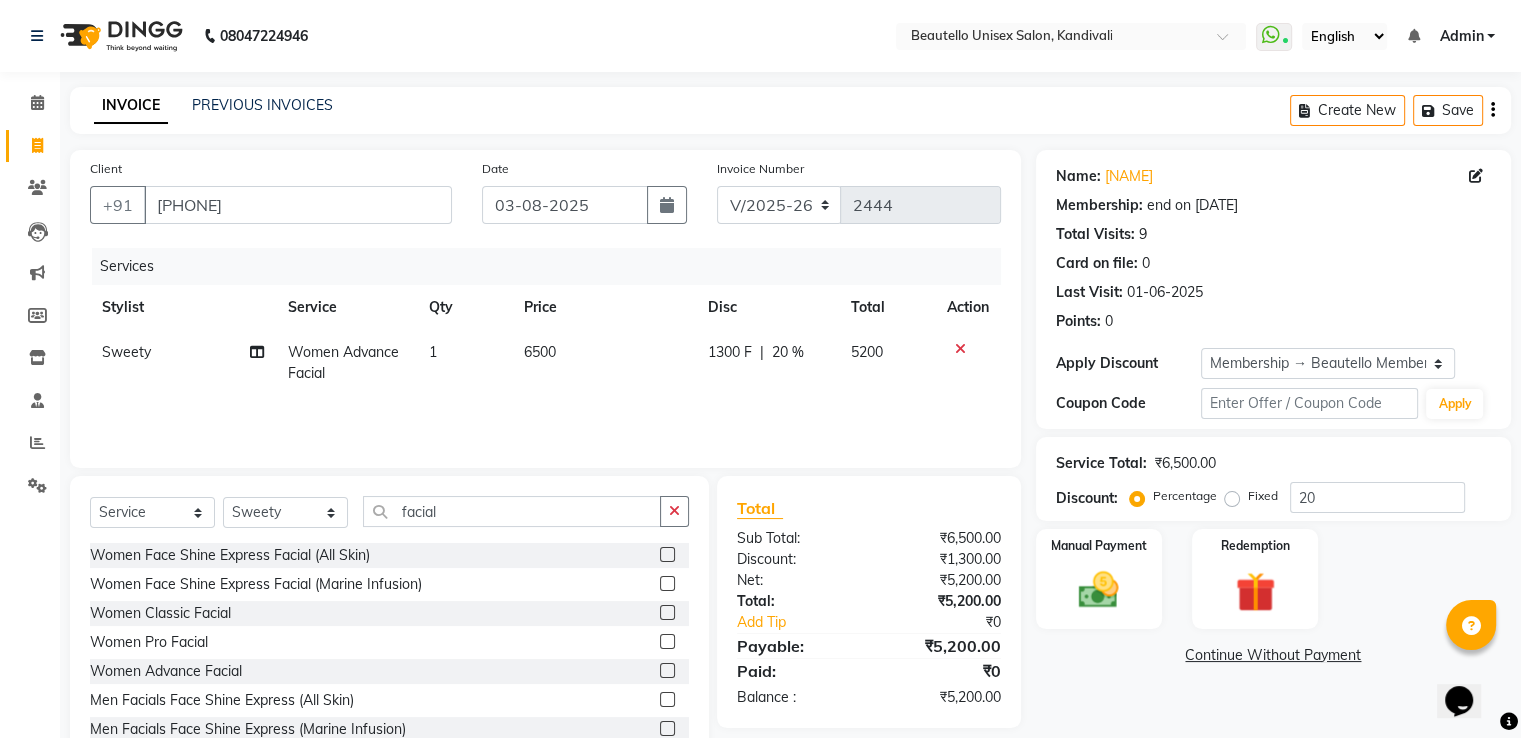 click on "1300 F" 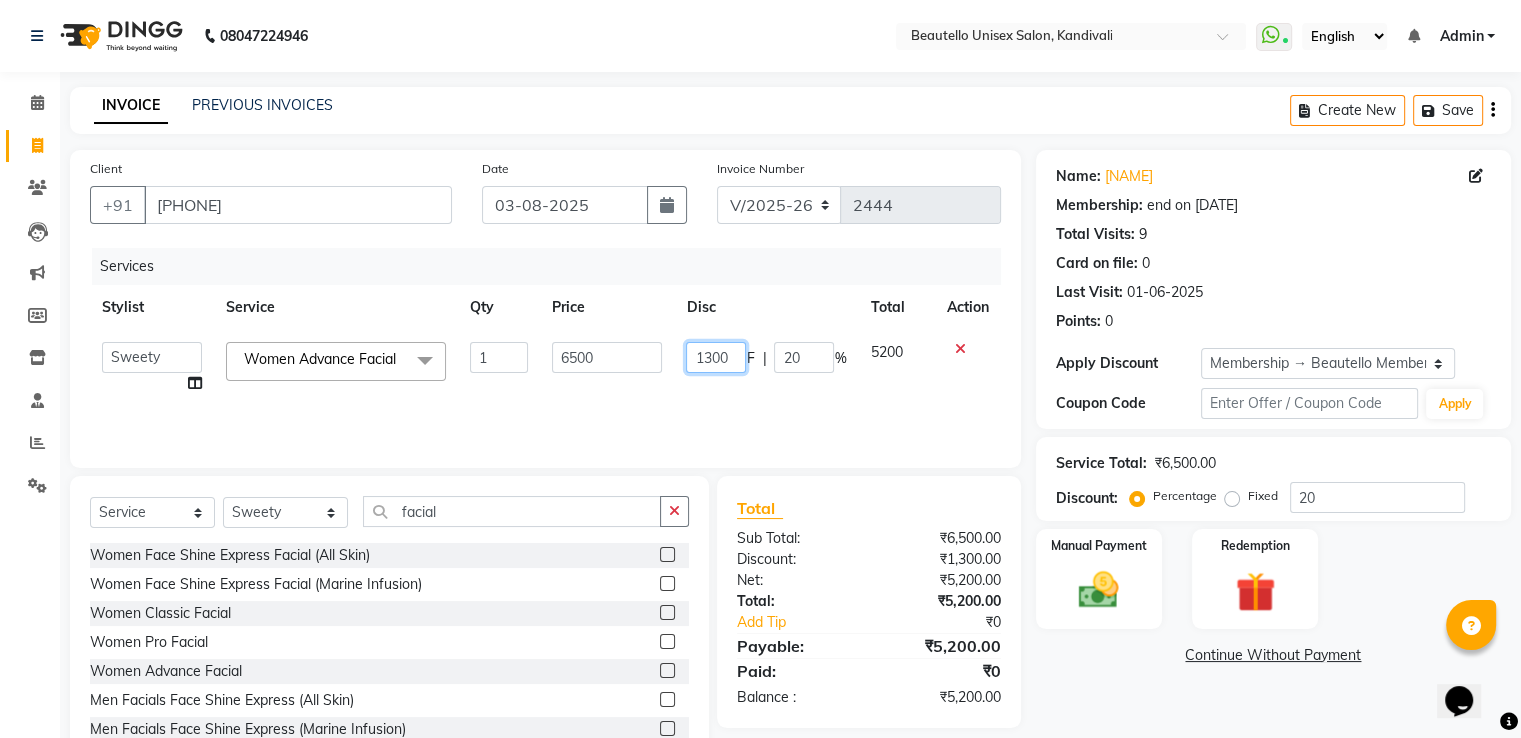 drag, startPoint x: 730, startPoint y: 360, endPoint x: 611, endPoint y: 365, distance: 119.104996 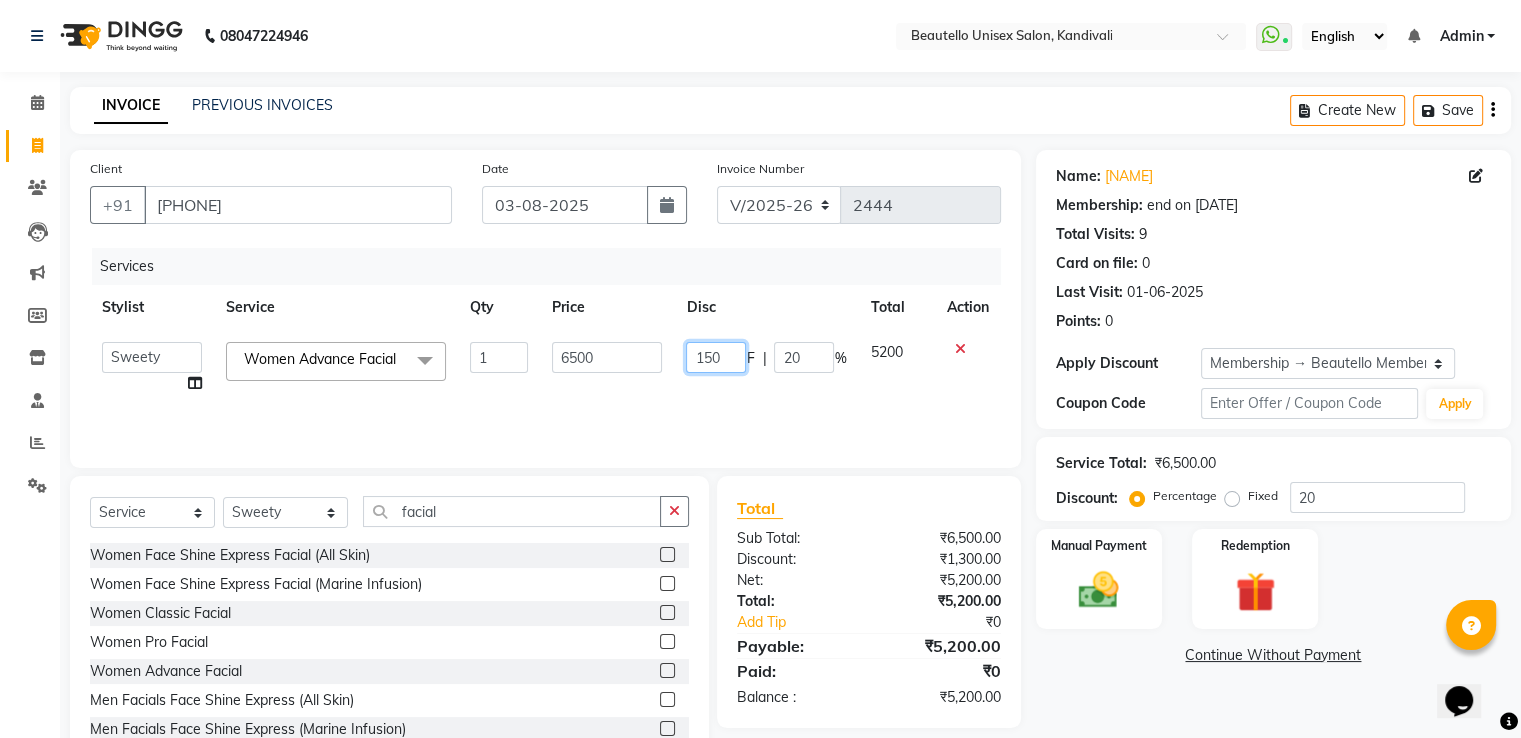 type on "1500" 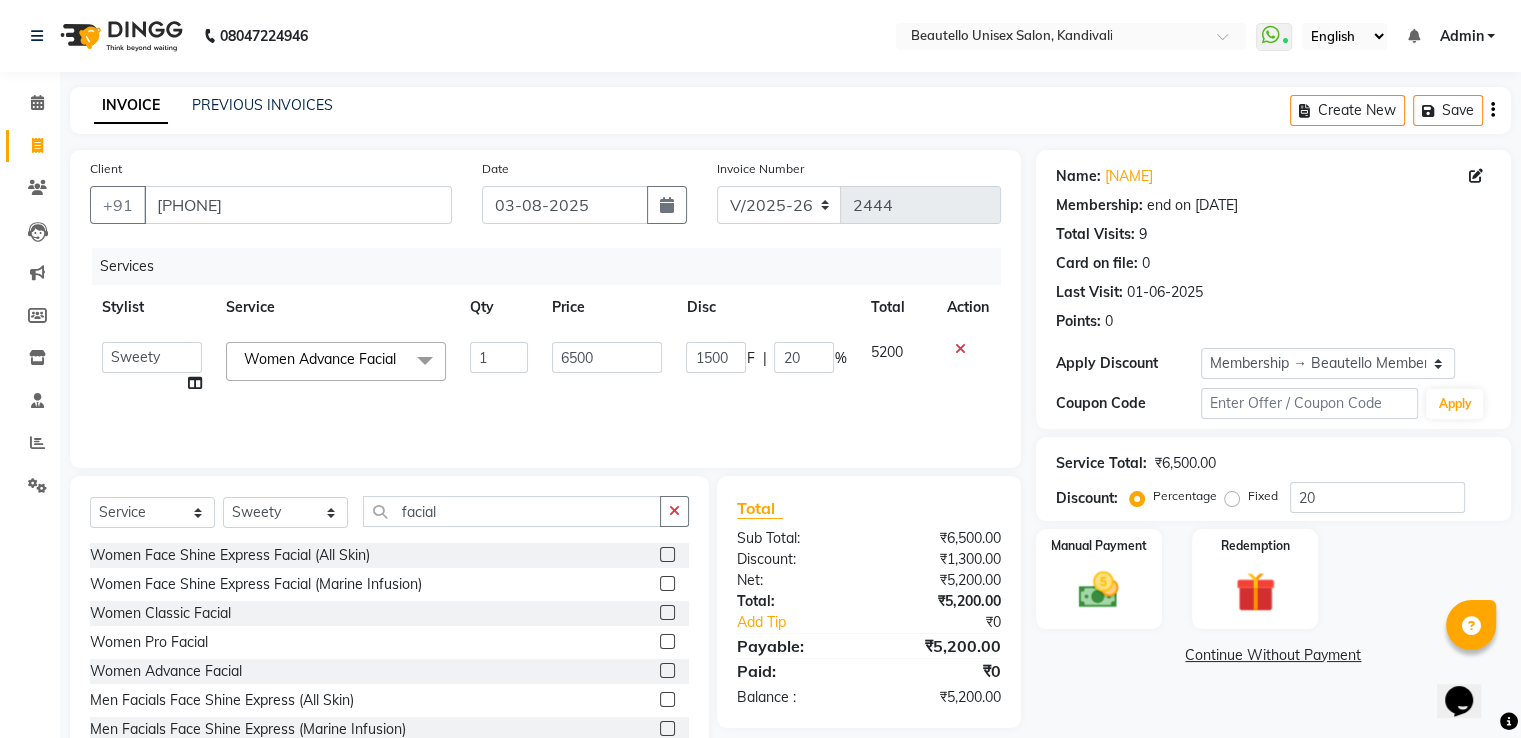click on "Services" 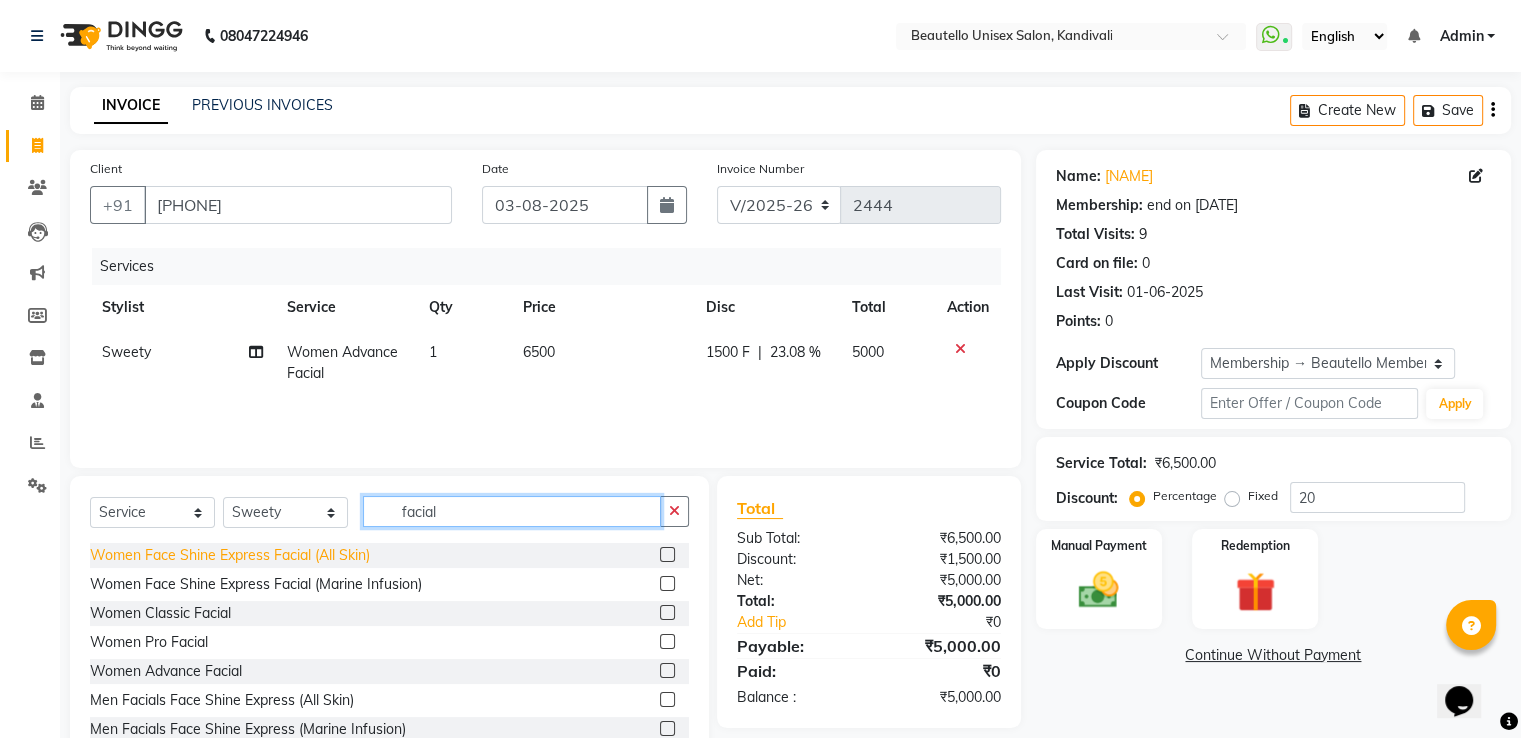 drag, startPoint x: 457, startPoint y: 510, endPoint x: 280, endPoint y: 548, distance: 181.03314 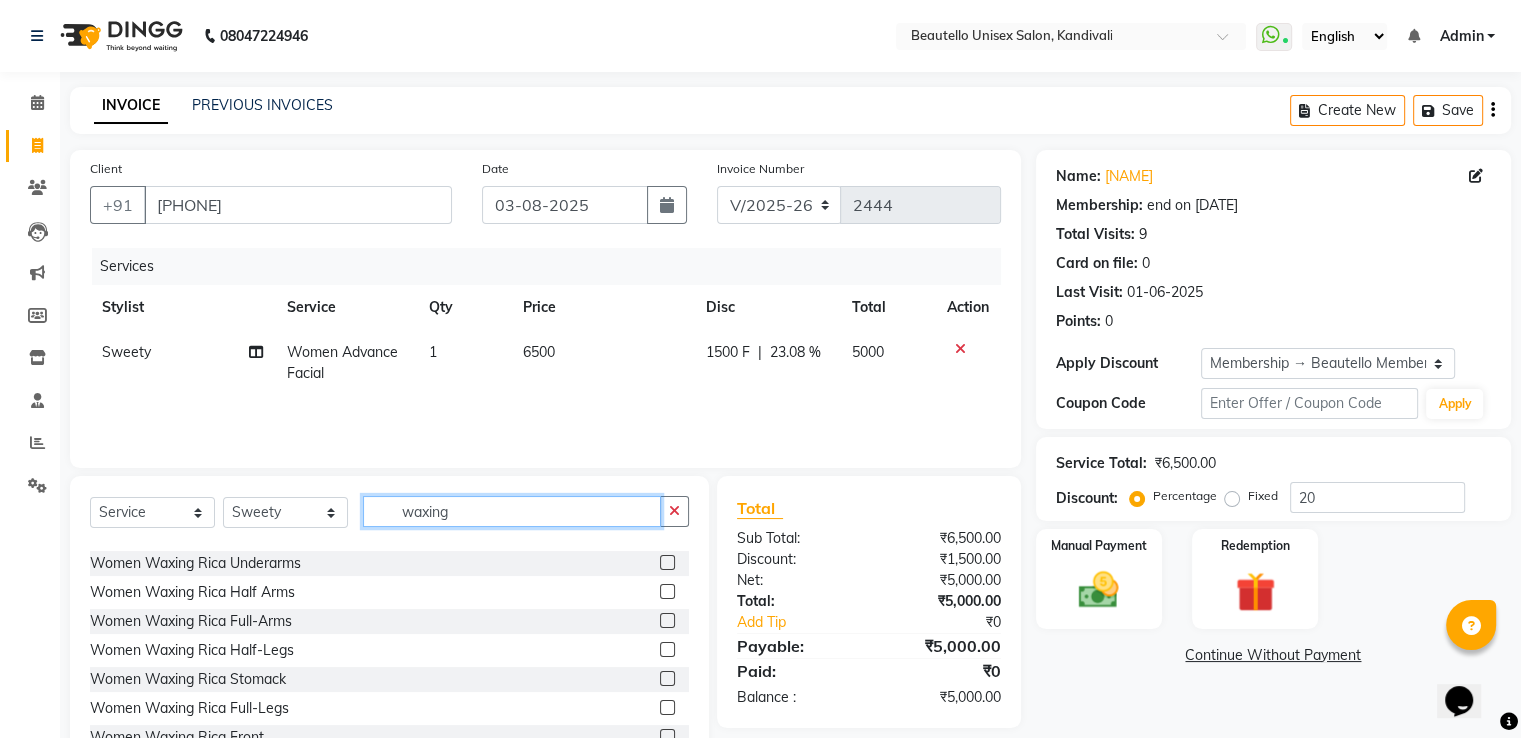 scroll, scrollTop: 568, scrollLeft: 0, axis: vertical 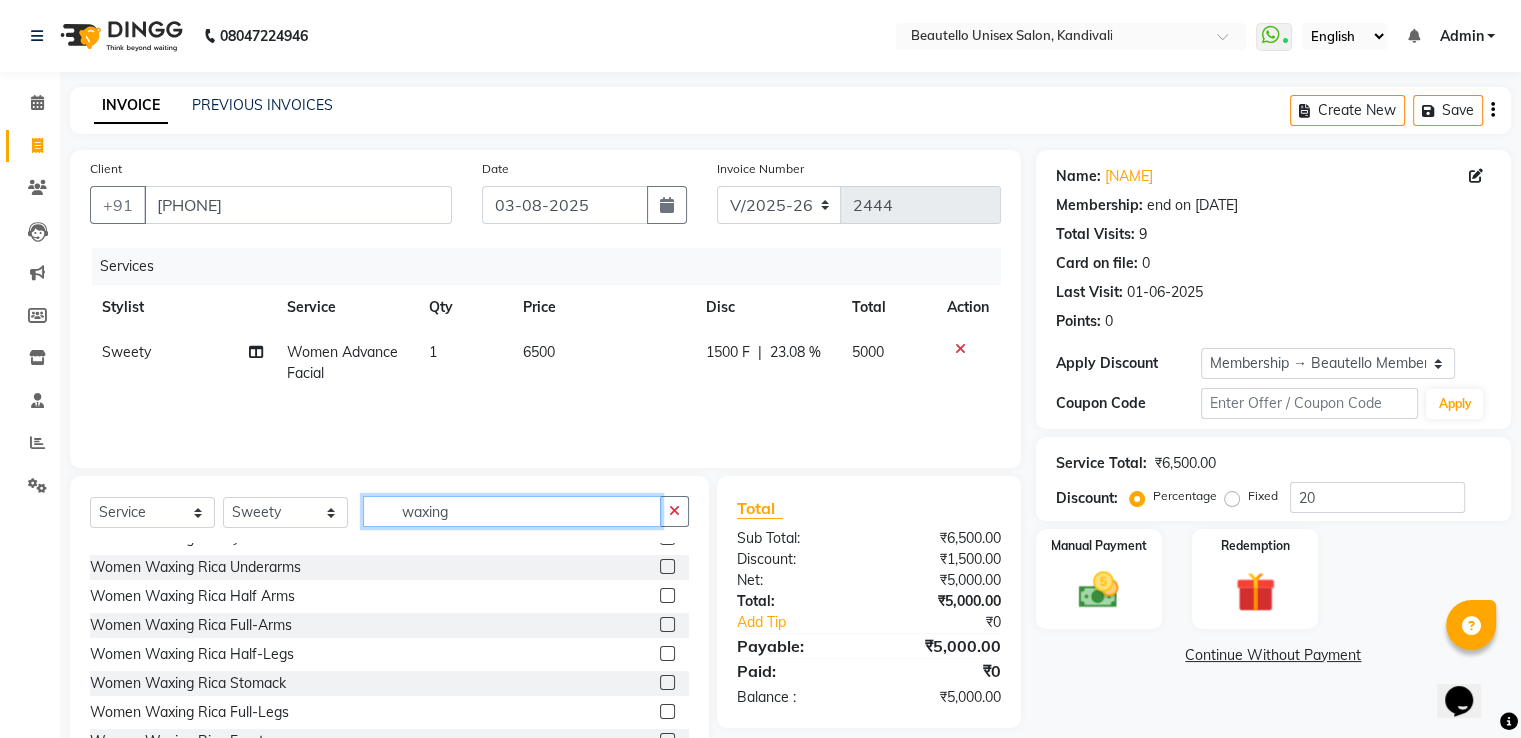 type on "waxing" 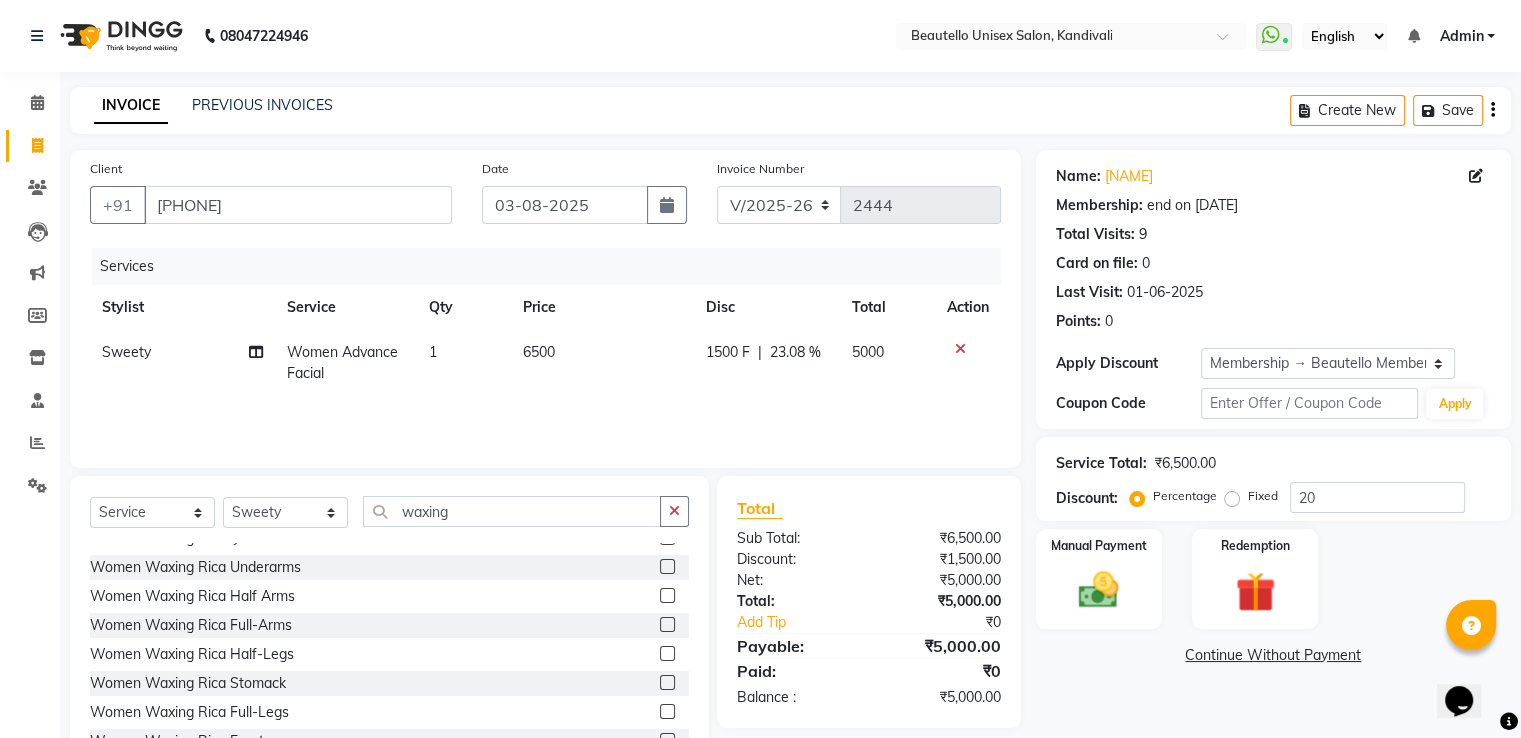 click 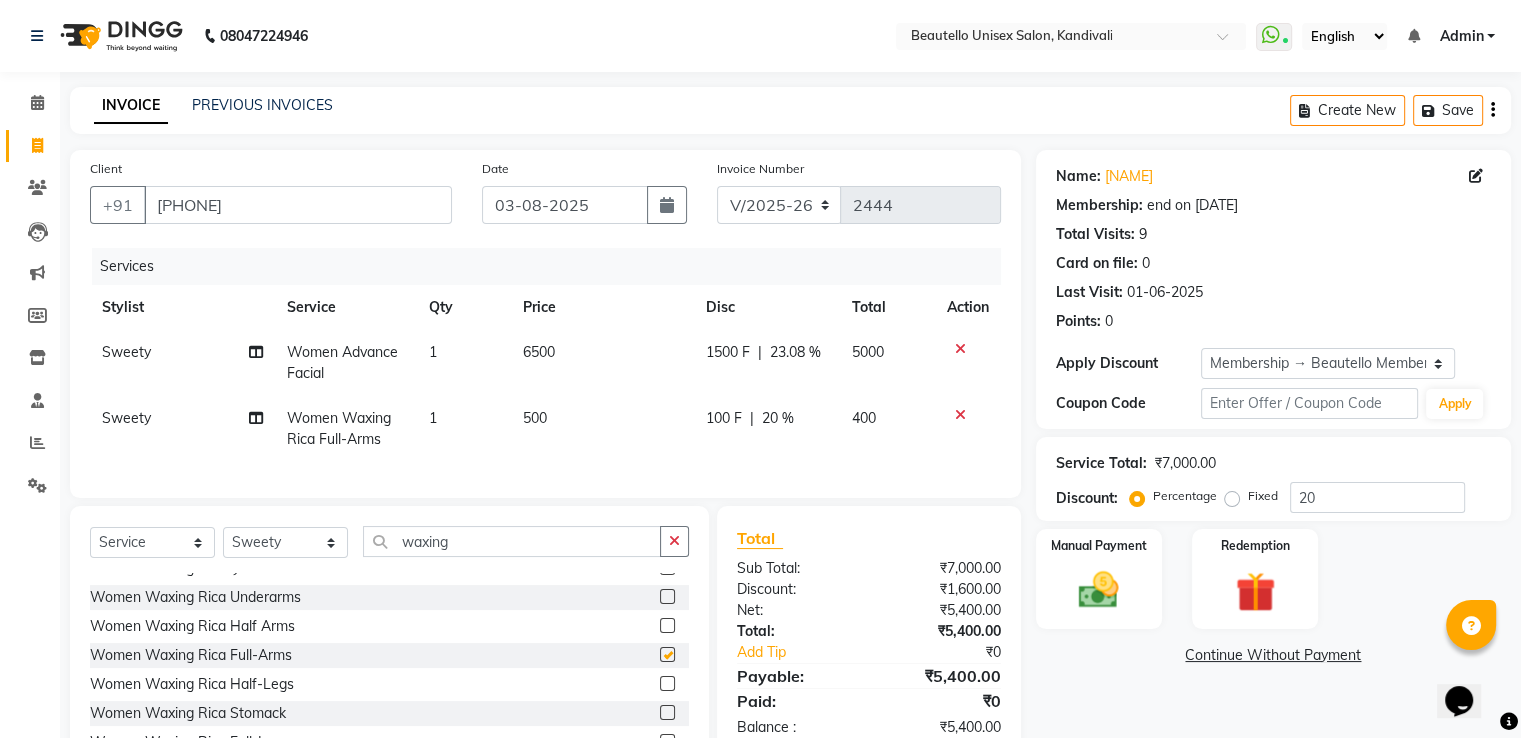 checkbox on "false" 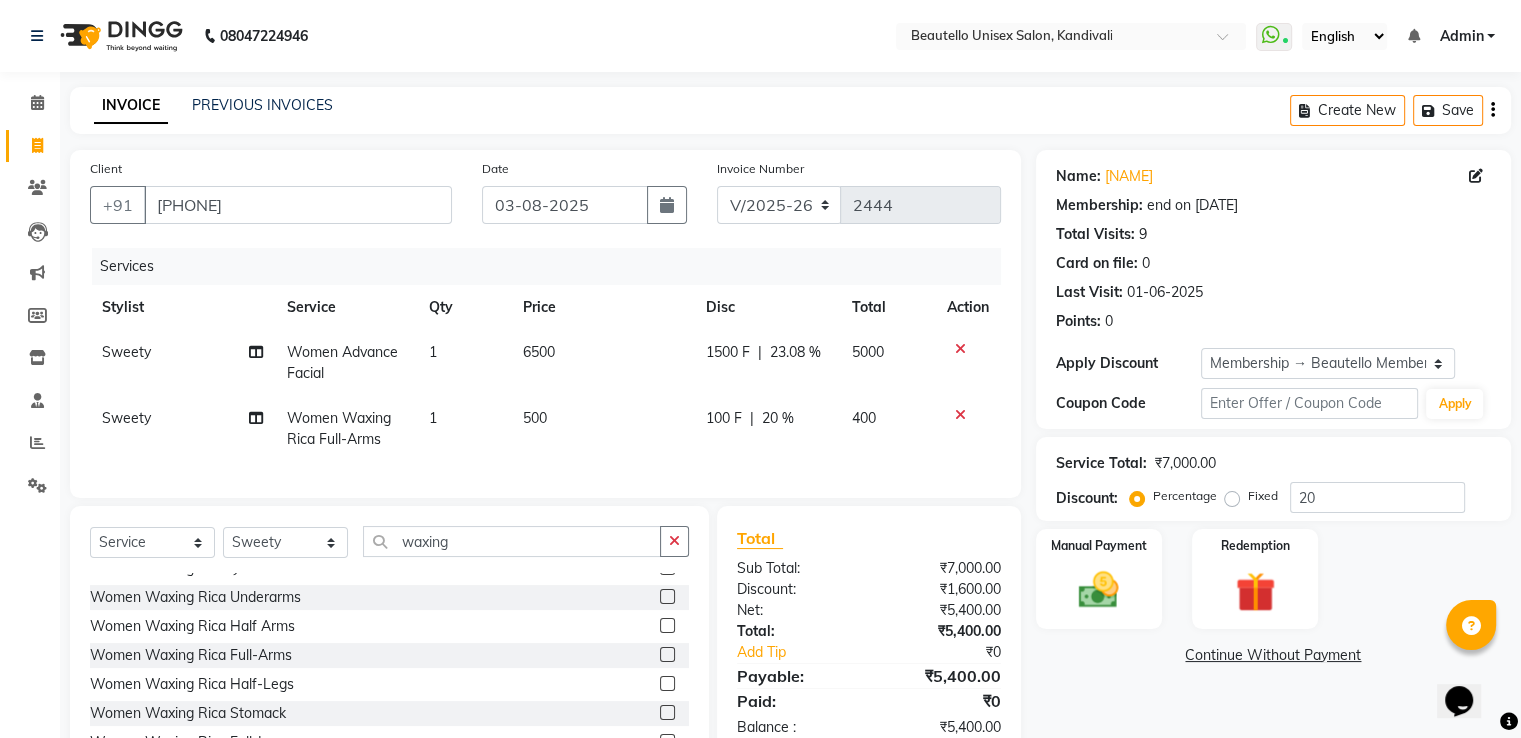click 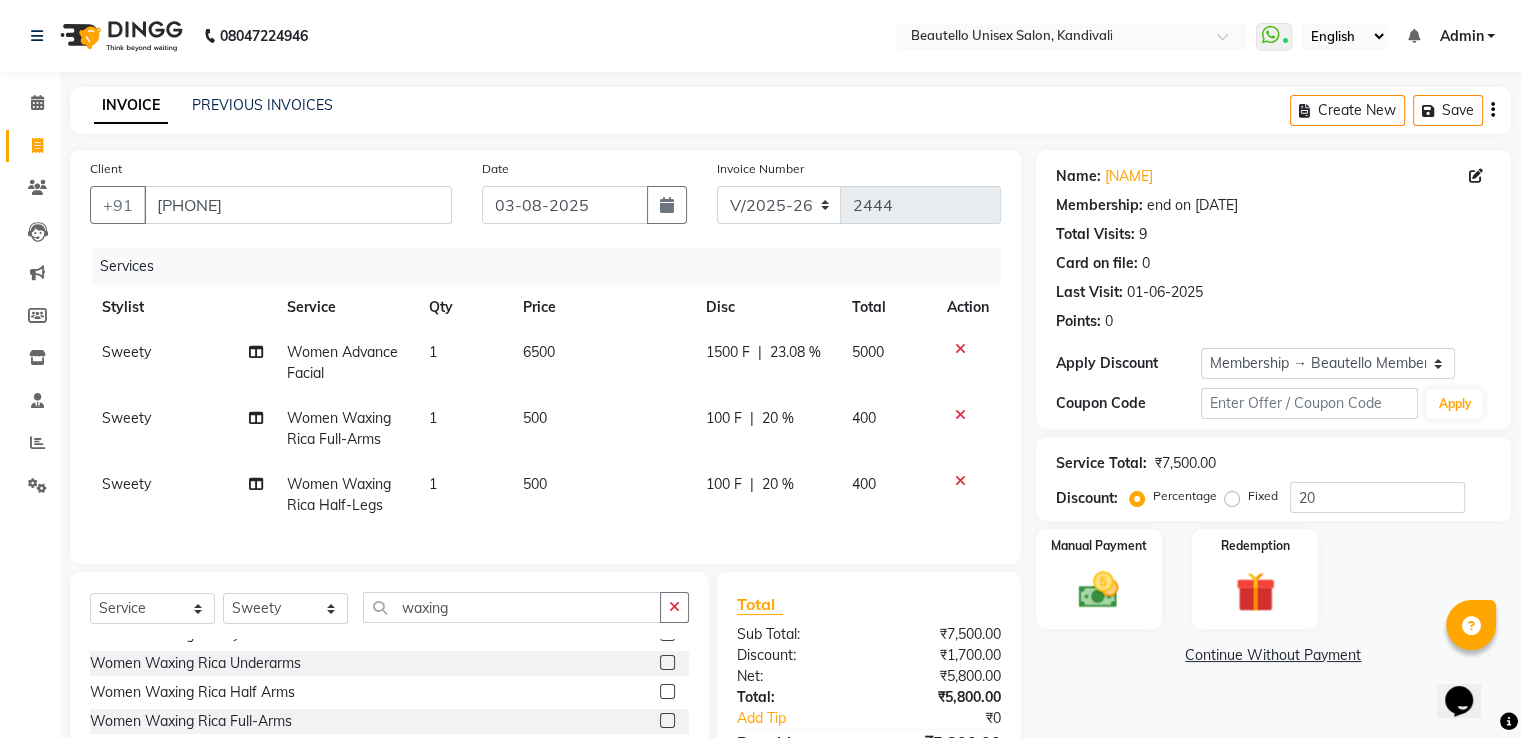 checkbox on "false" 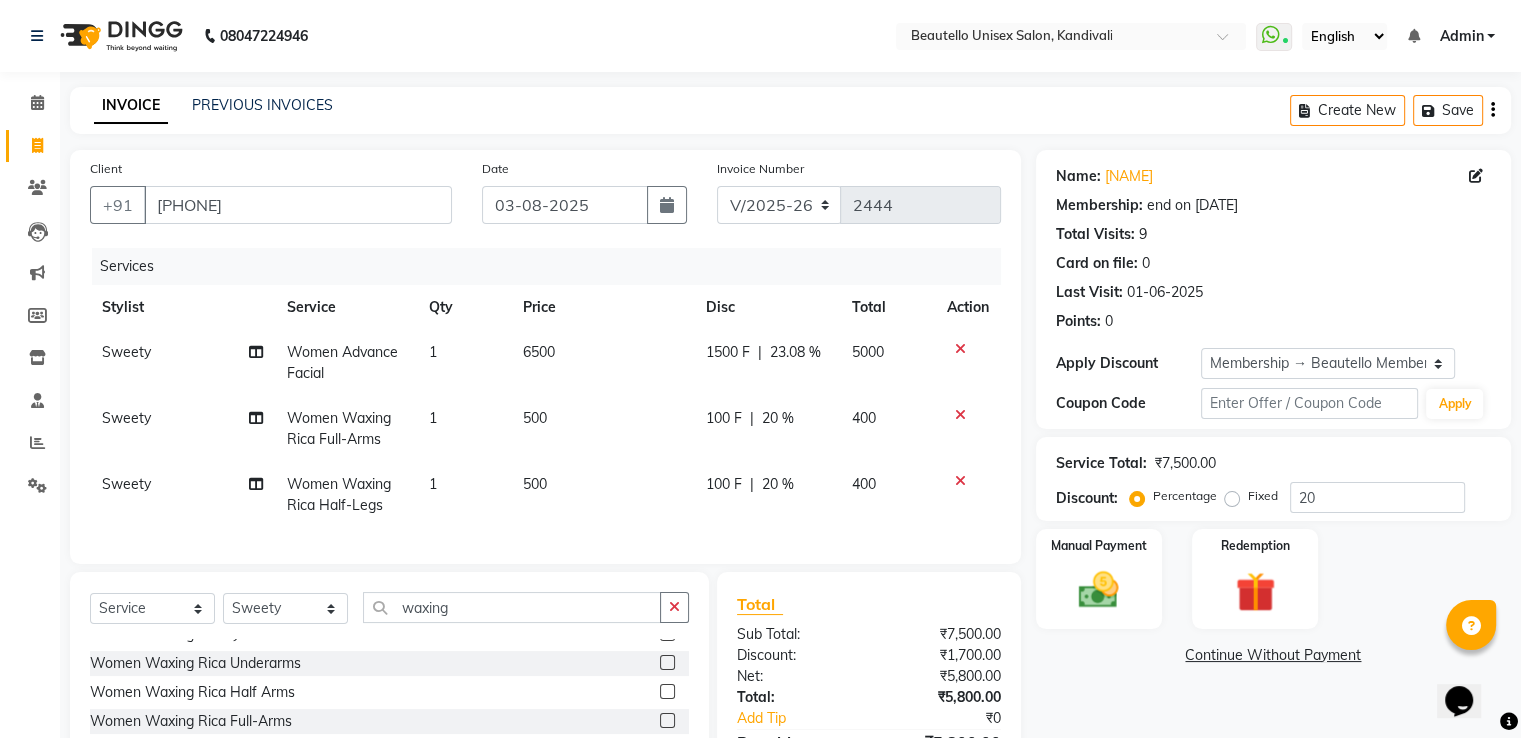 click 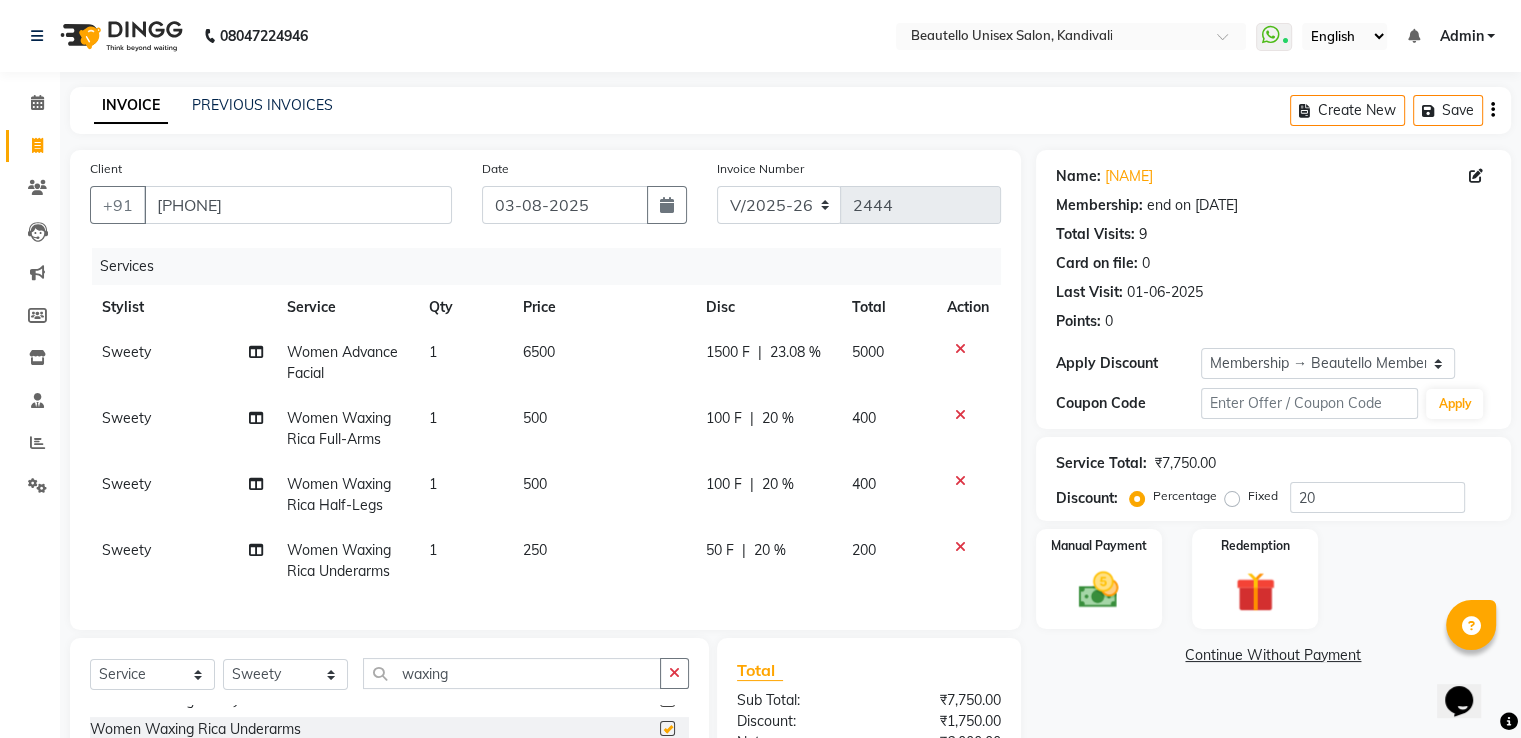 checkbox on "false" 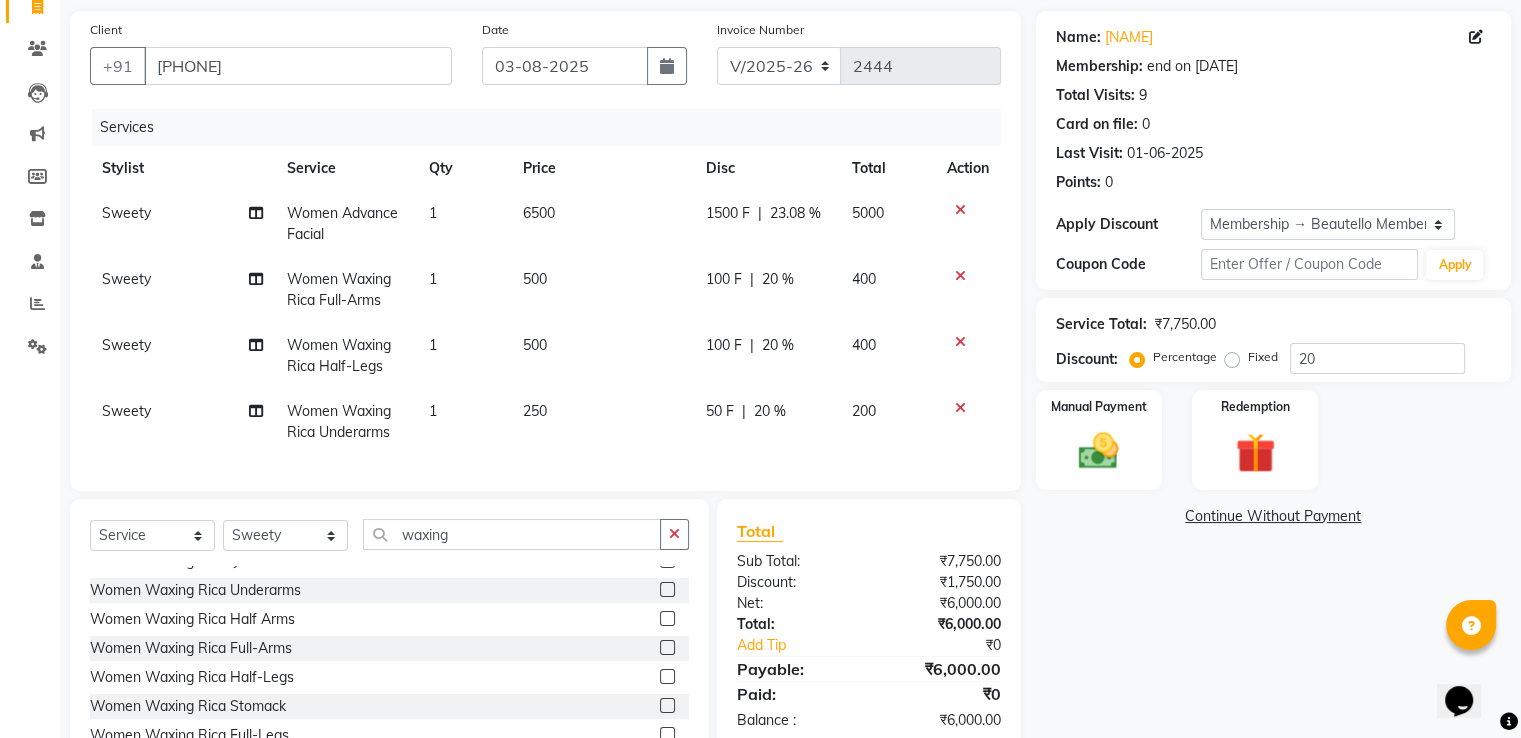 scroll, scrollTop: 138, scrollLeft: 0, axis: vertical 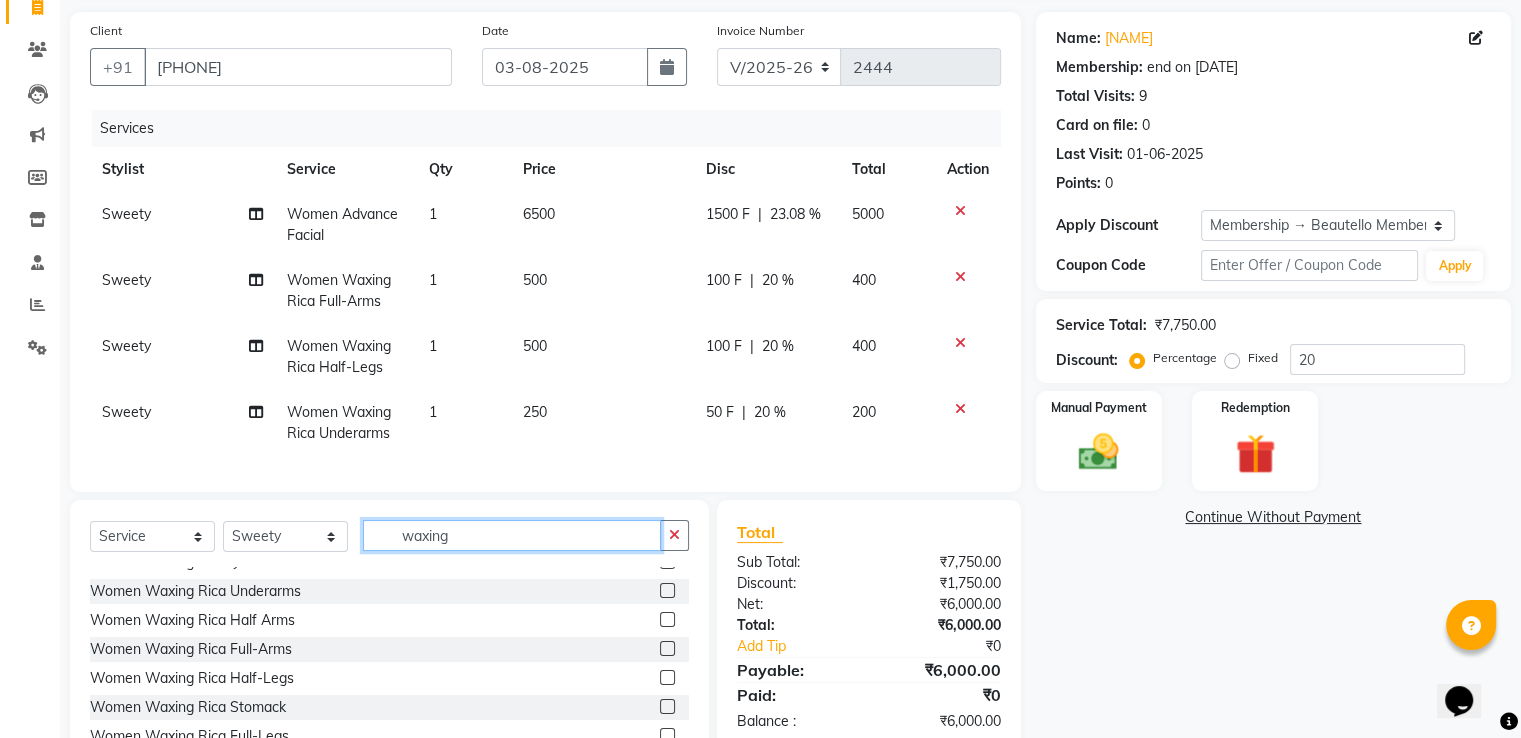 drag, startPoint x: 520, startPoint y: 557, endPoint x: 288, endPoint y: 567, distance: 232.21542 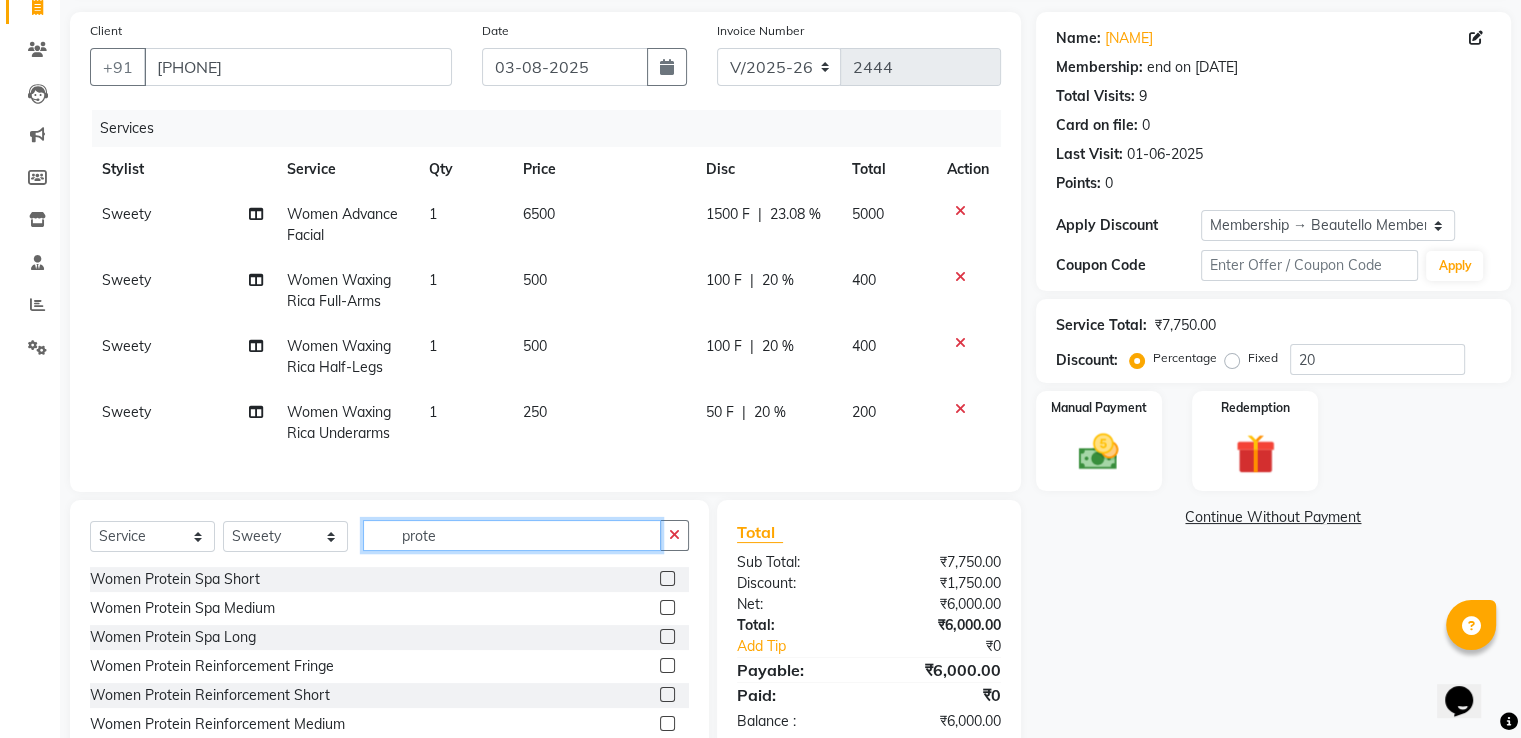 scroll, scrollTop: 0, scrollLeft: 0, axis: both 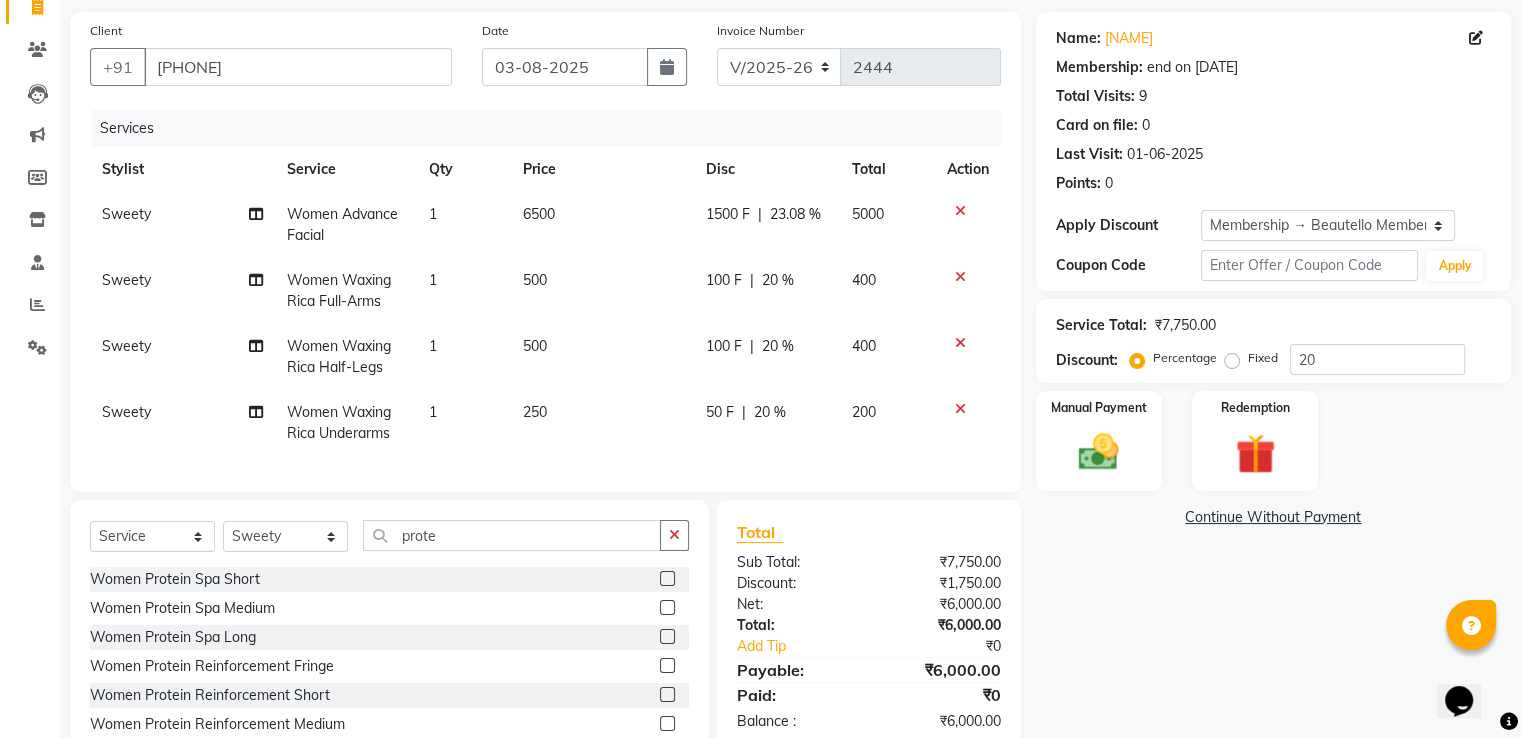 click 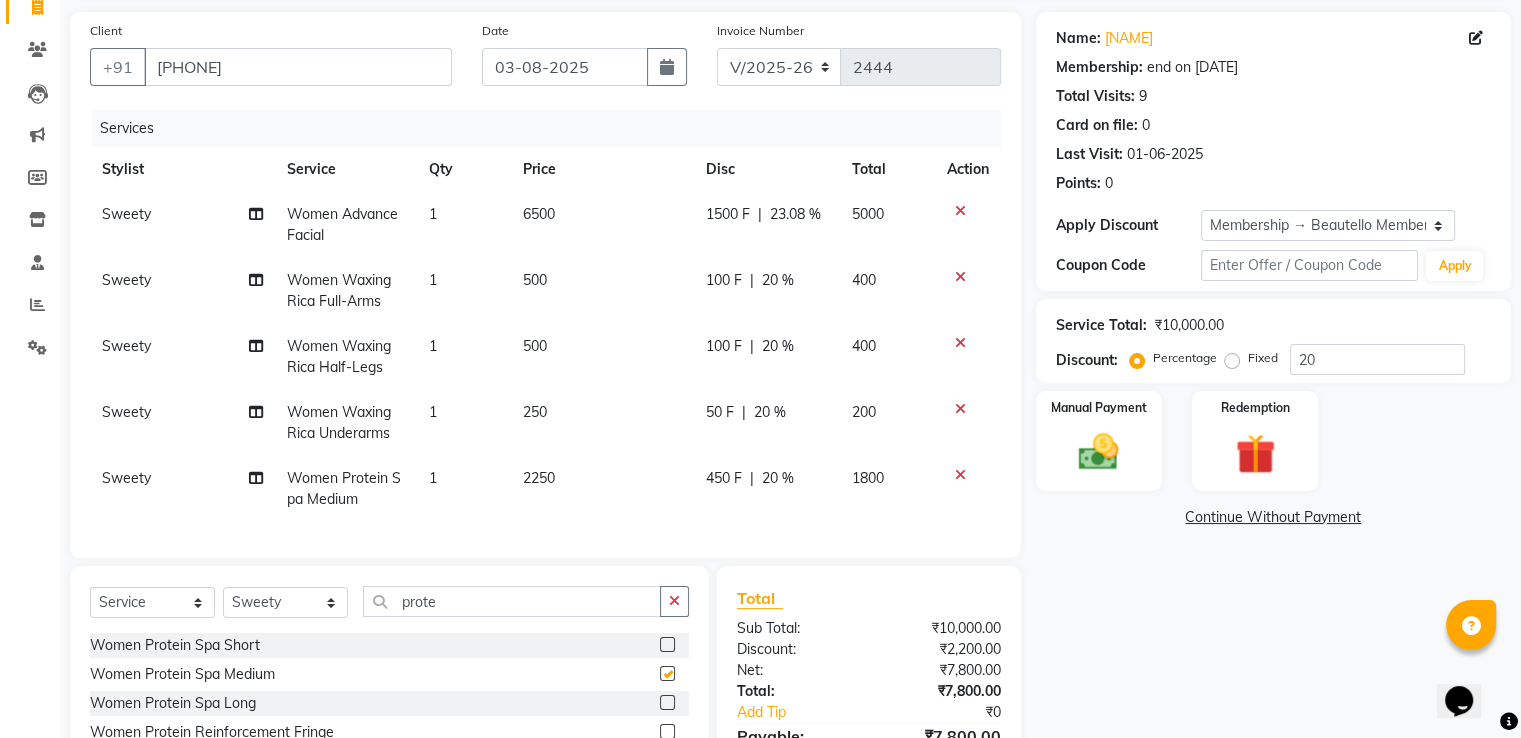 checkbox on "false" 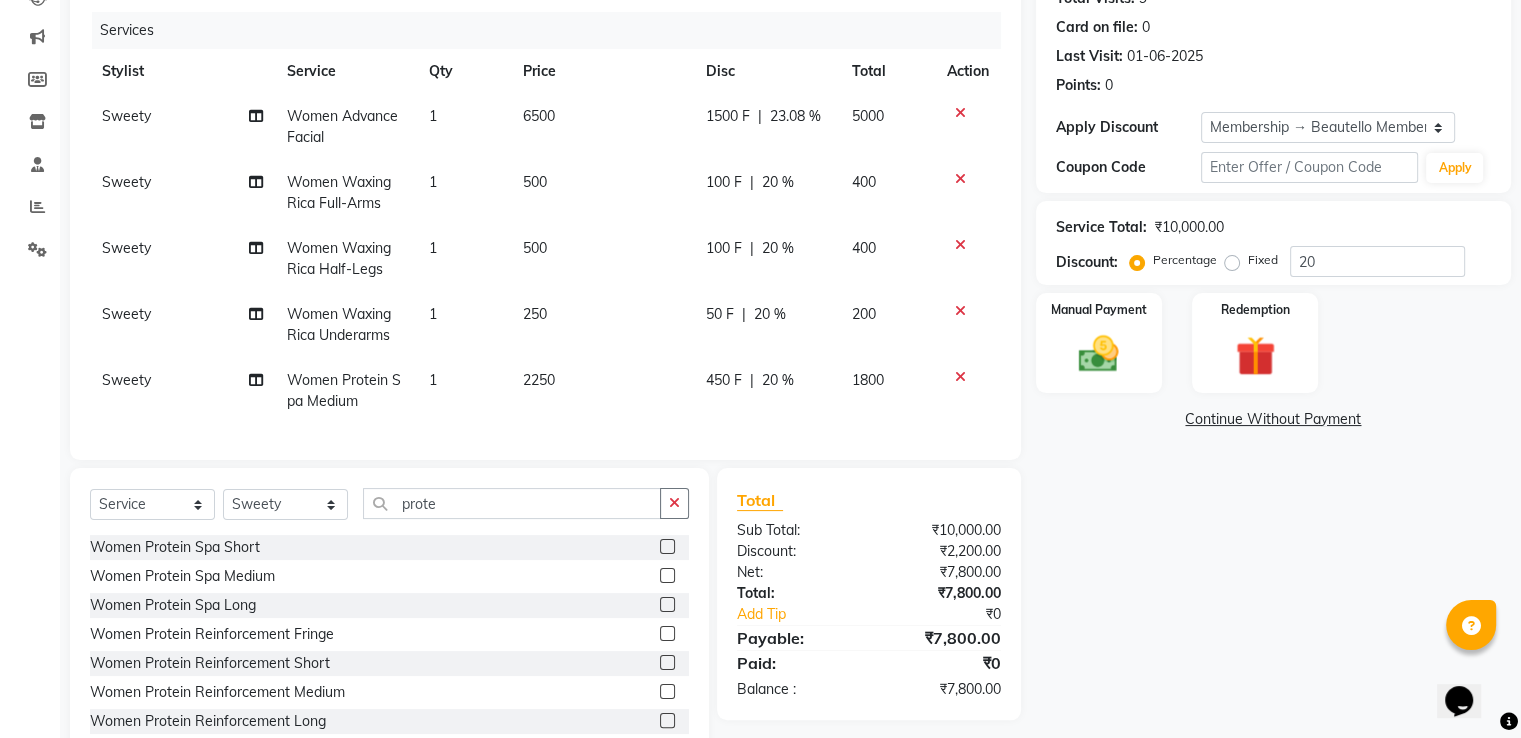 scroll, scrollTop: 265, scrollLeft: 0, axis: vertical 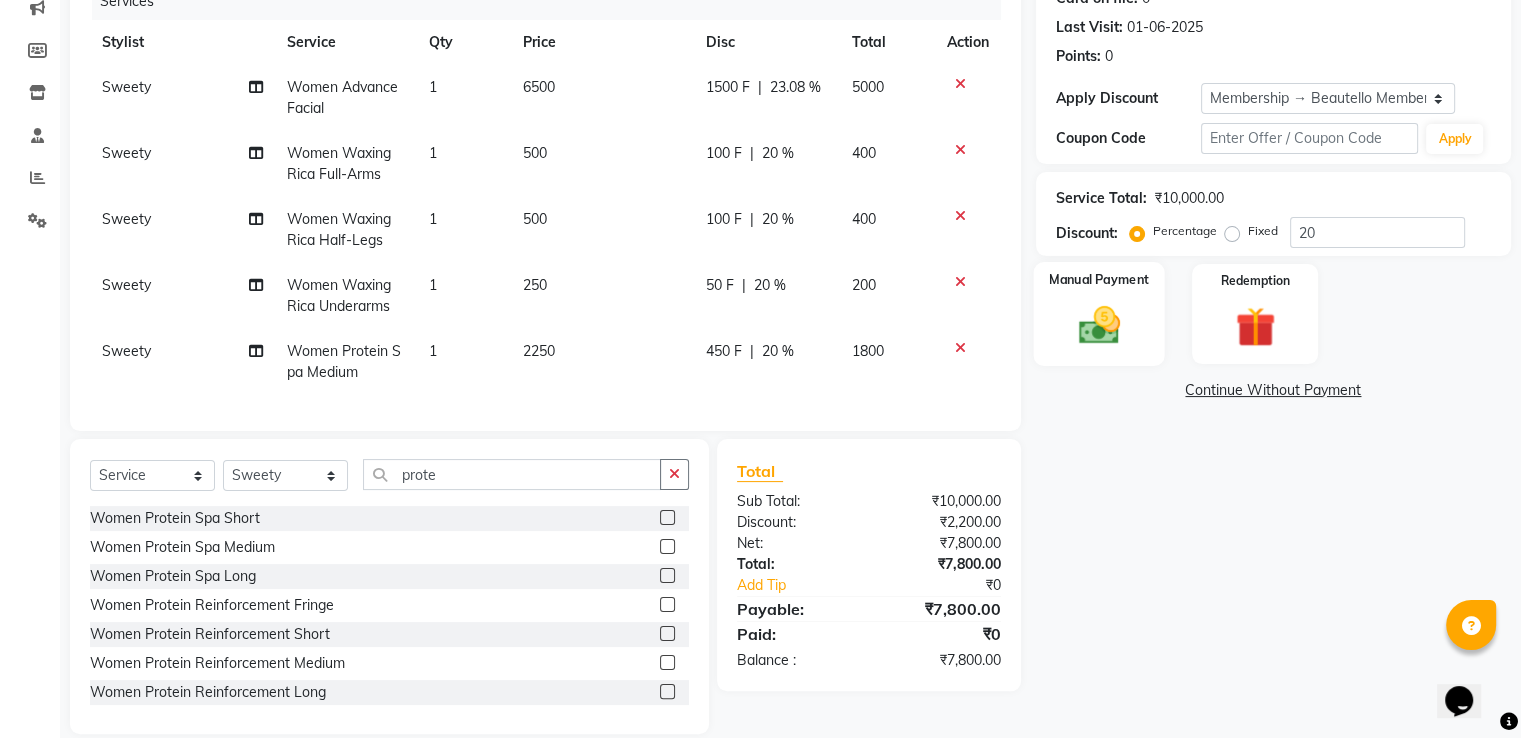 click 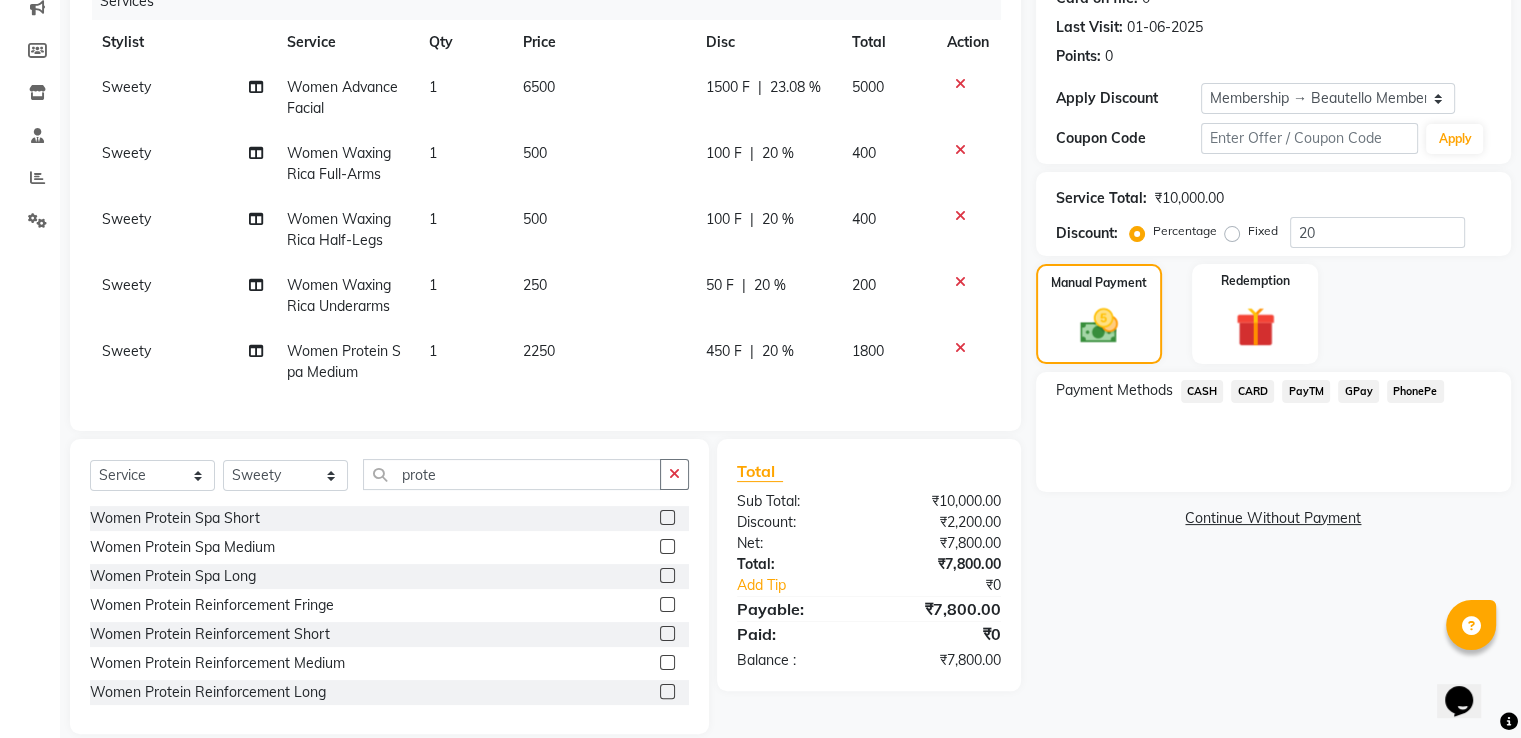 click on "PayTM" 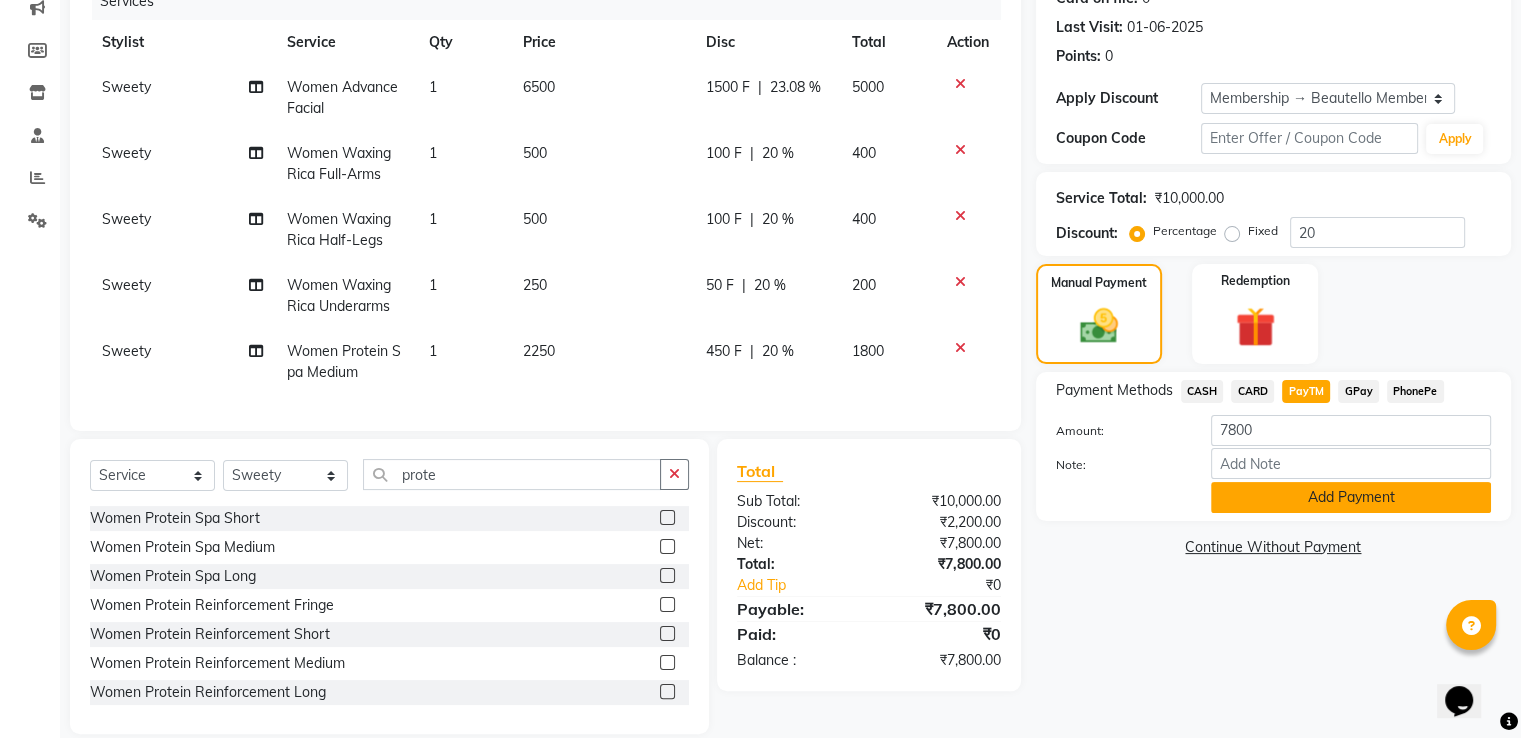 click on "Add Payment" 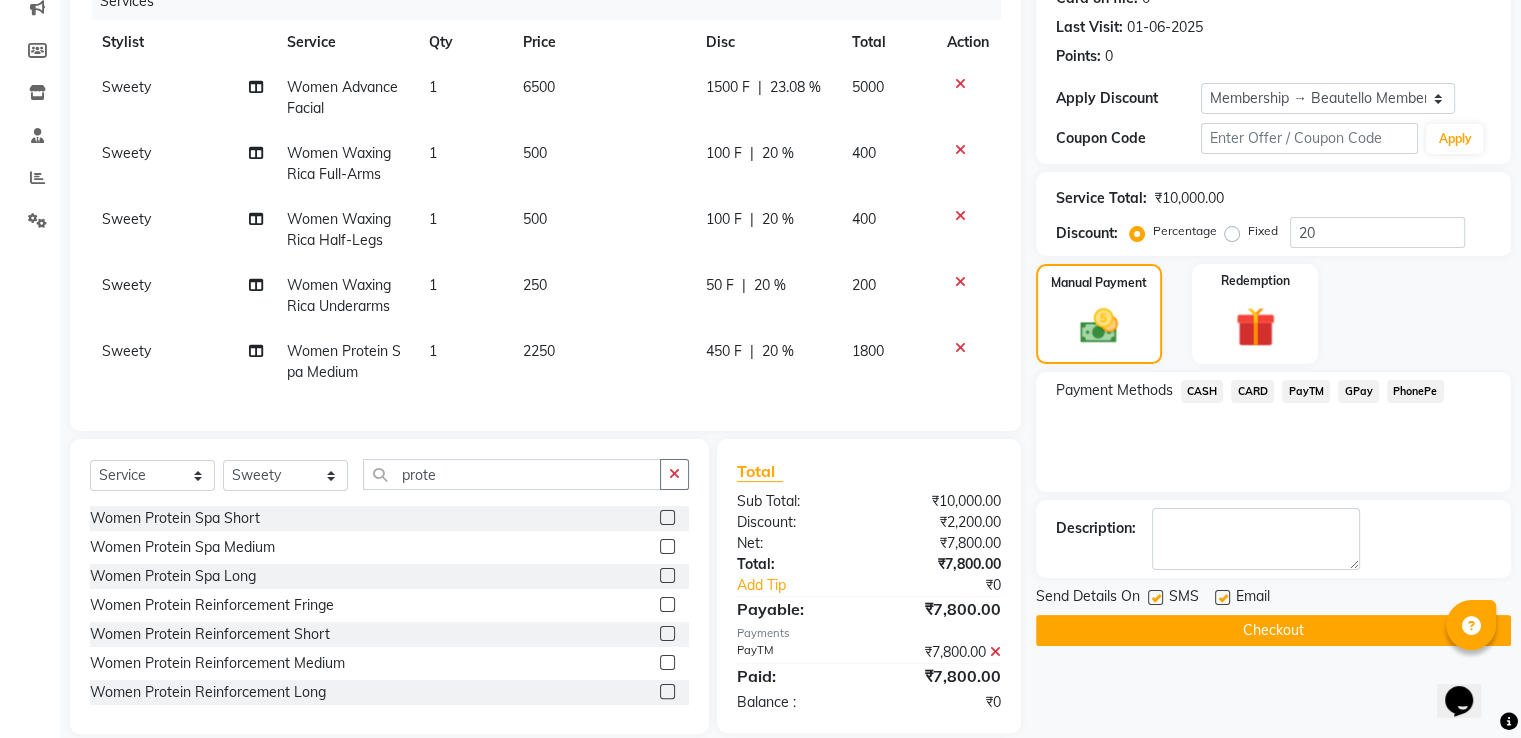 scroll, scrollTop: 307, scrollLeft: 0, axis: vertical 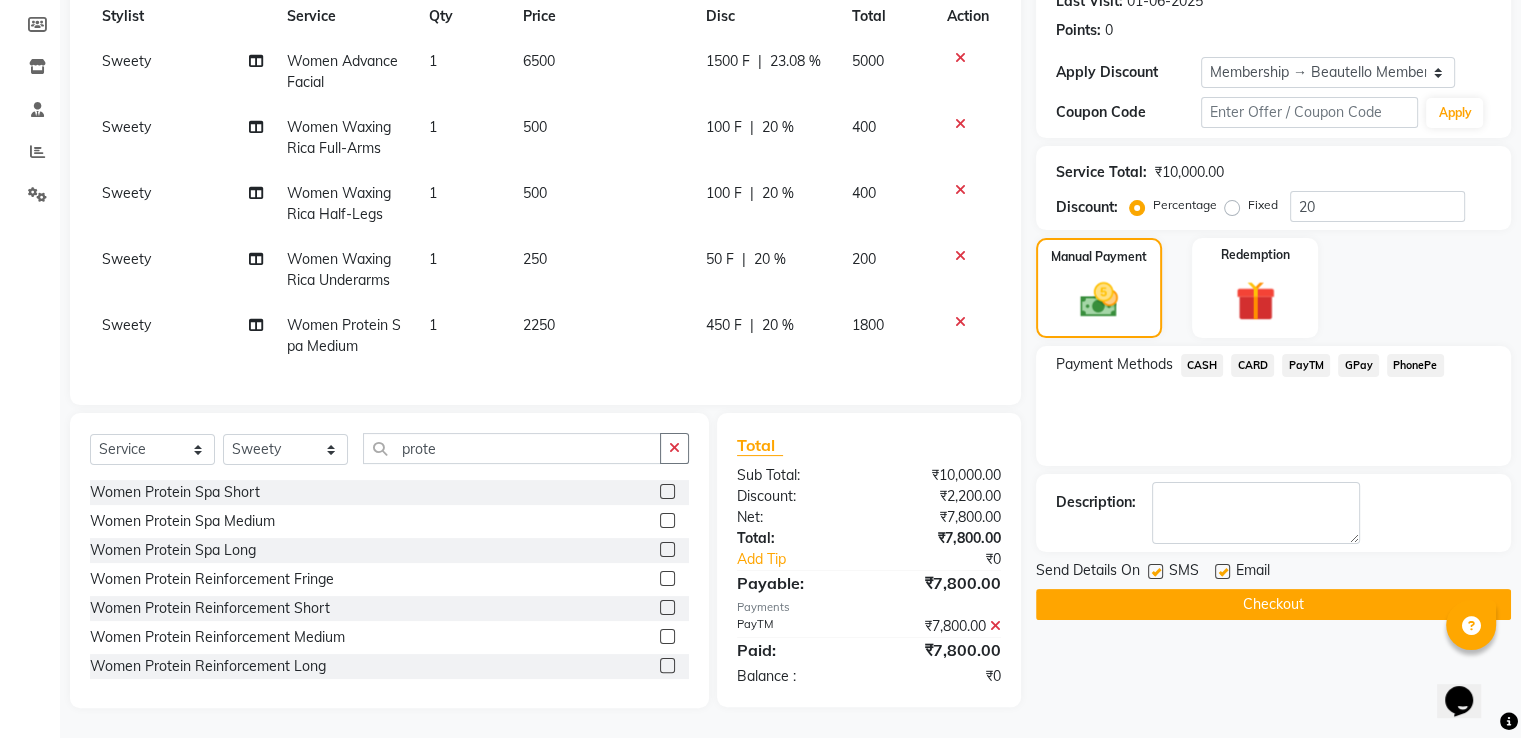 click 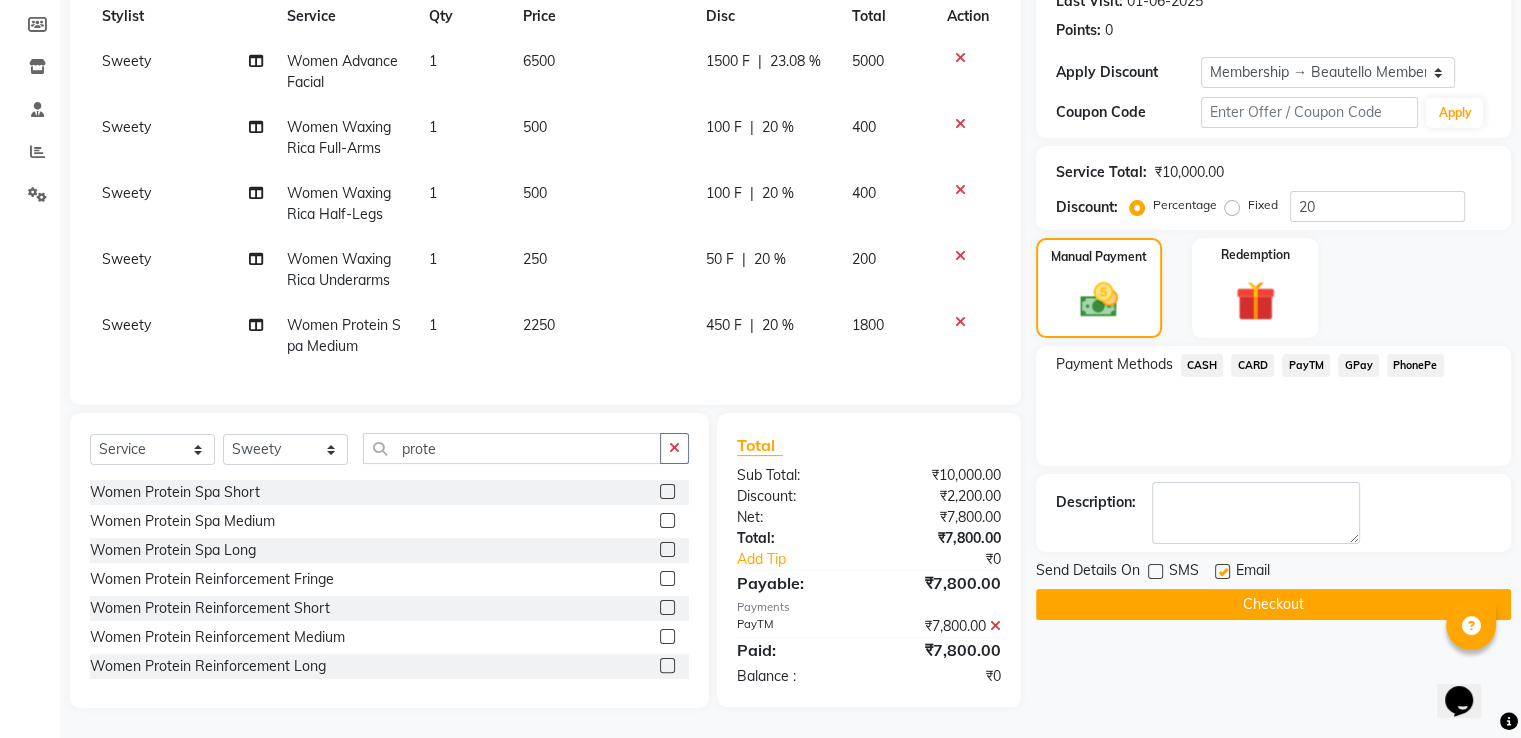 click on "Checkout" 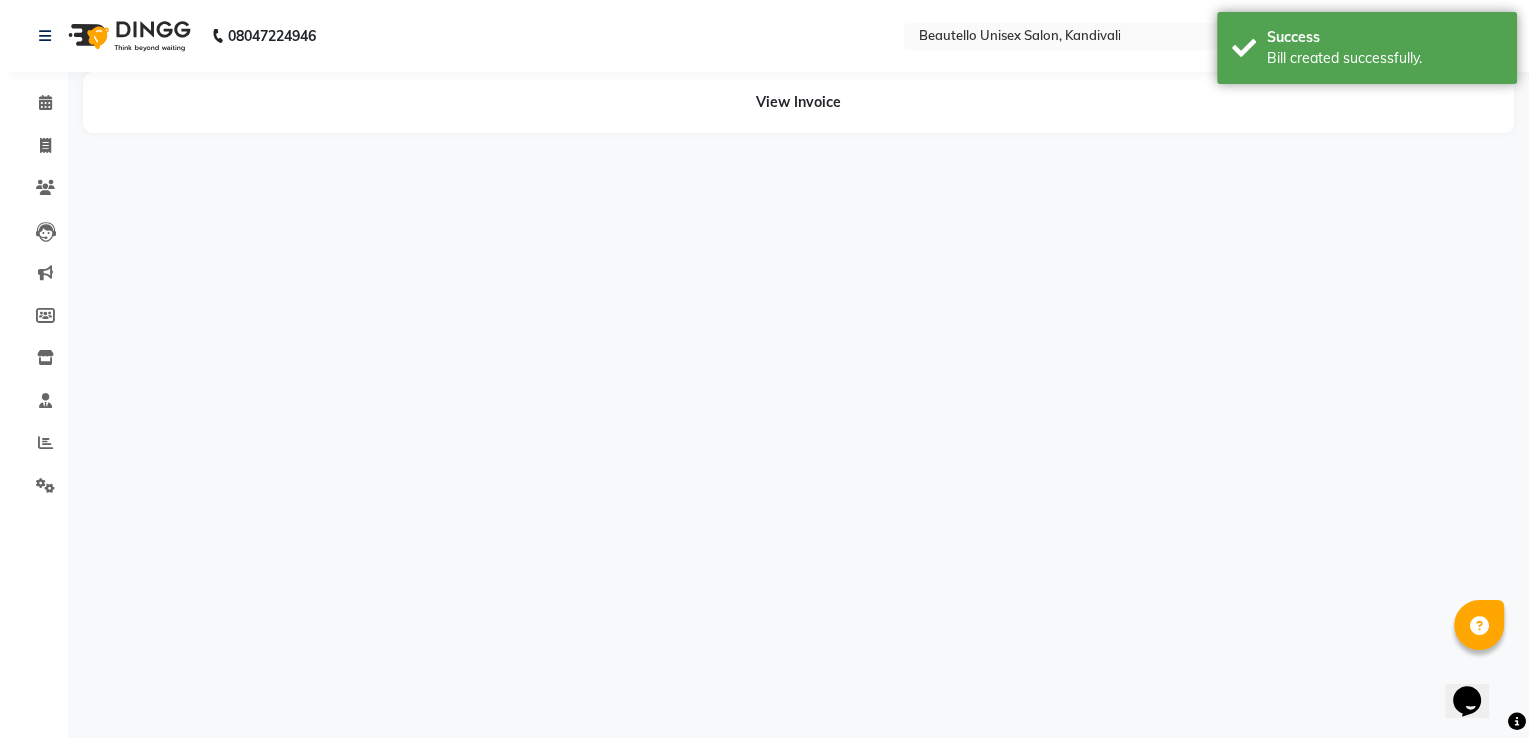 scroll, scrollTop: 0, scrollLeft: 0, axis: both 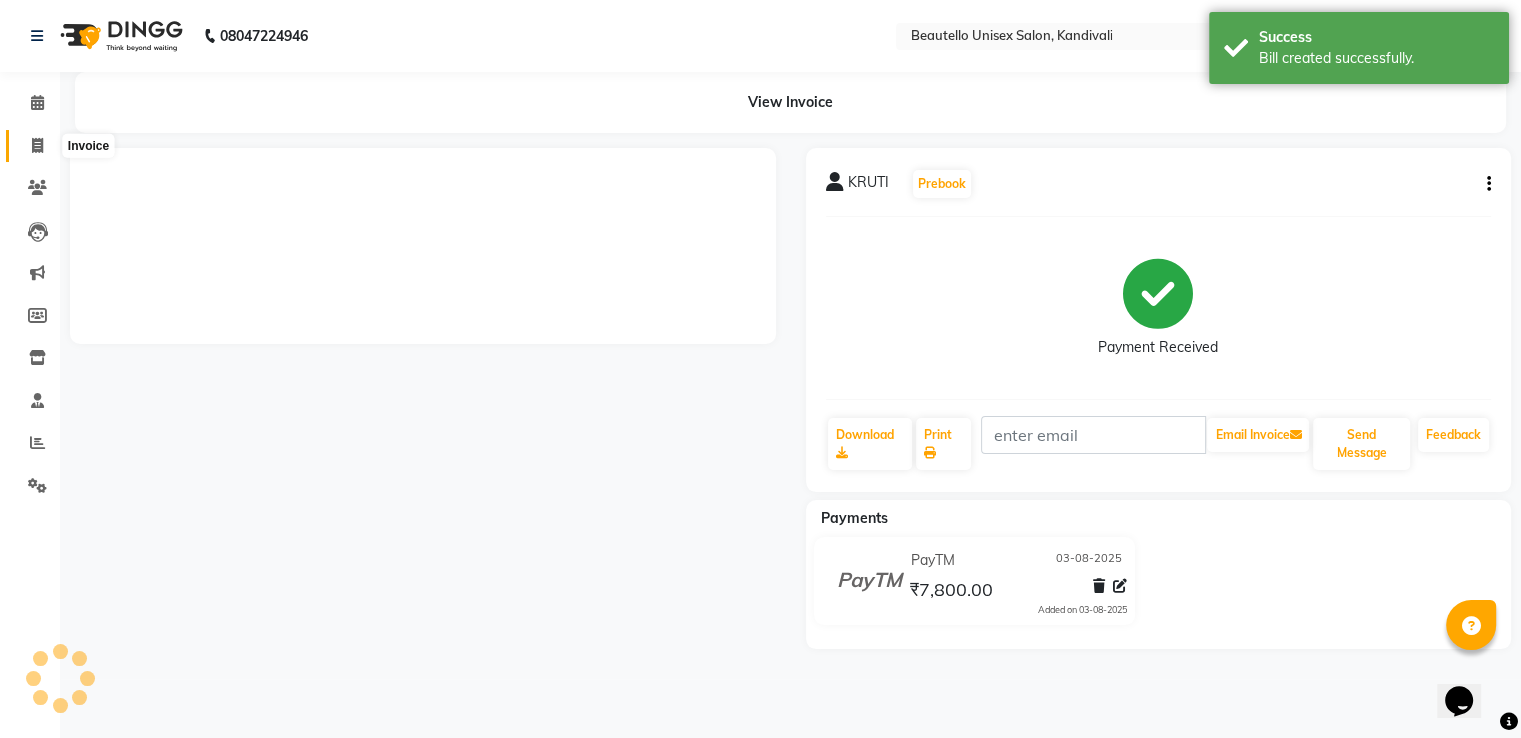 click 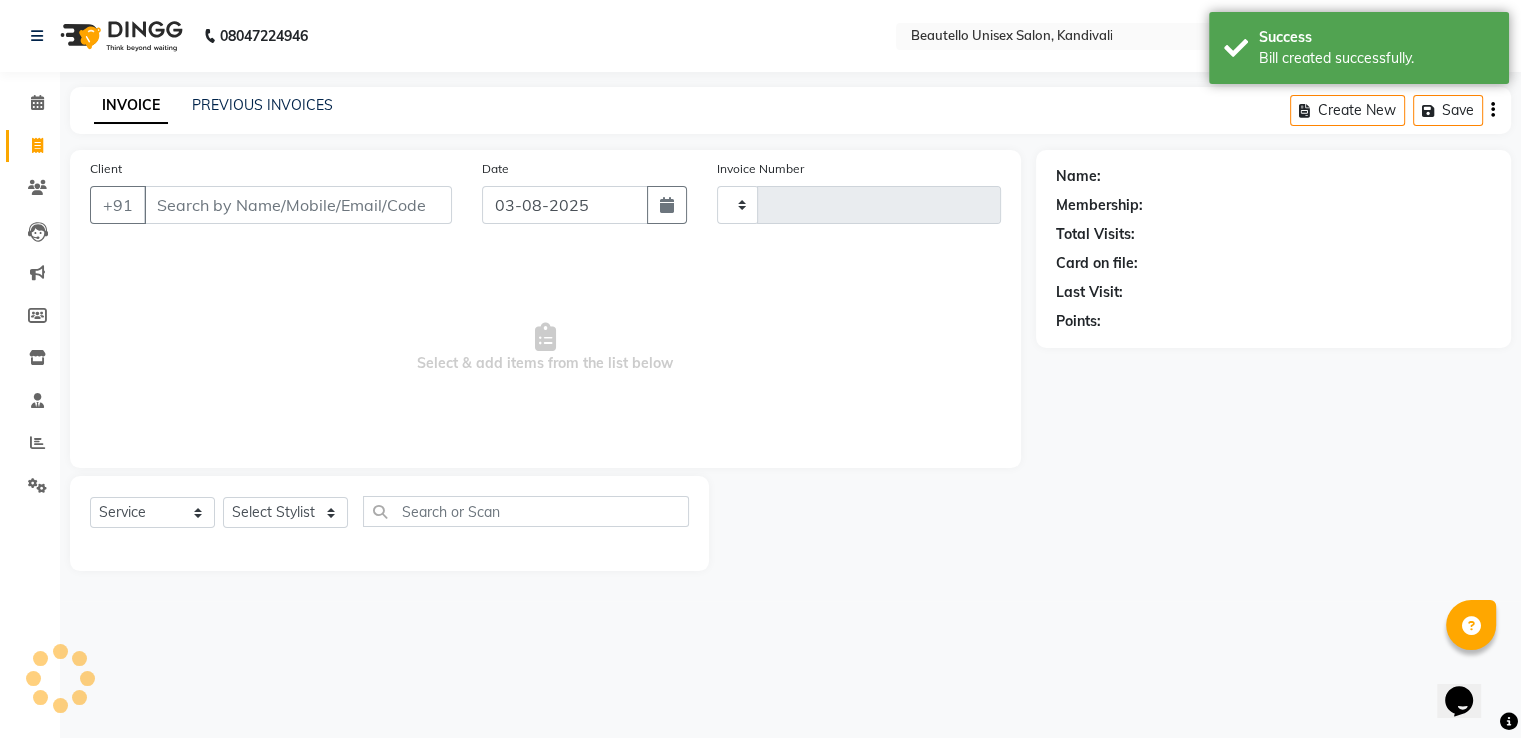 type on "2445" 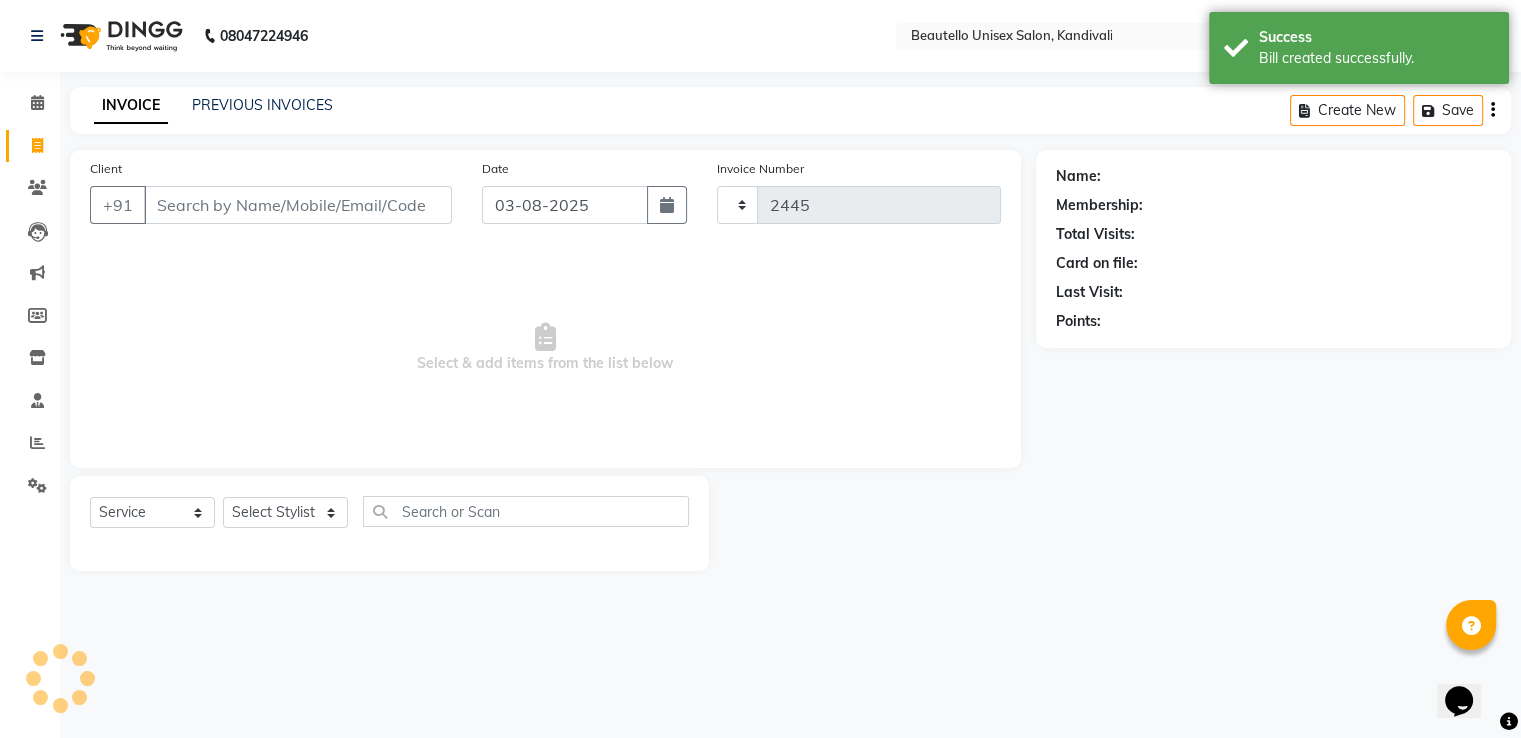 select on "5051" 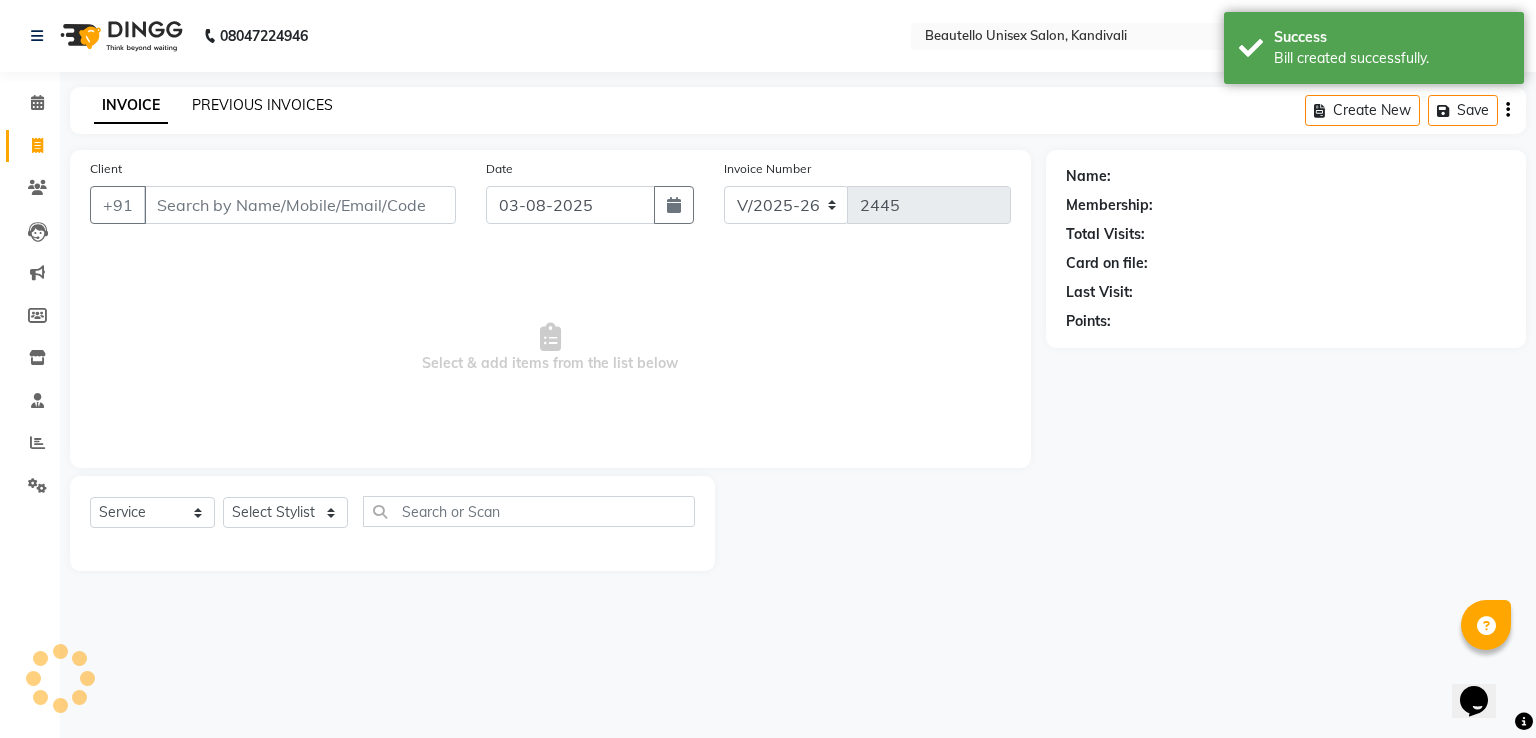 click on "PREVIOUS INVOICES" 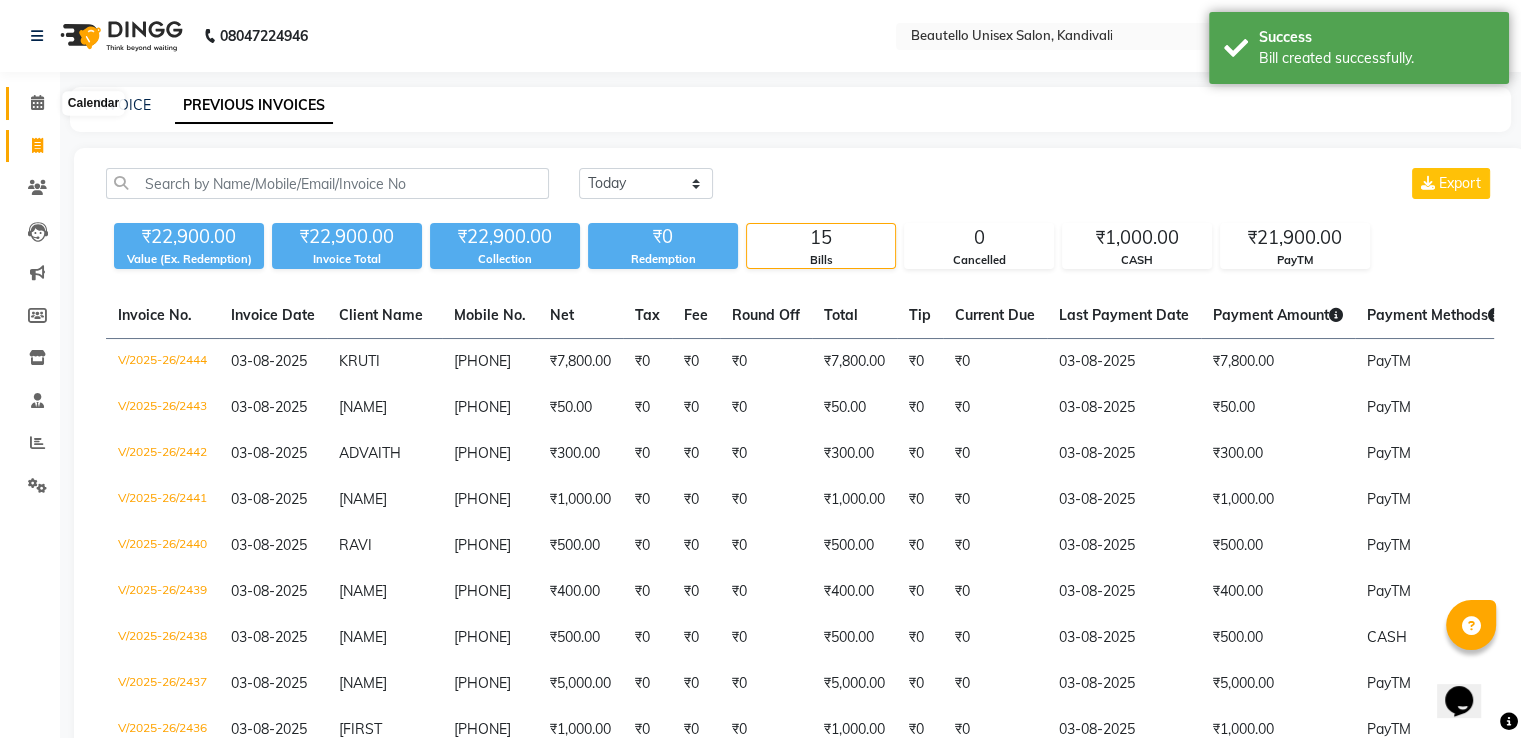 click 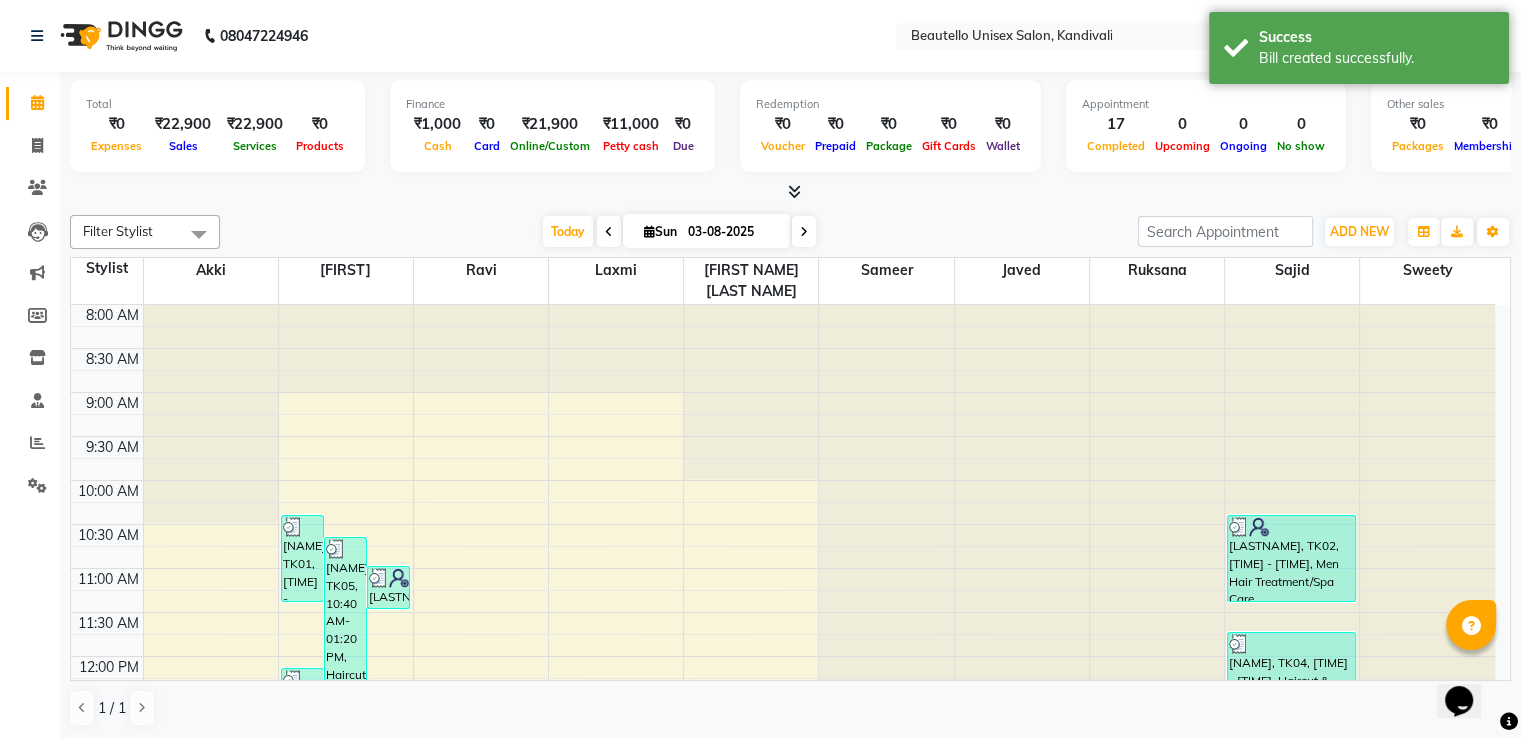 click at bounding box center [794, 191] 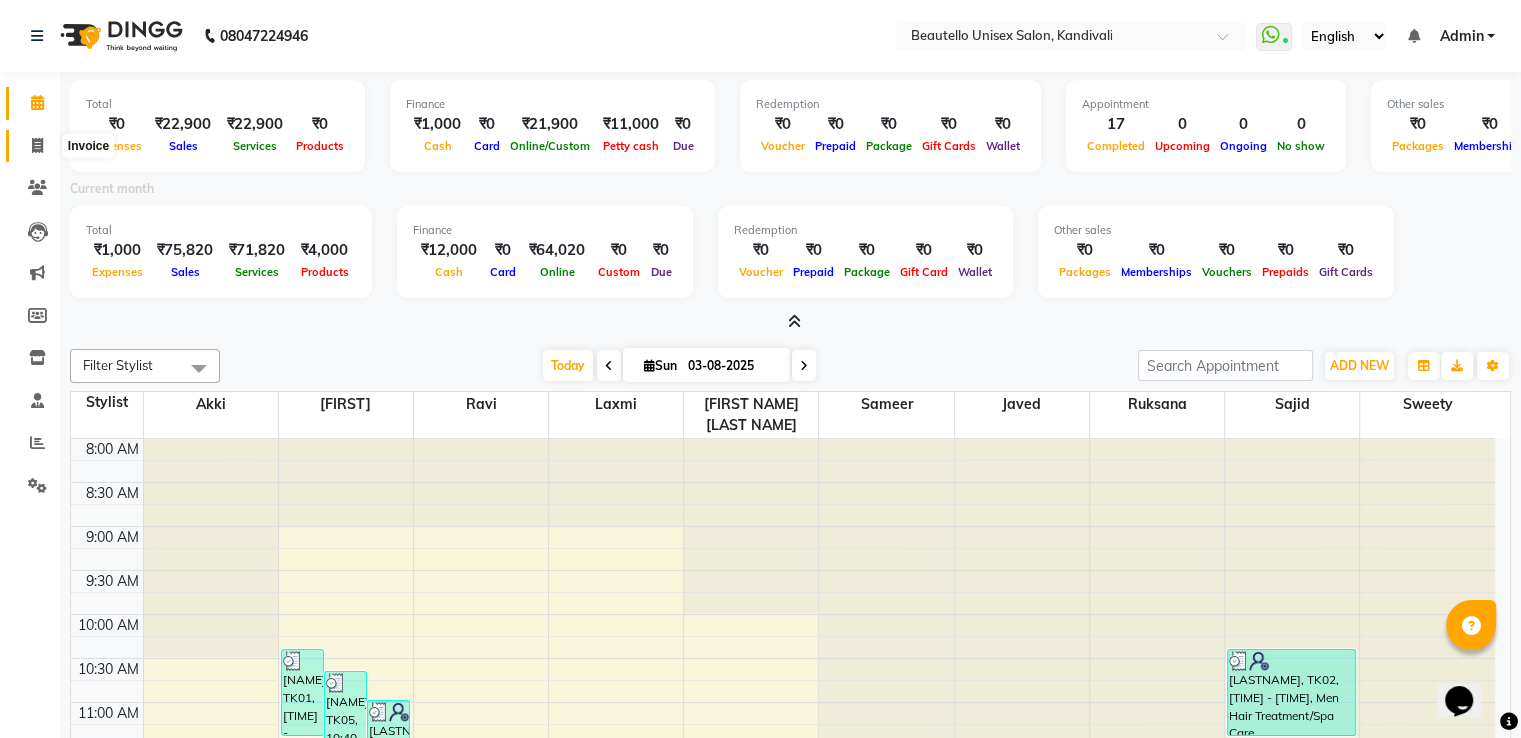click 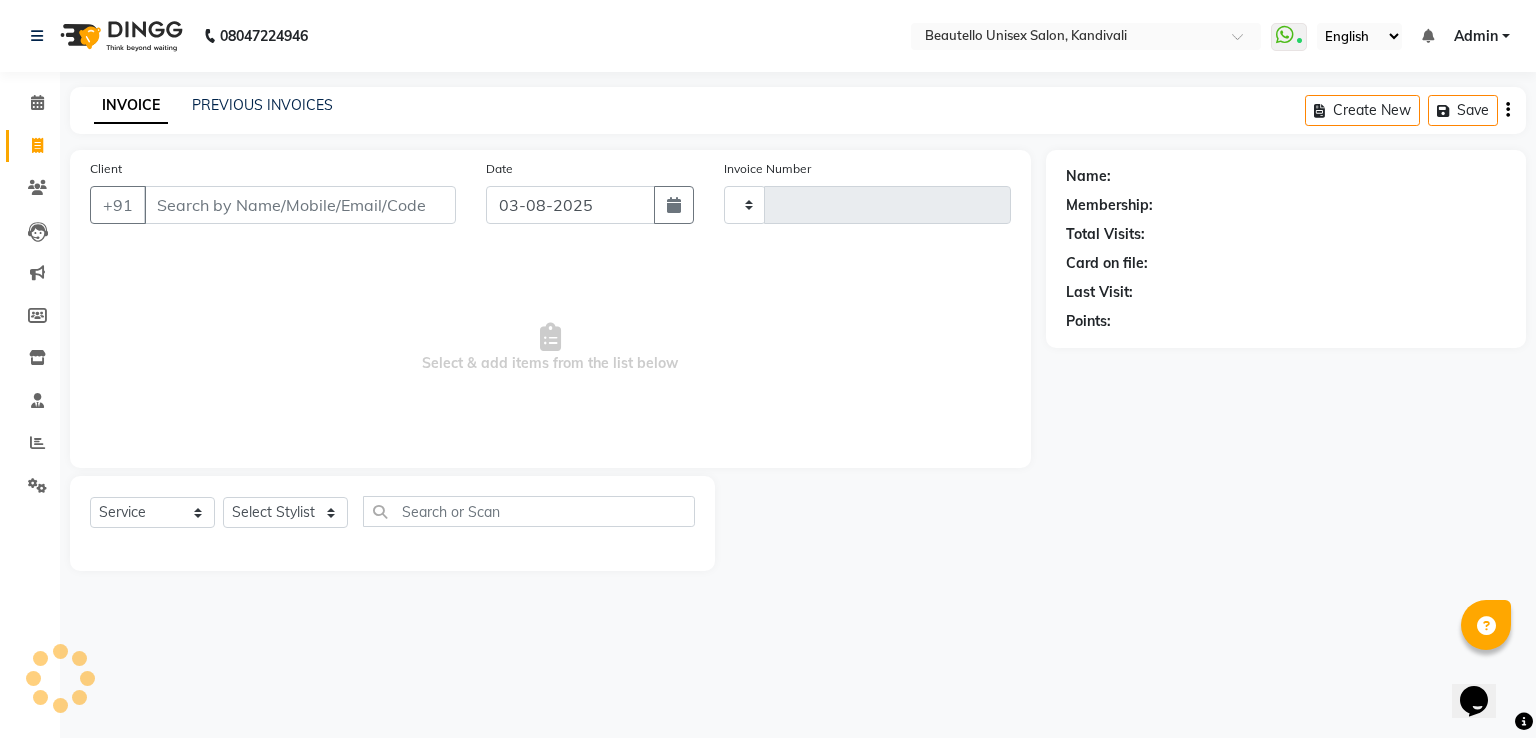 type on "2445" 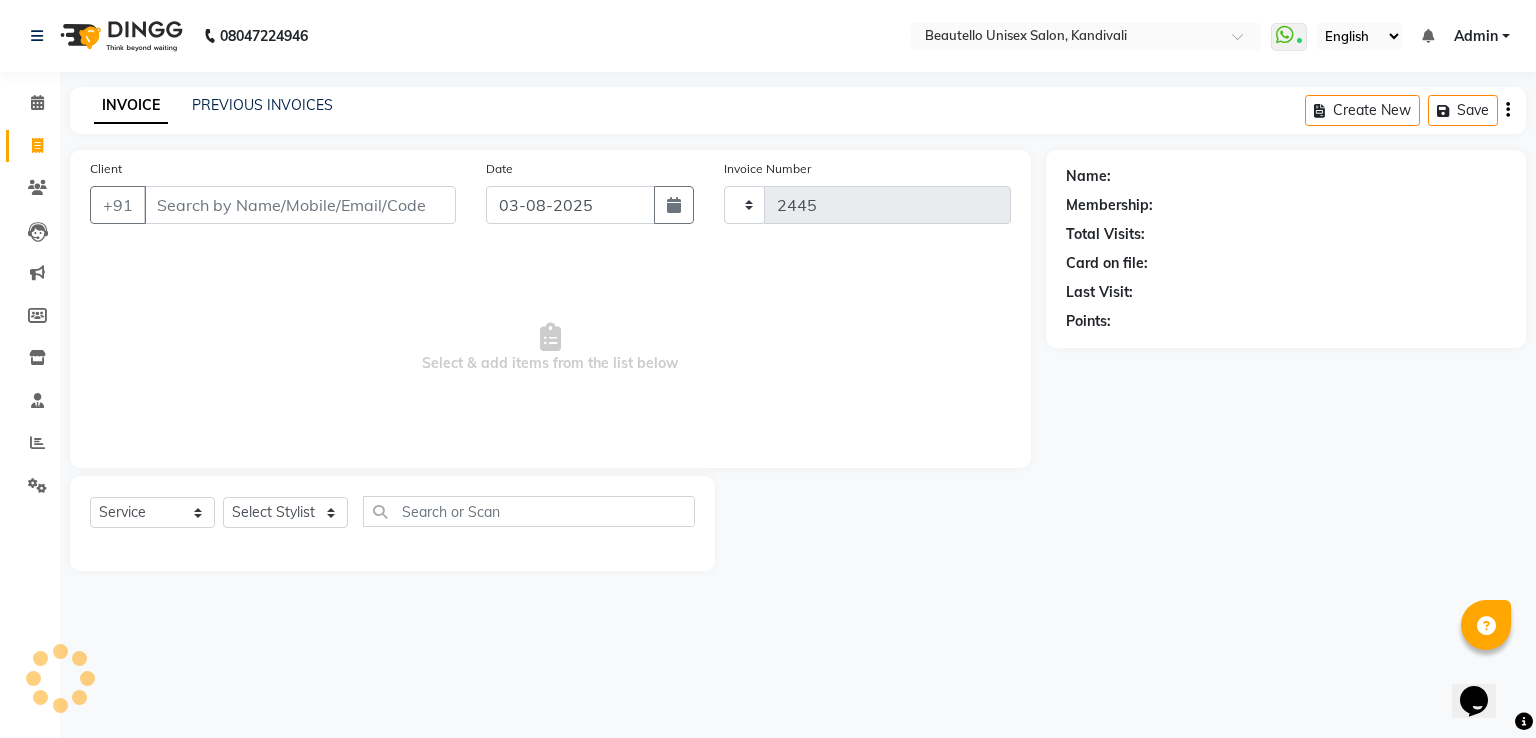 select on "5051" 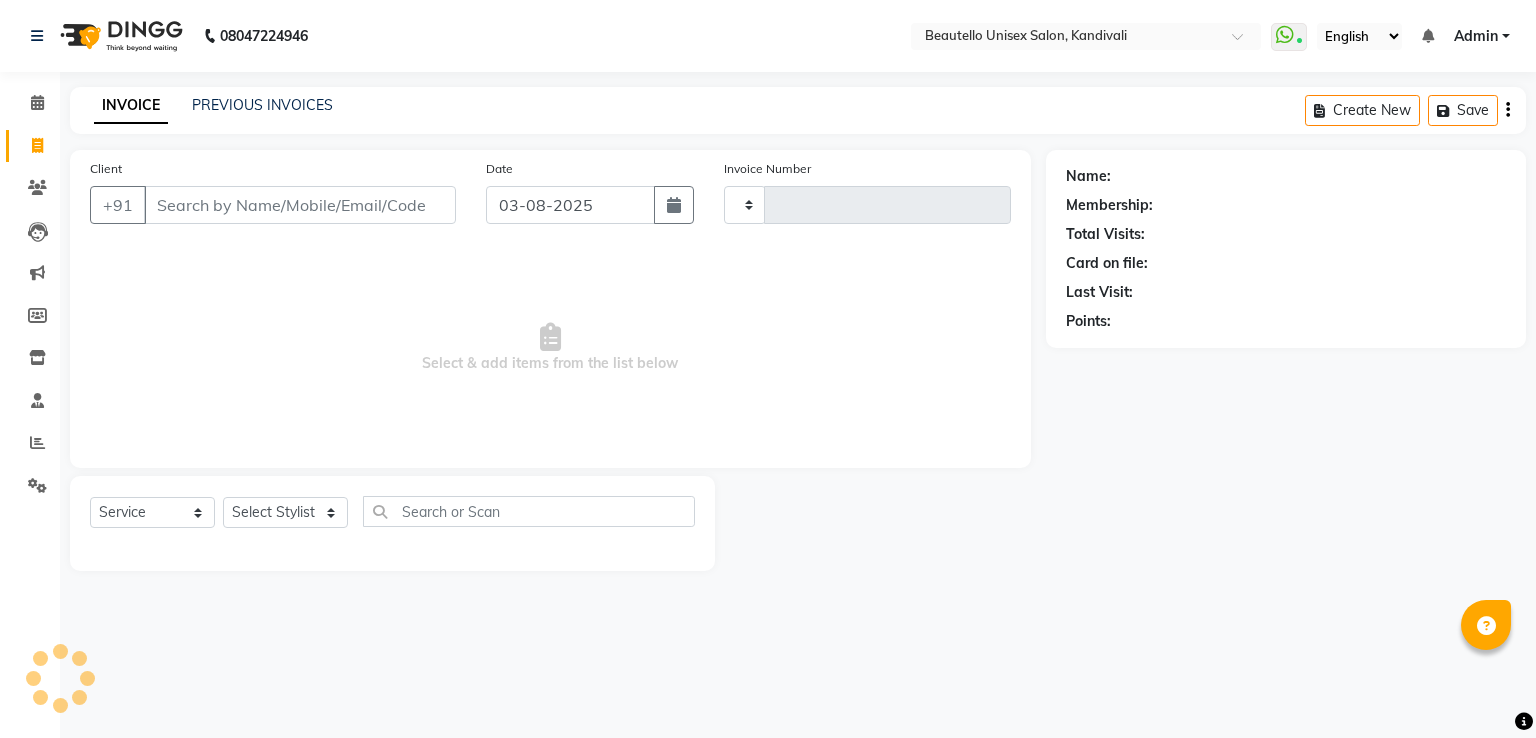 select on "service" 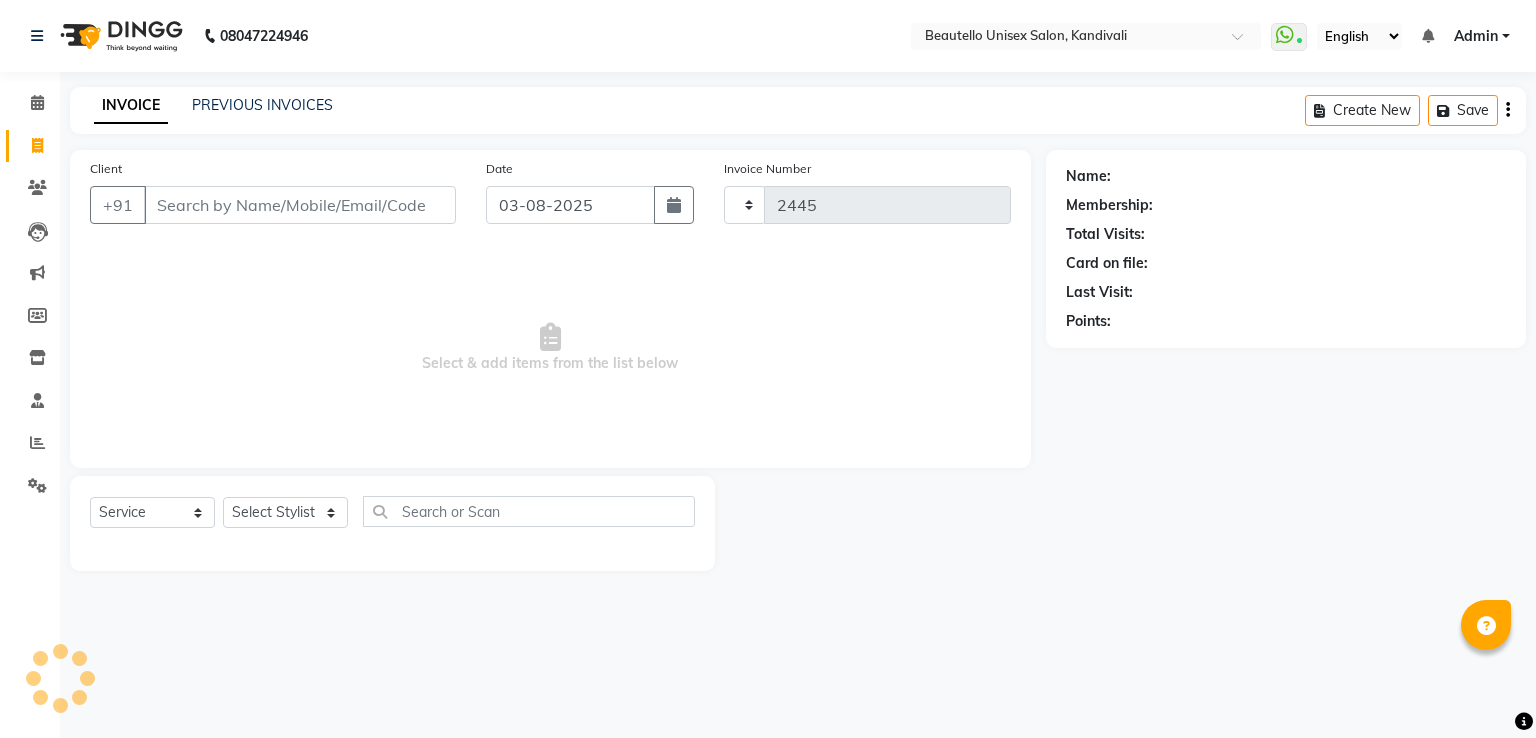 scroll, scrollTop: 0, scrollLeft: 0, axis: both 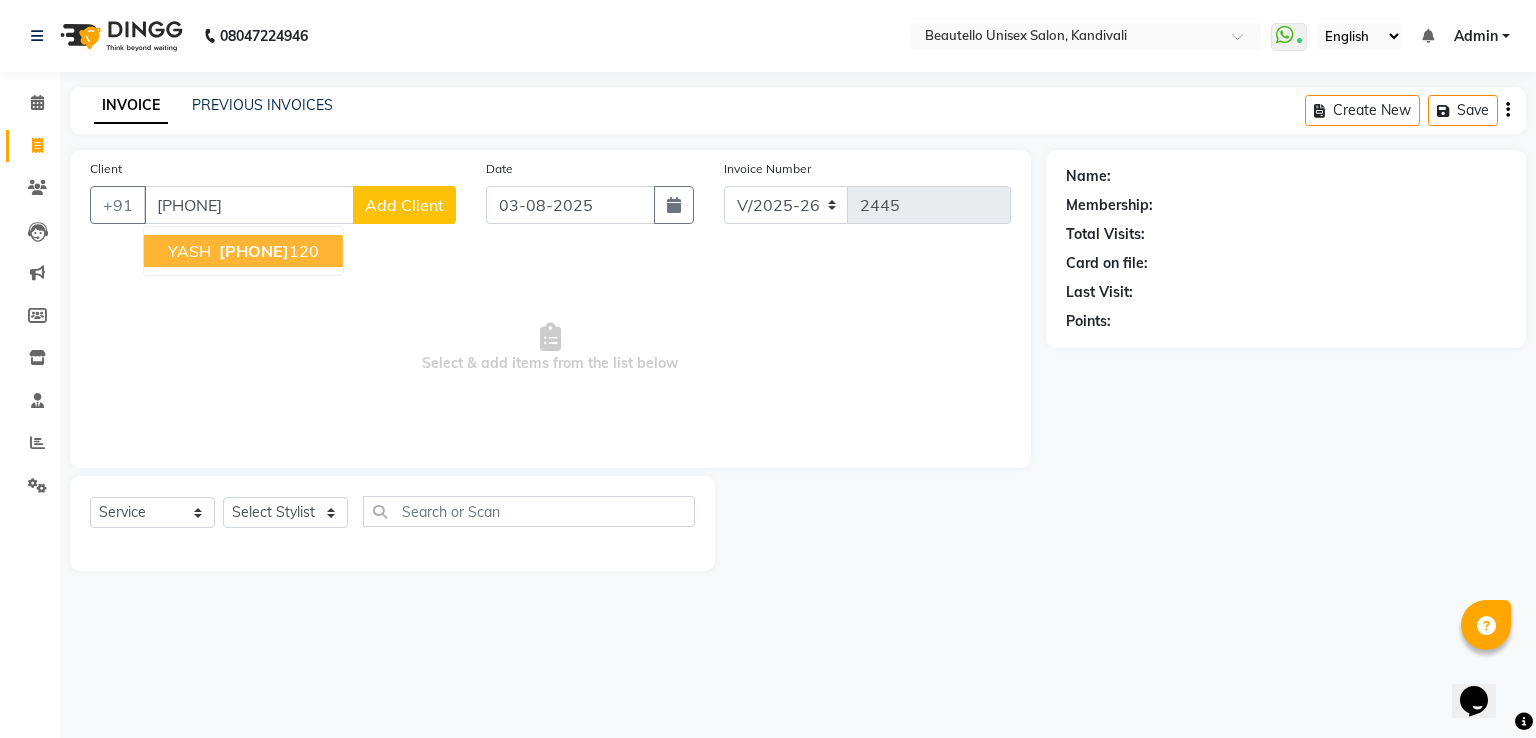 click on "YASH" at bounding box center [189, 251] 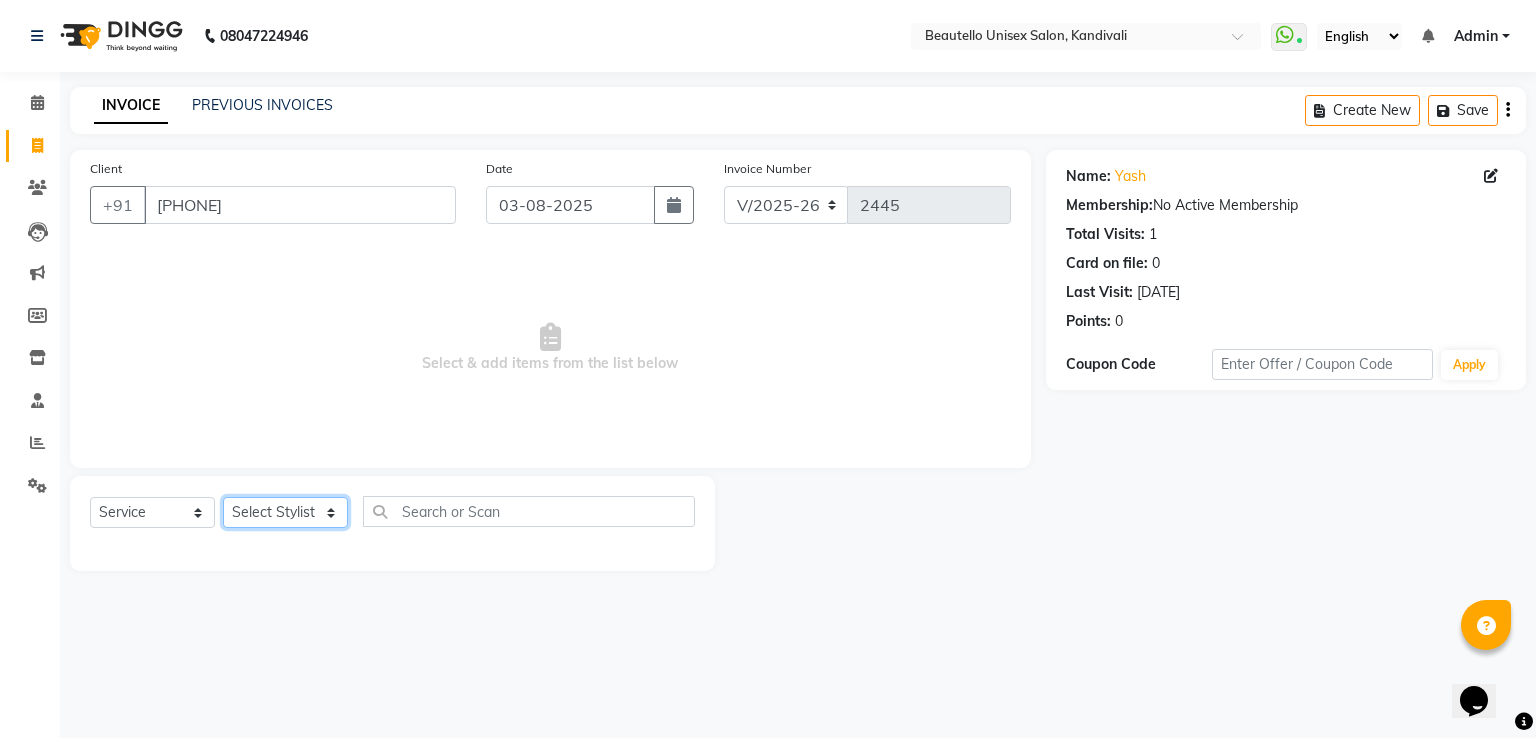 click on "Select Stylist [NAME] [NAME] [NAME] [NAME] [NAME] [NAME] [NAME] [NAME] [NAME] [NAME] [NAME] [NAME]" 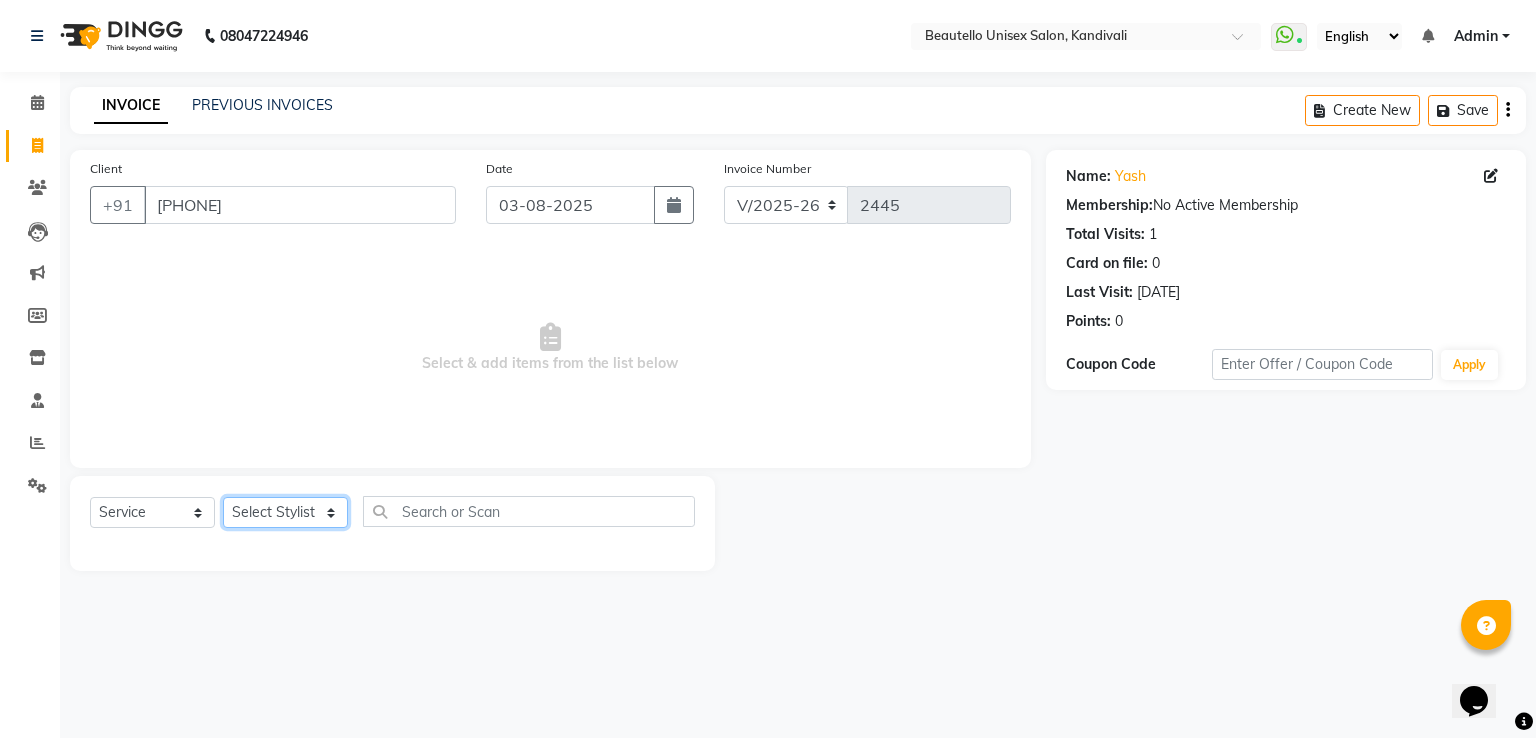 select on "69024" 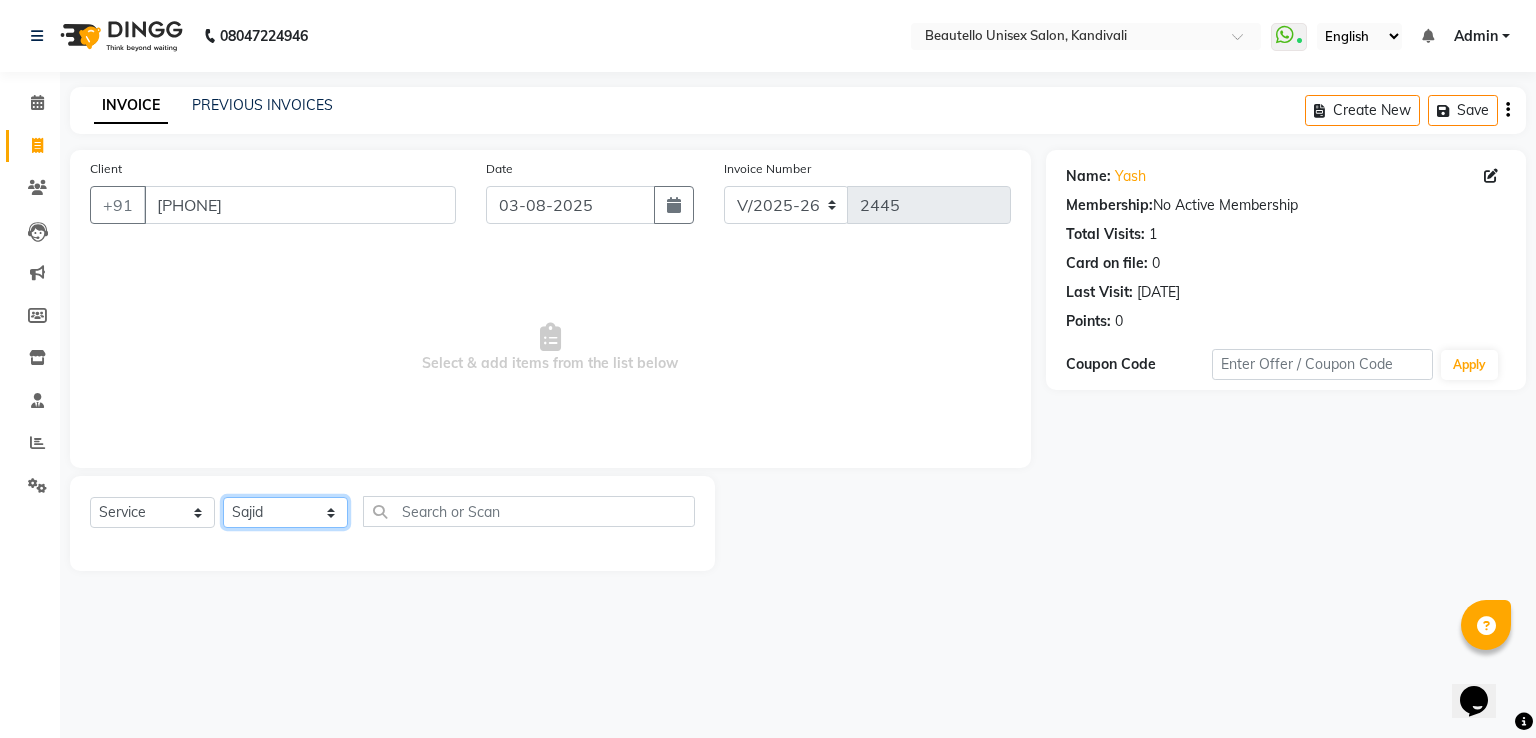 click on "Select Stylist [NAME] [NAME] [NAME] [NAME] [NAME] [NAME] [NAME] [NAME] [NAME] [NAME] [NAME] [NAME]" 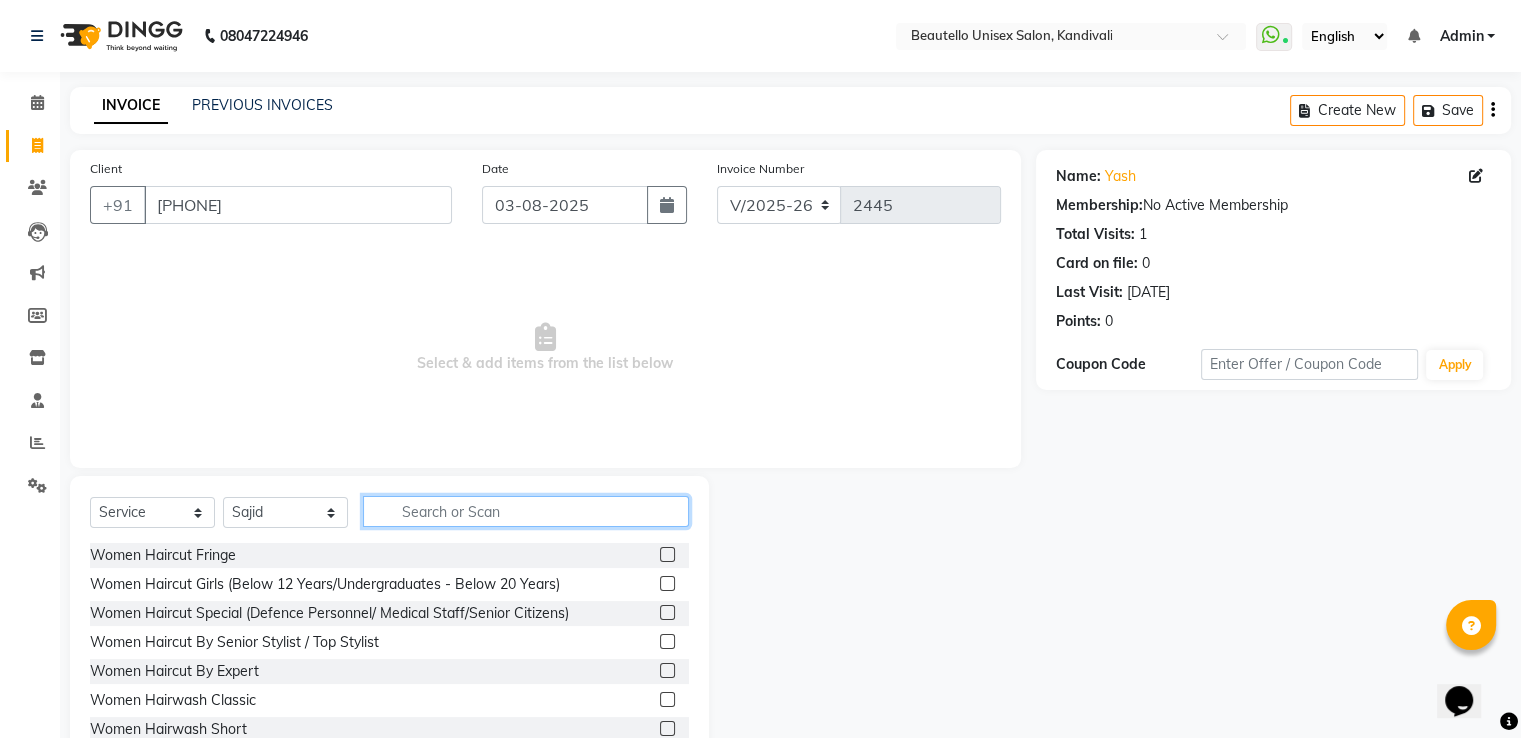 click 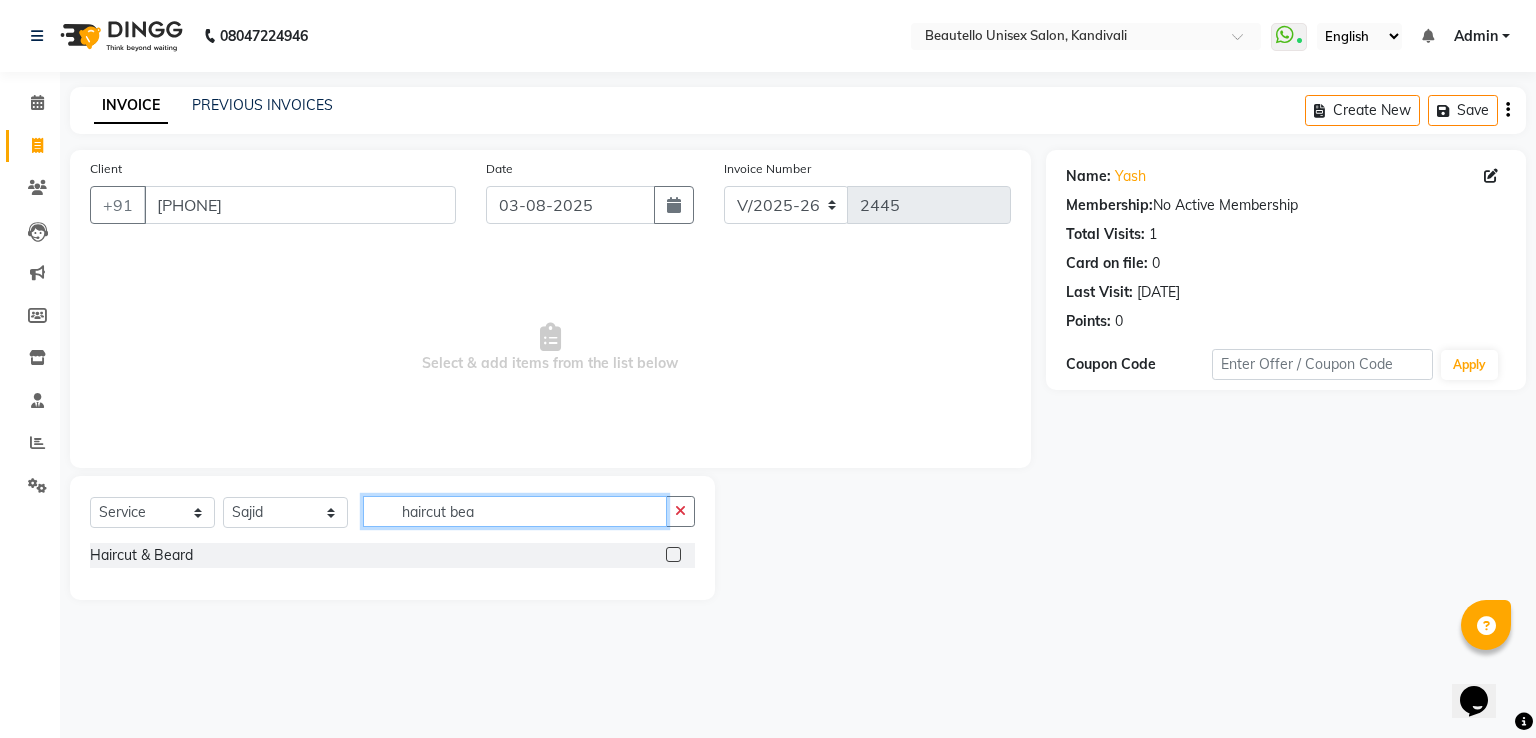 type on "haircut bea" 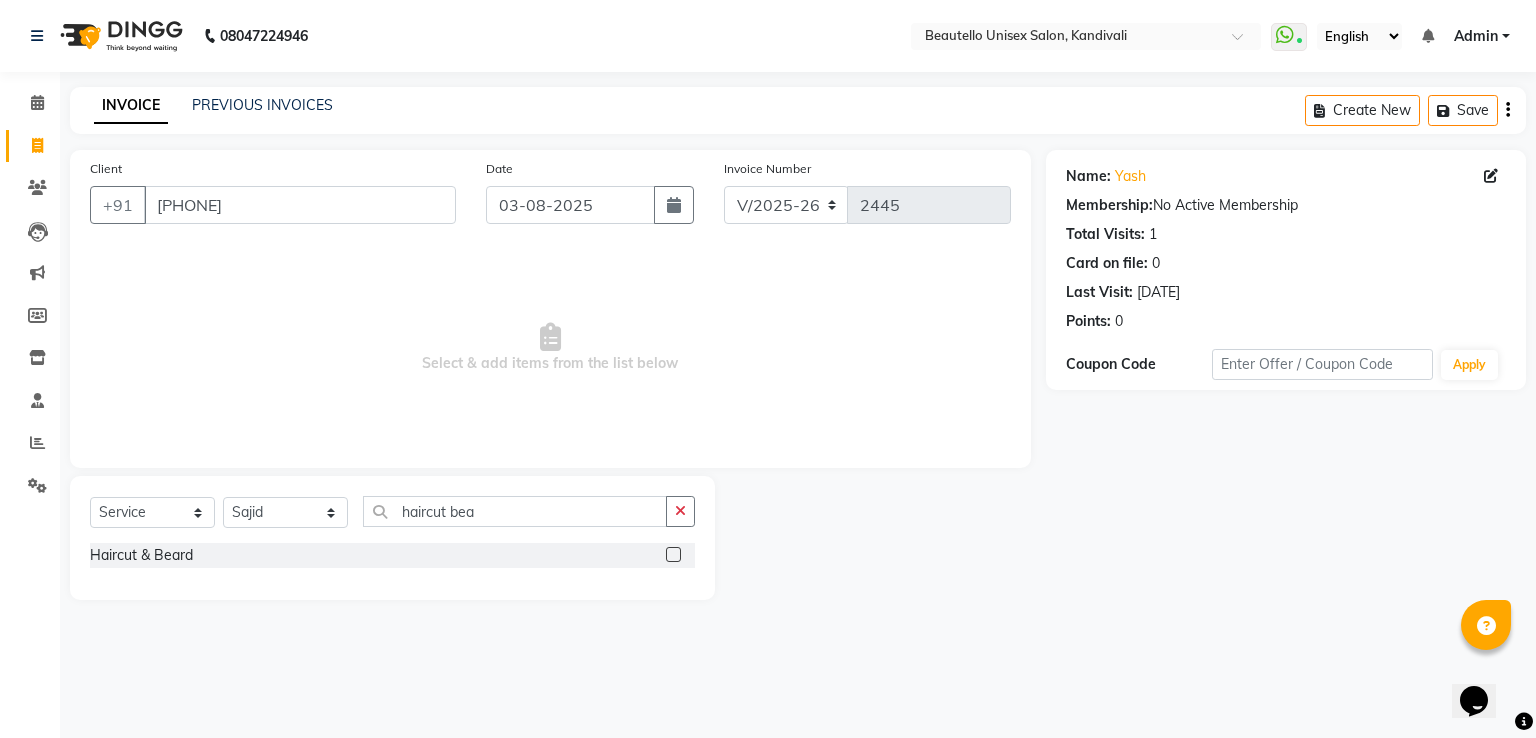 click 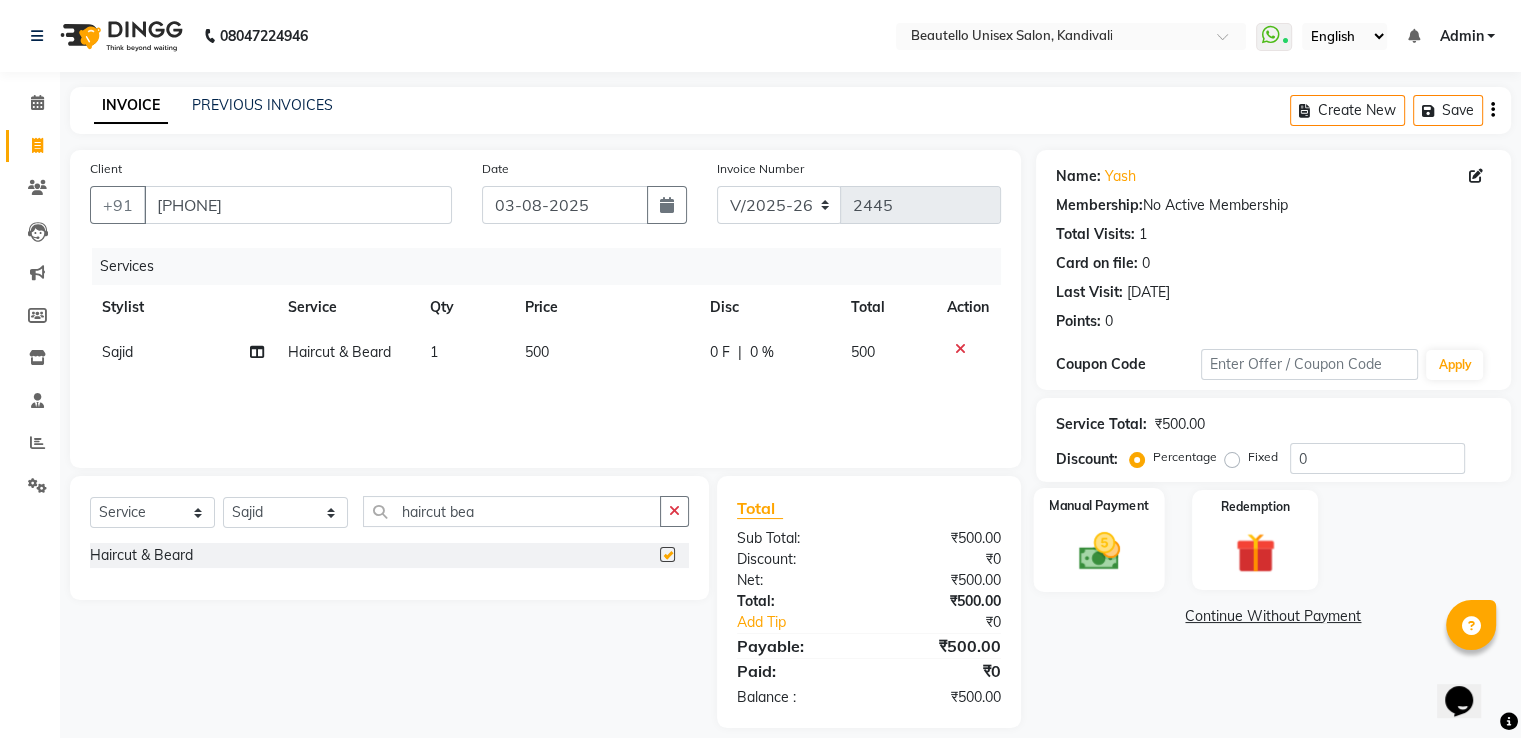 checkbox on "false" 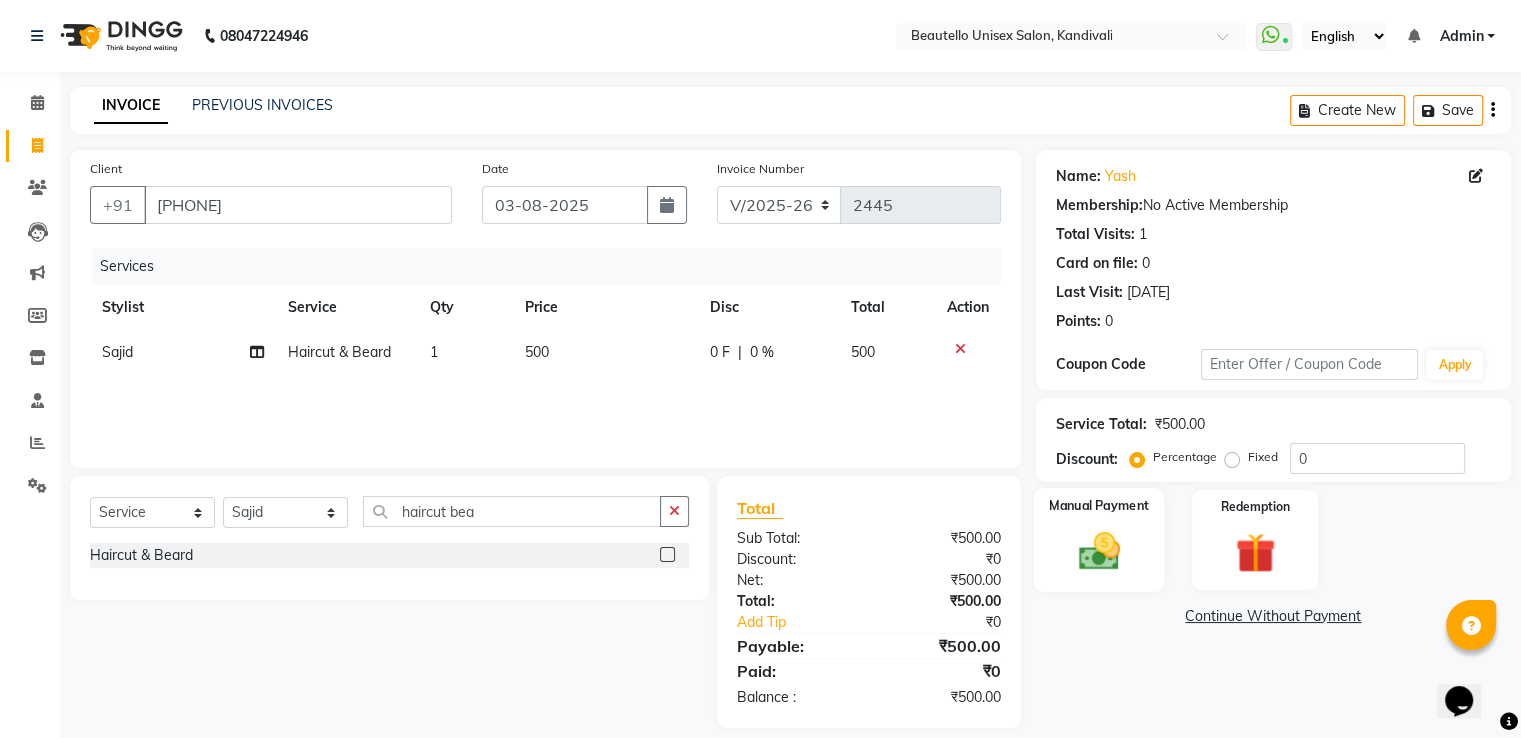 click 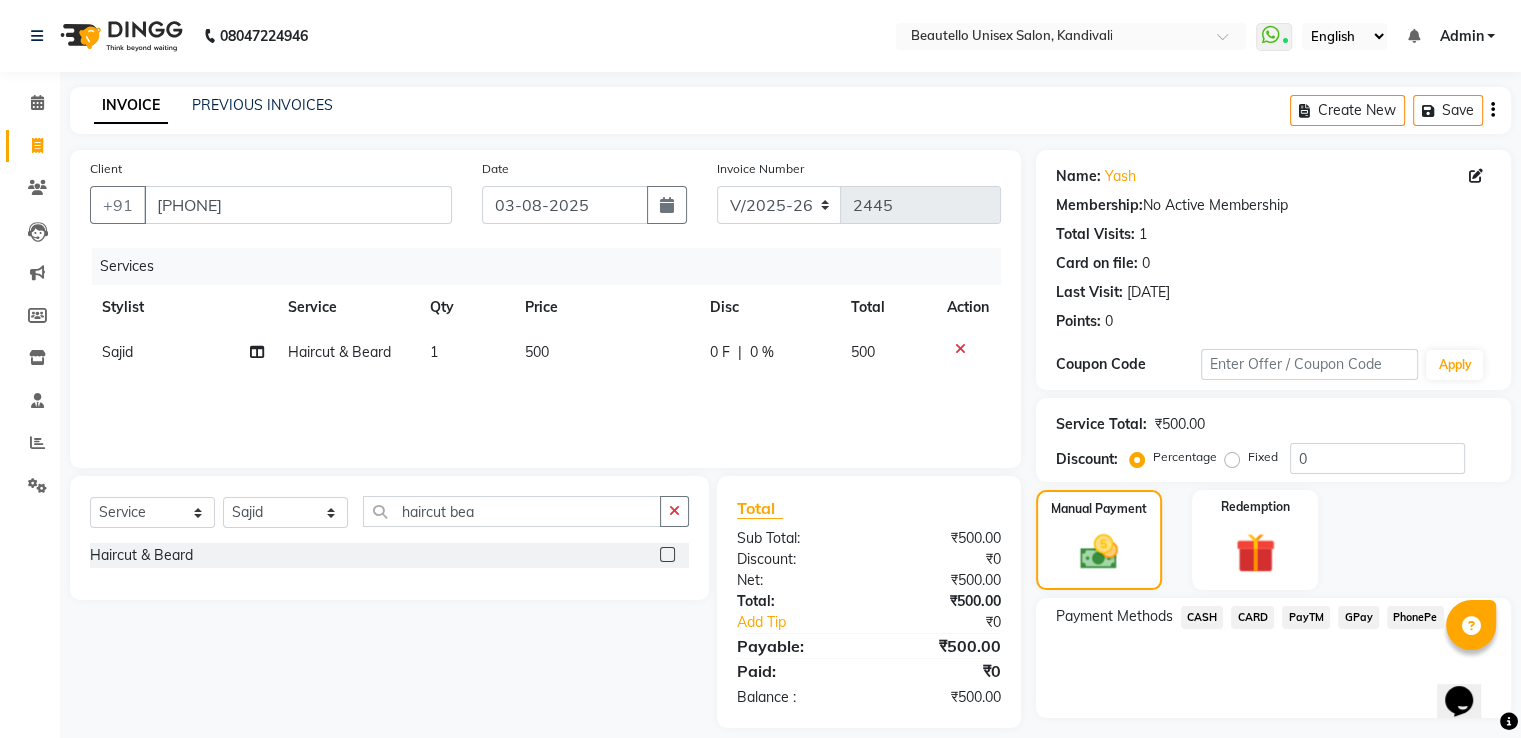 click on "PayTM" 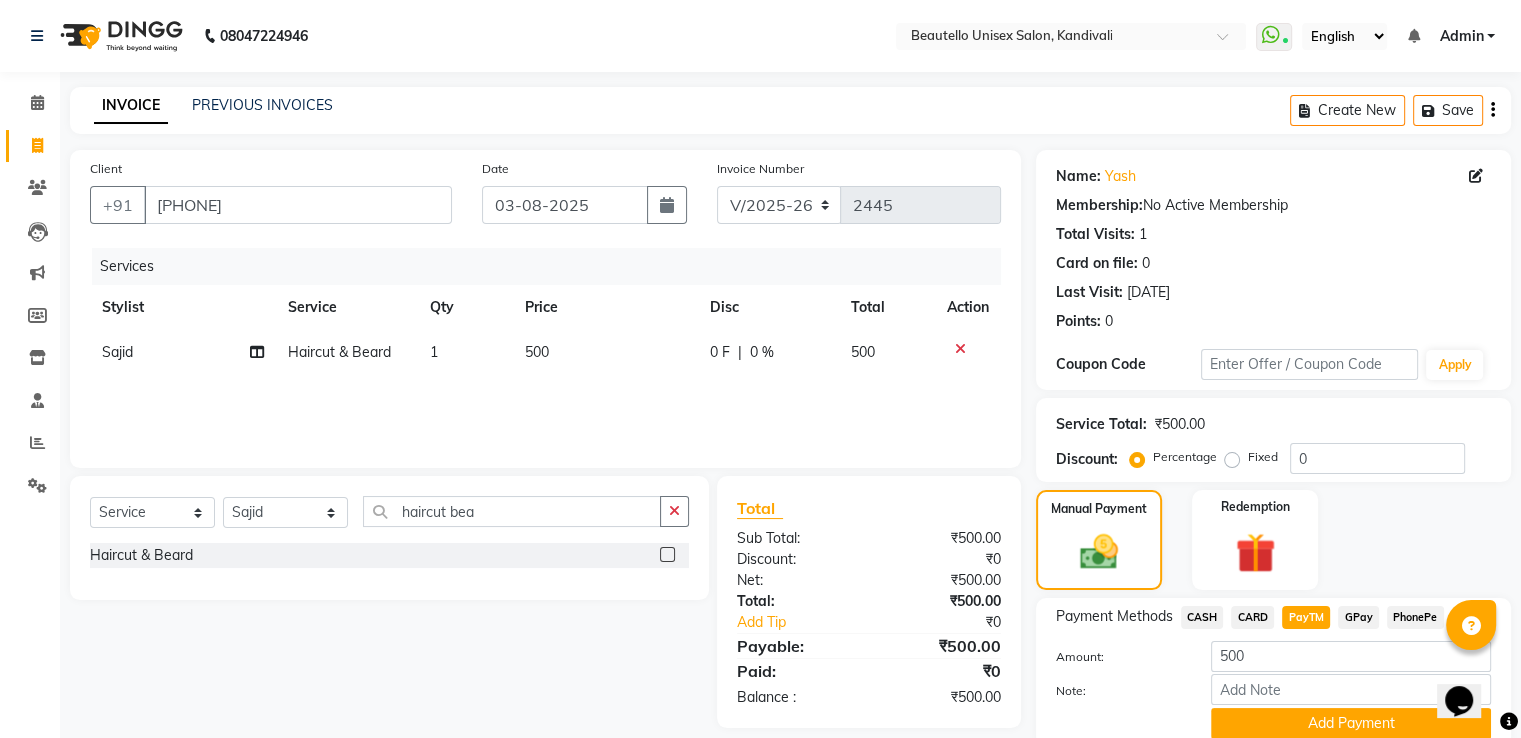 scroll, scrollTop: 81, scrollLeft: 0, axis: vertical 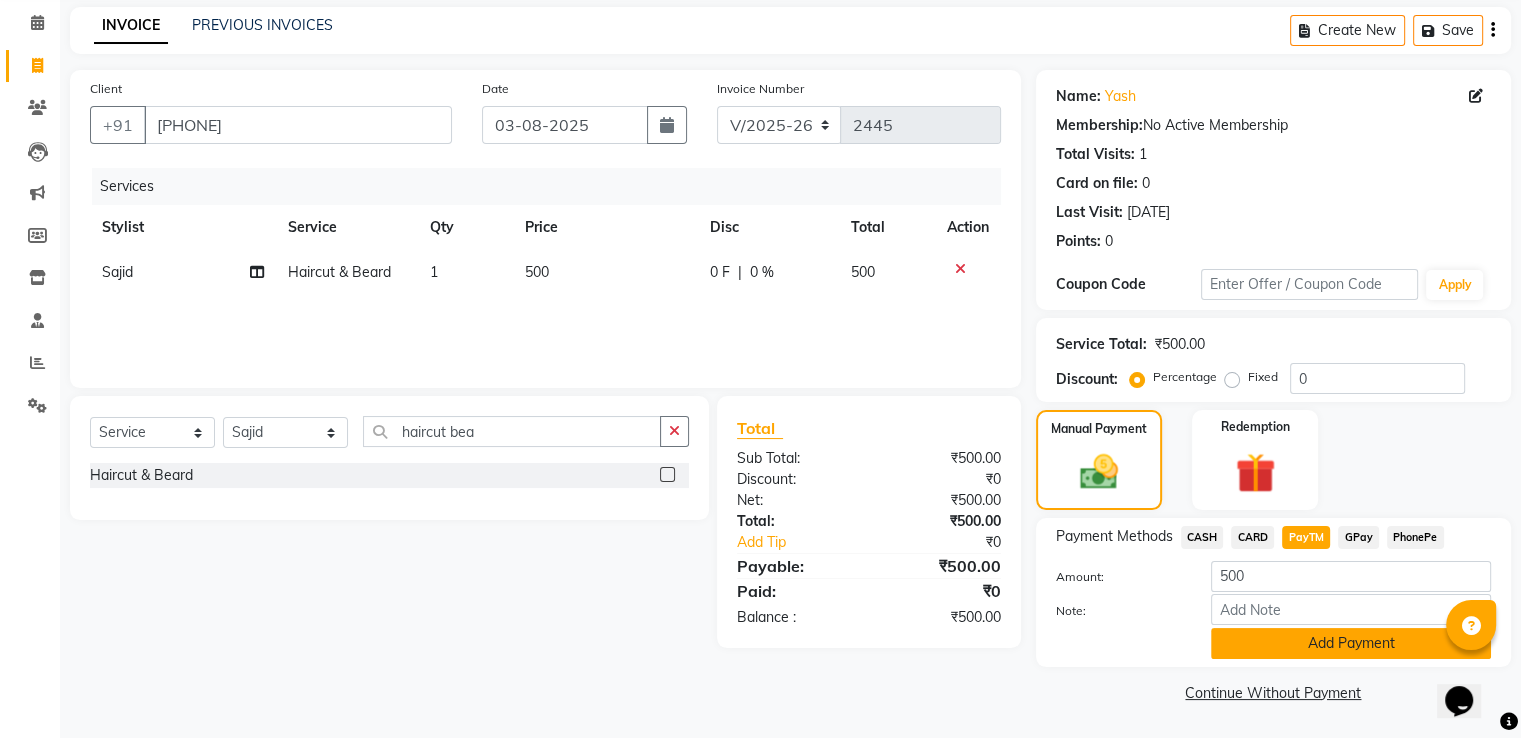 click on "Add Payment" 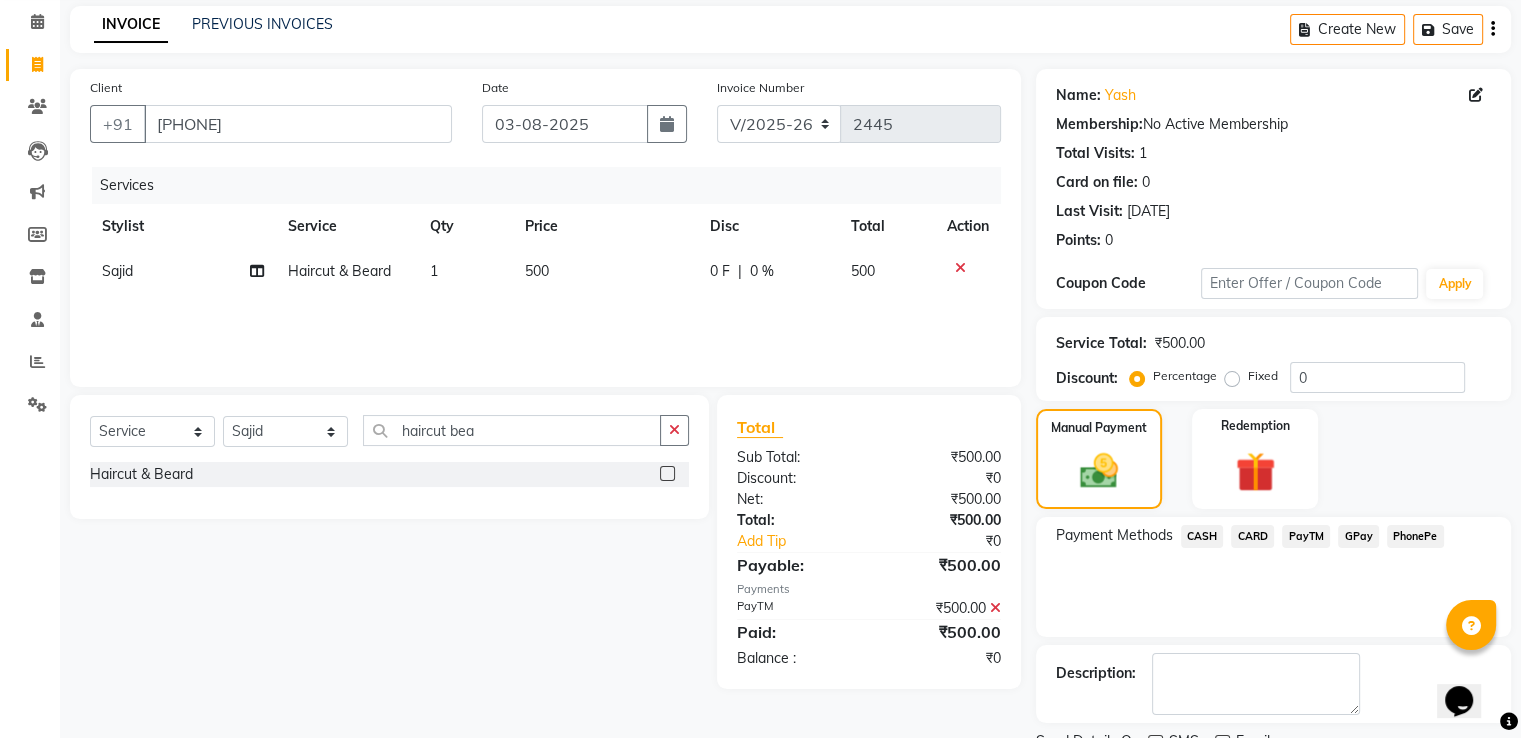 scroll, scrollTop: 163, scrollLeft: 0, axis: vertical 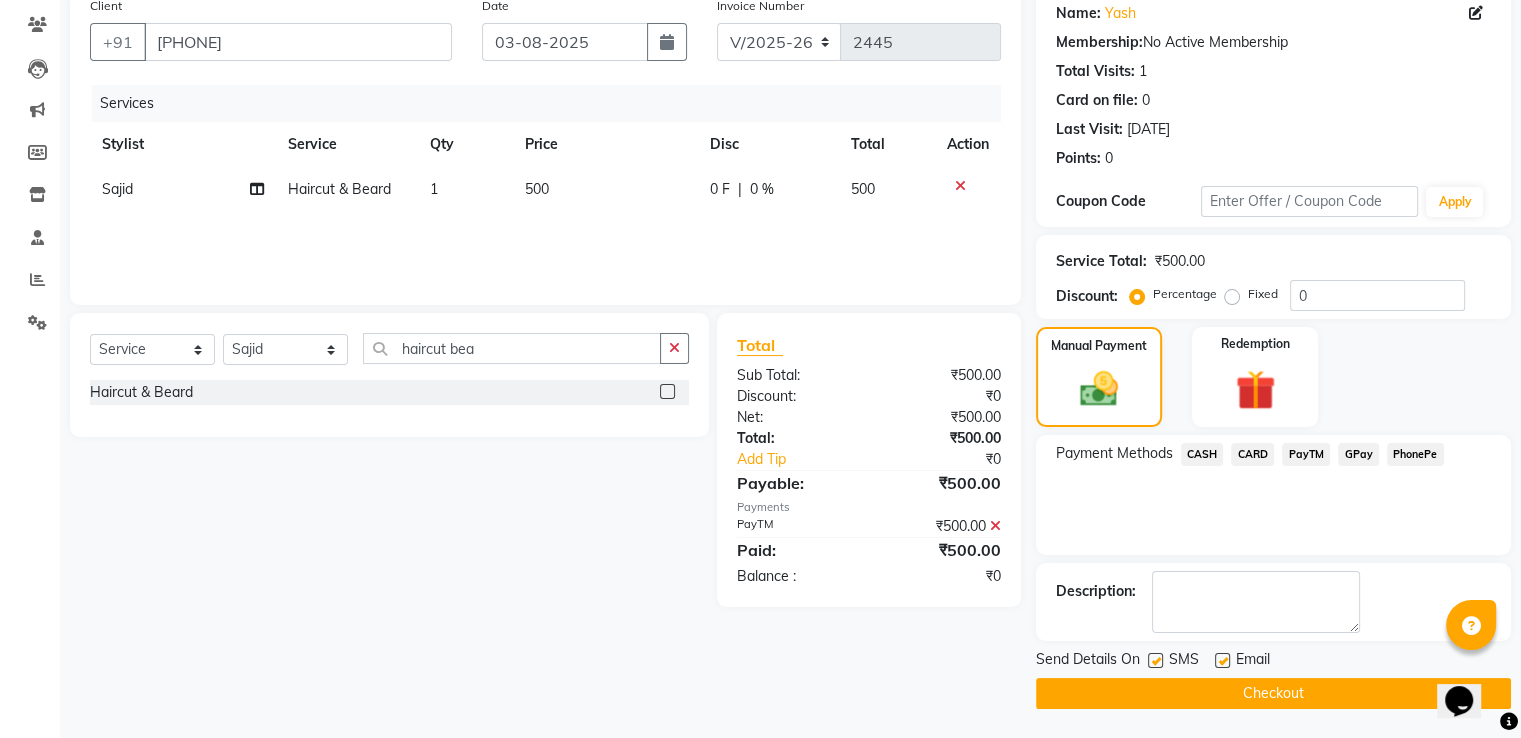 click 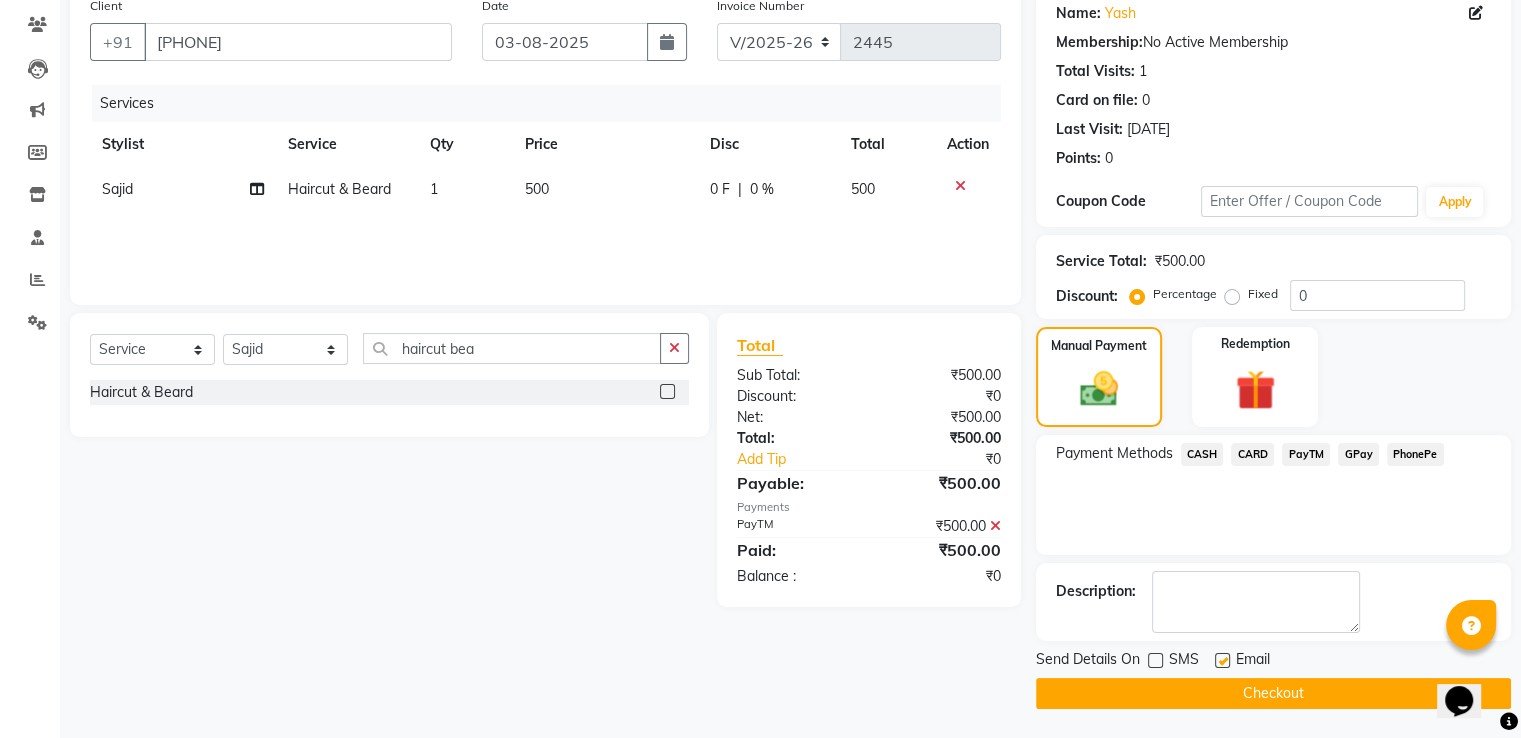 click on "Checkout" 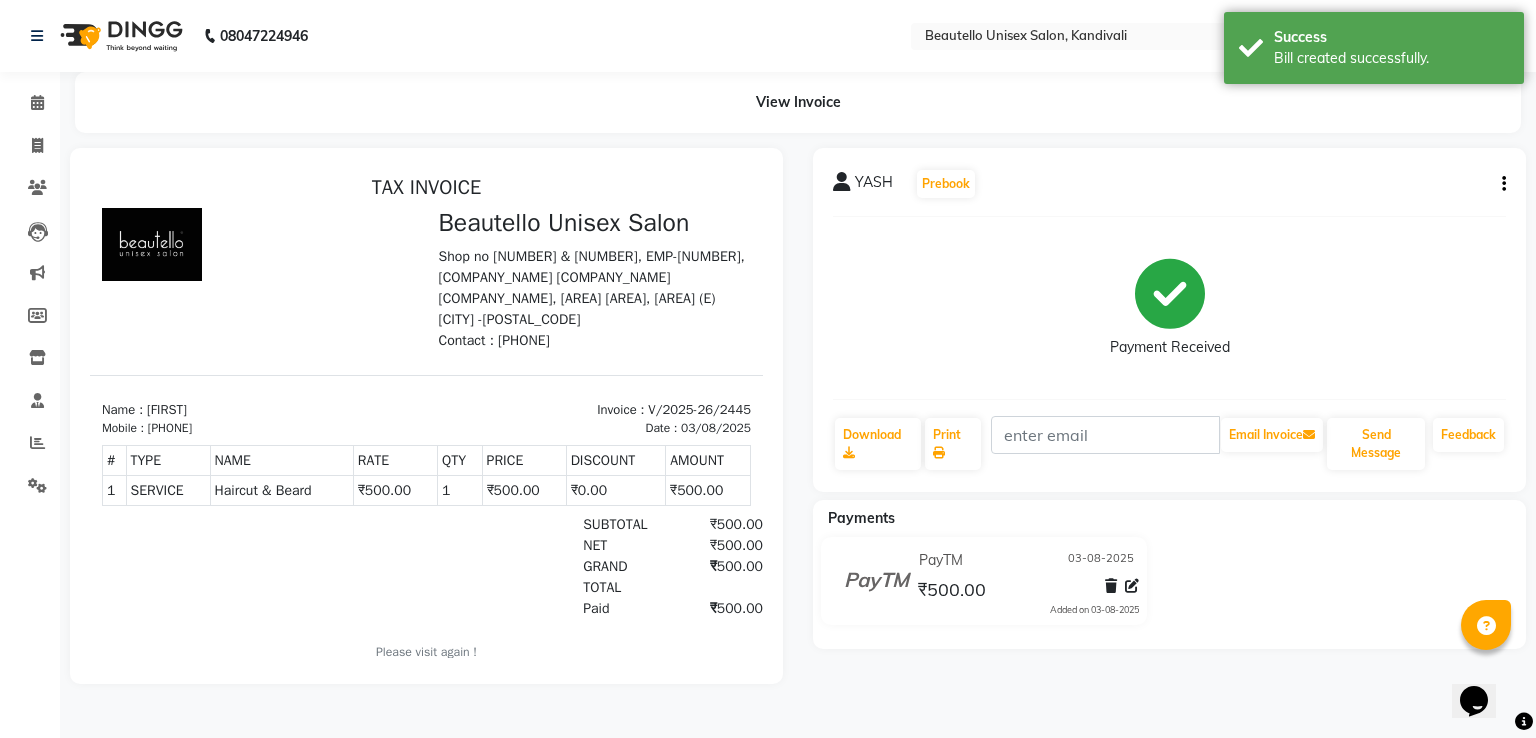 scroll, scrollTop: 0, scrollLeft: 0, axis: both 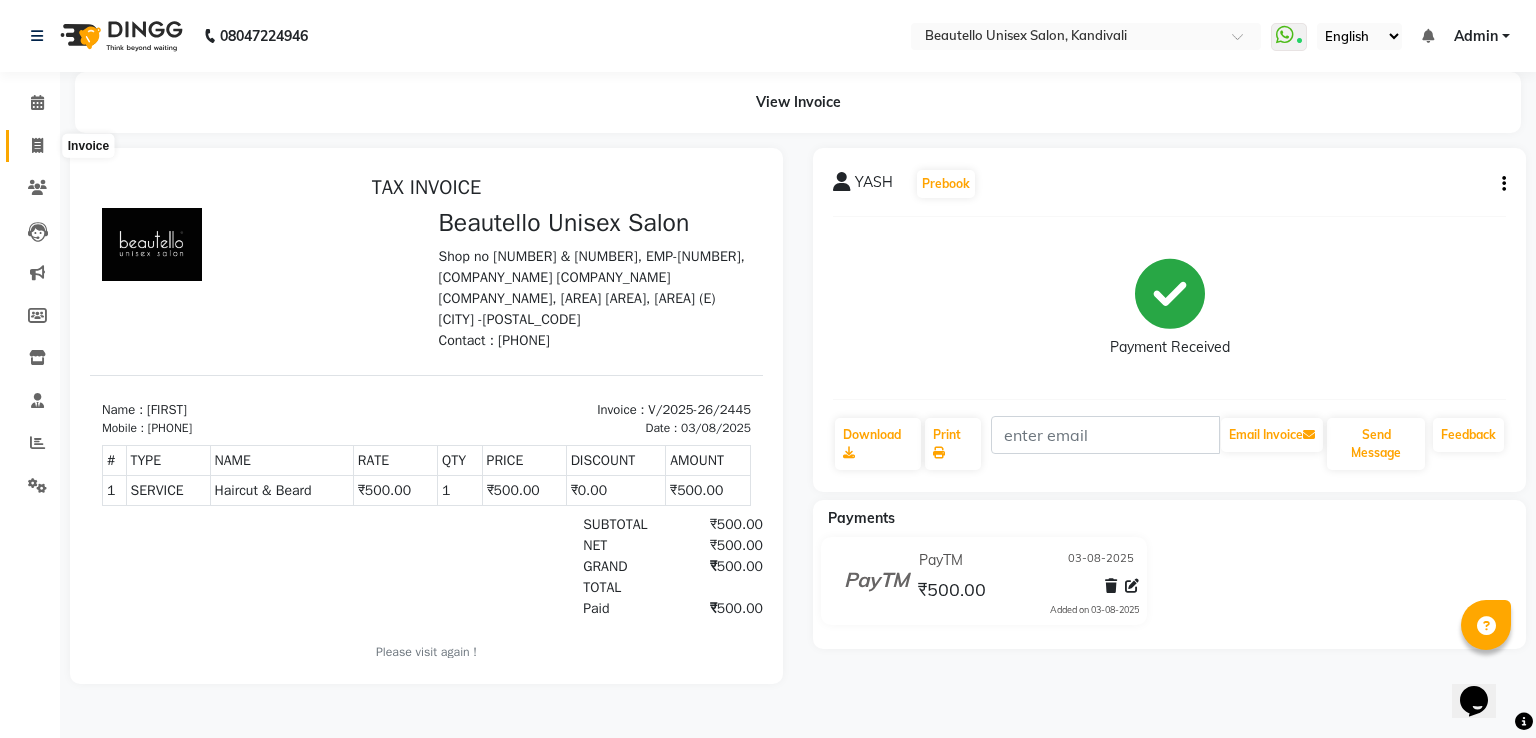 click 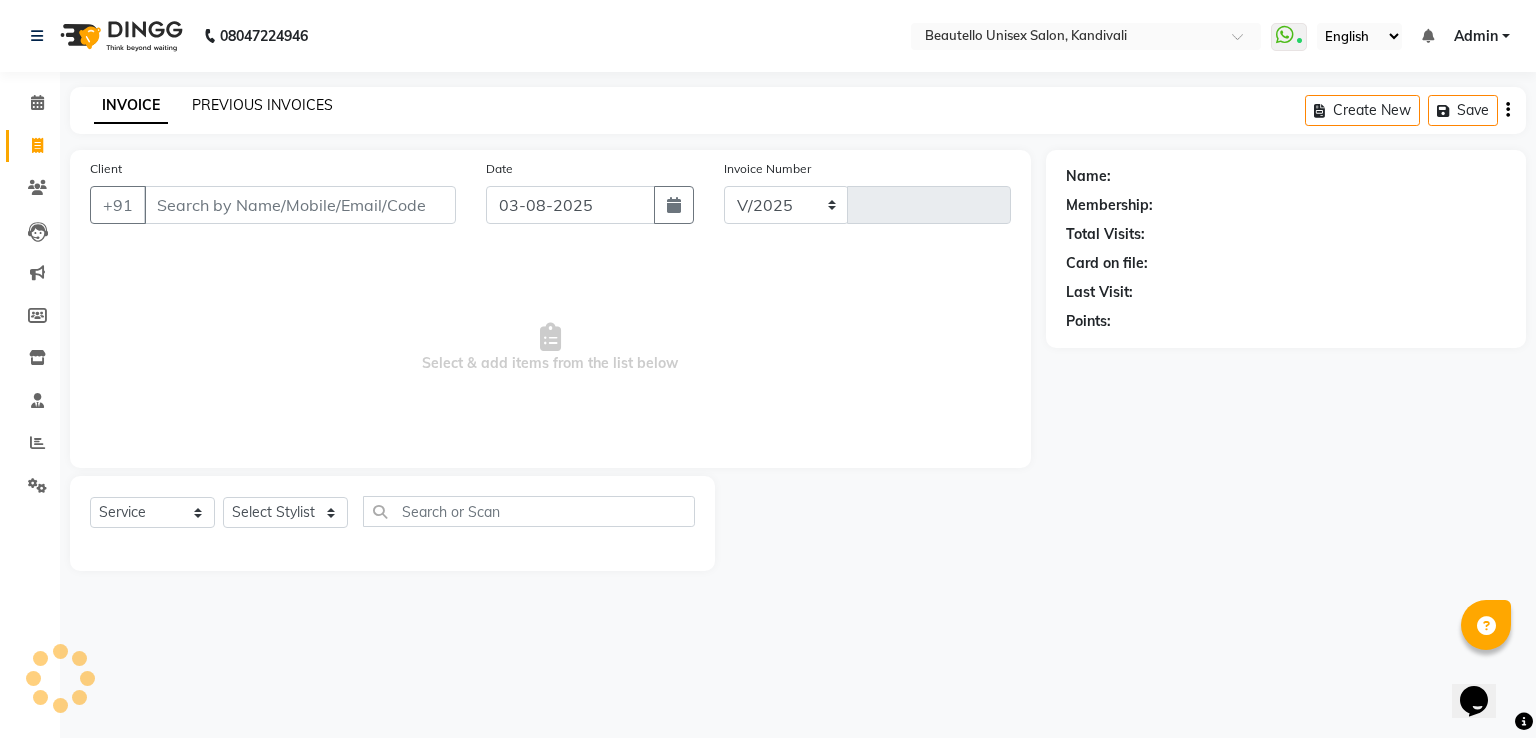 select on "5051" 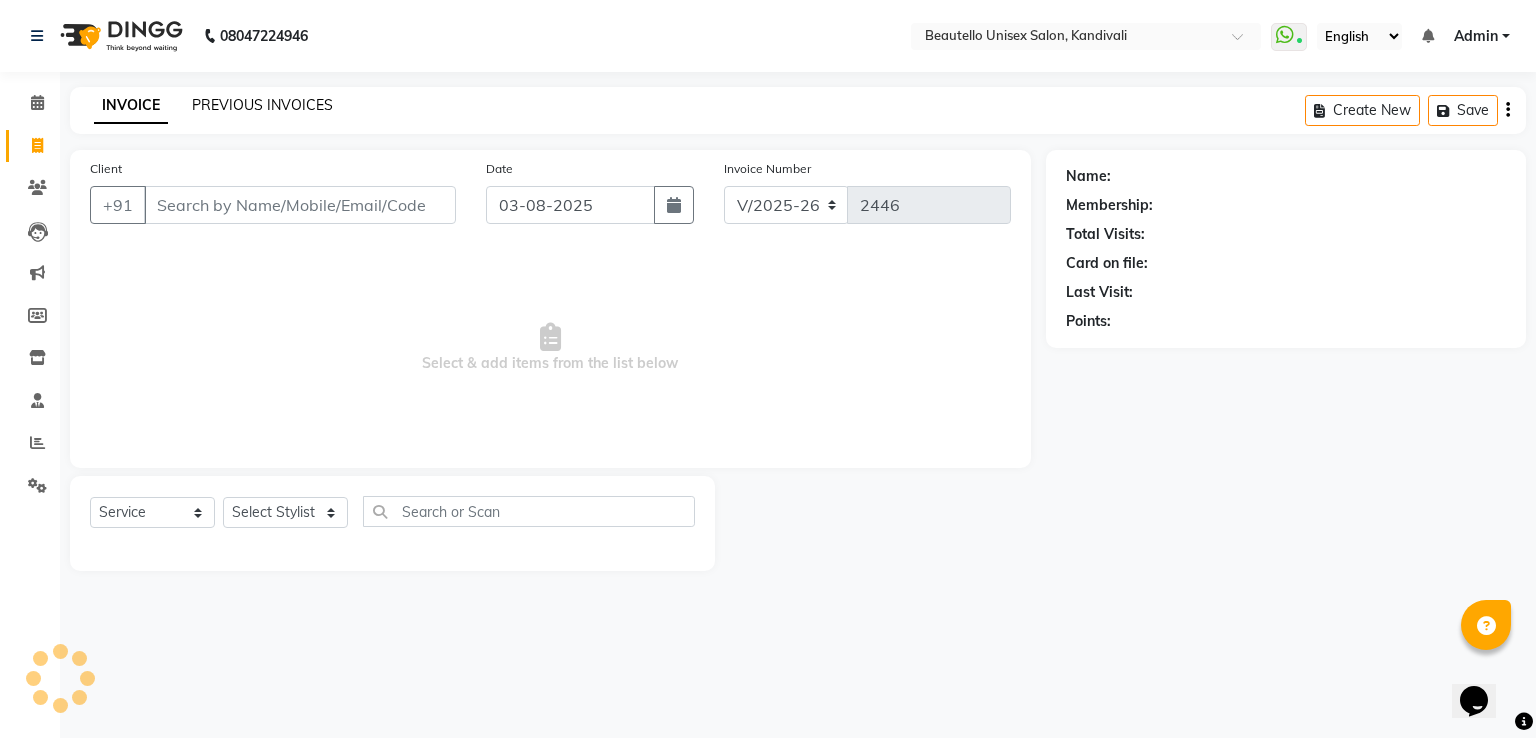 click on "PREVIOUS INVOICES" 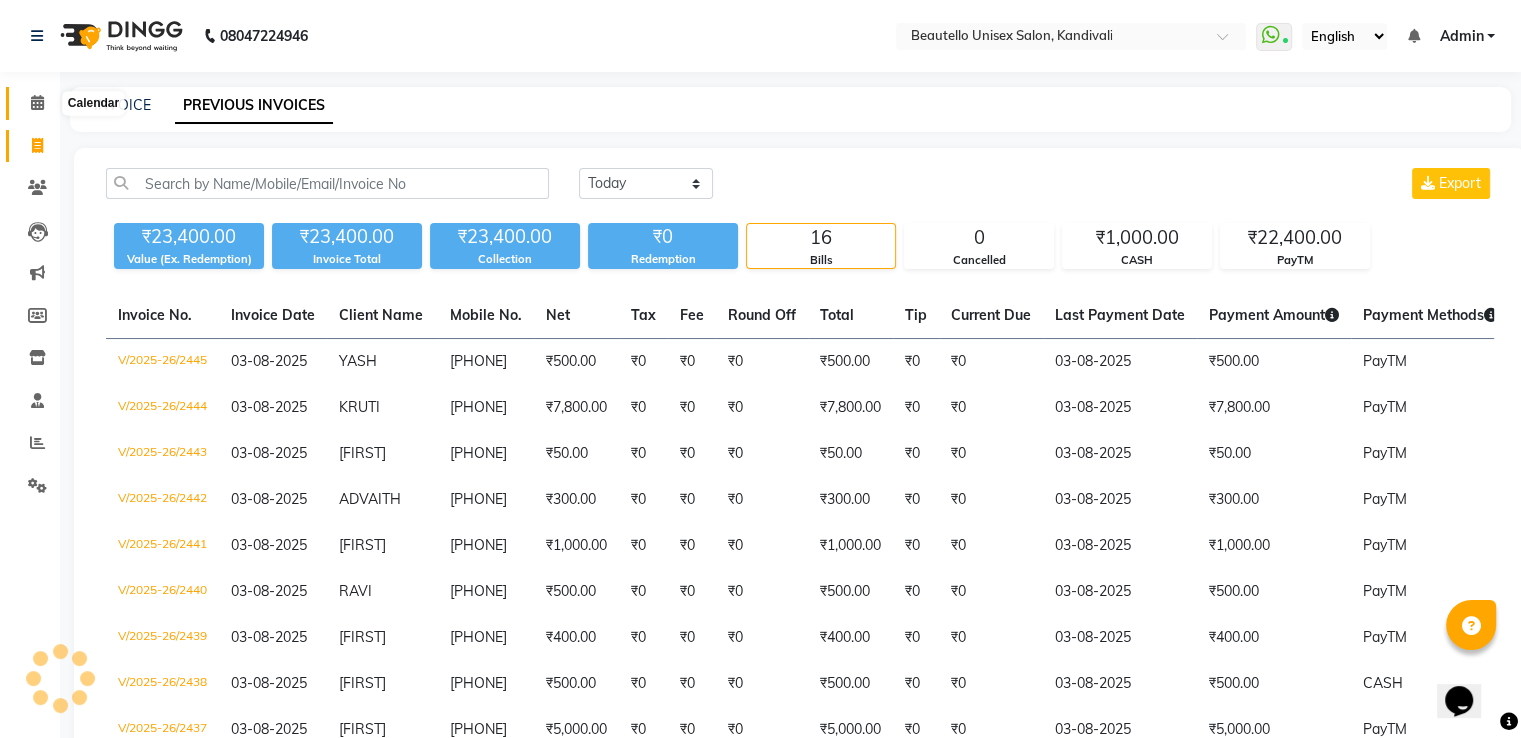 click 